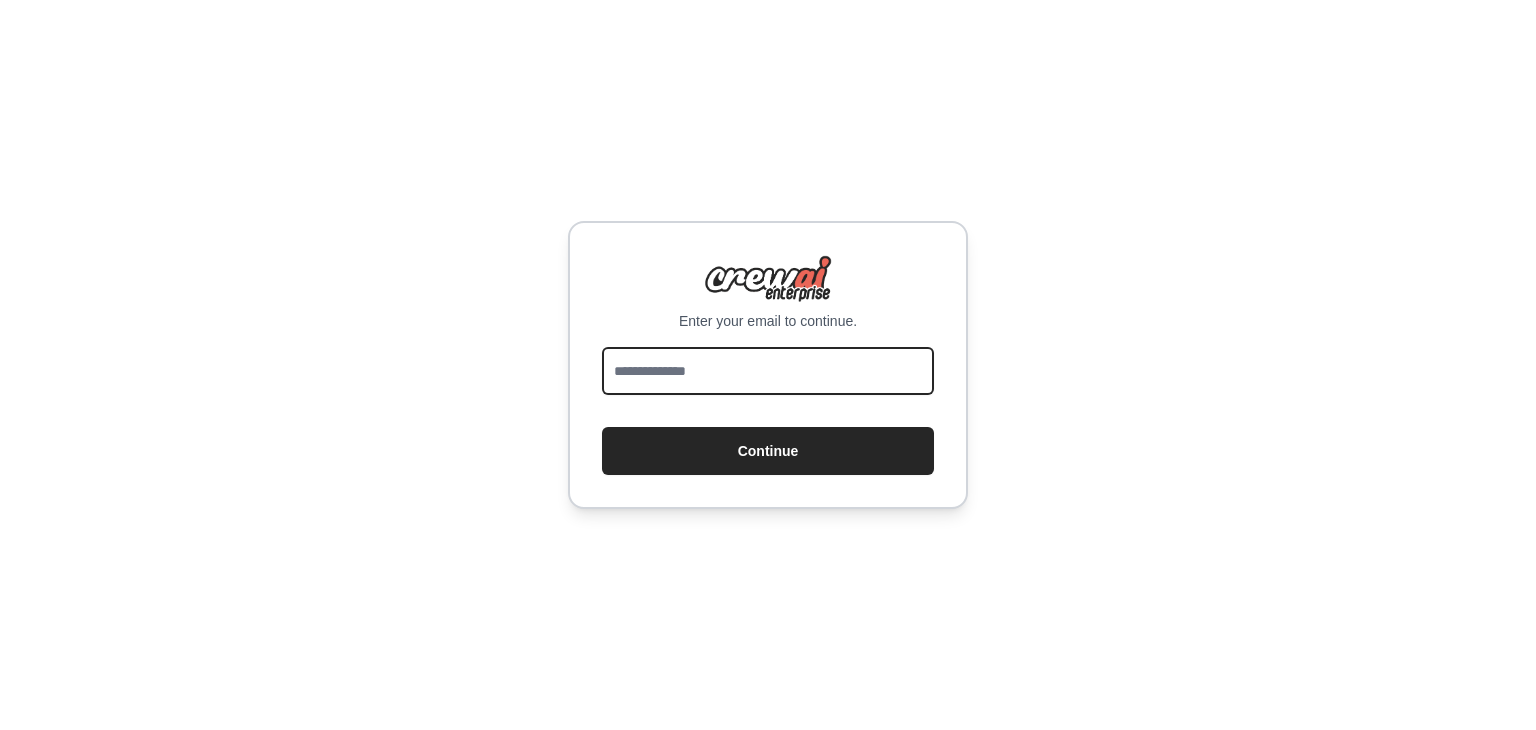 click at bounding box center (768, 371) 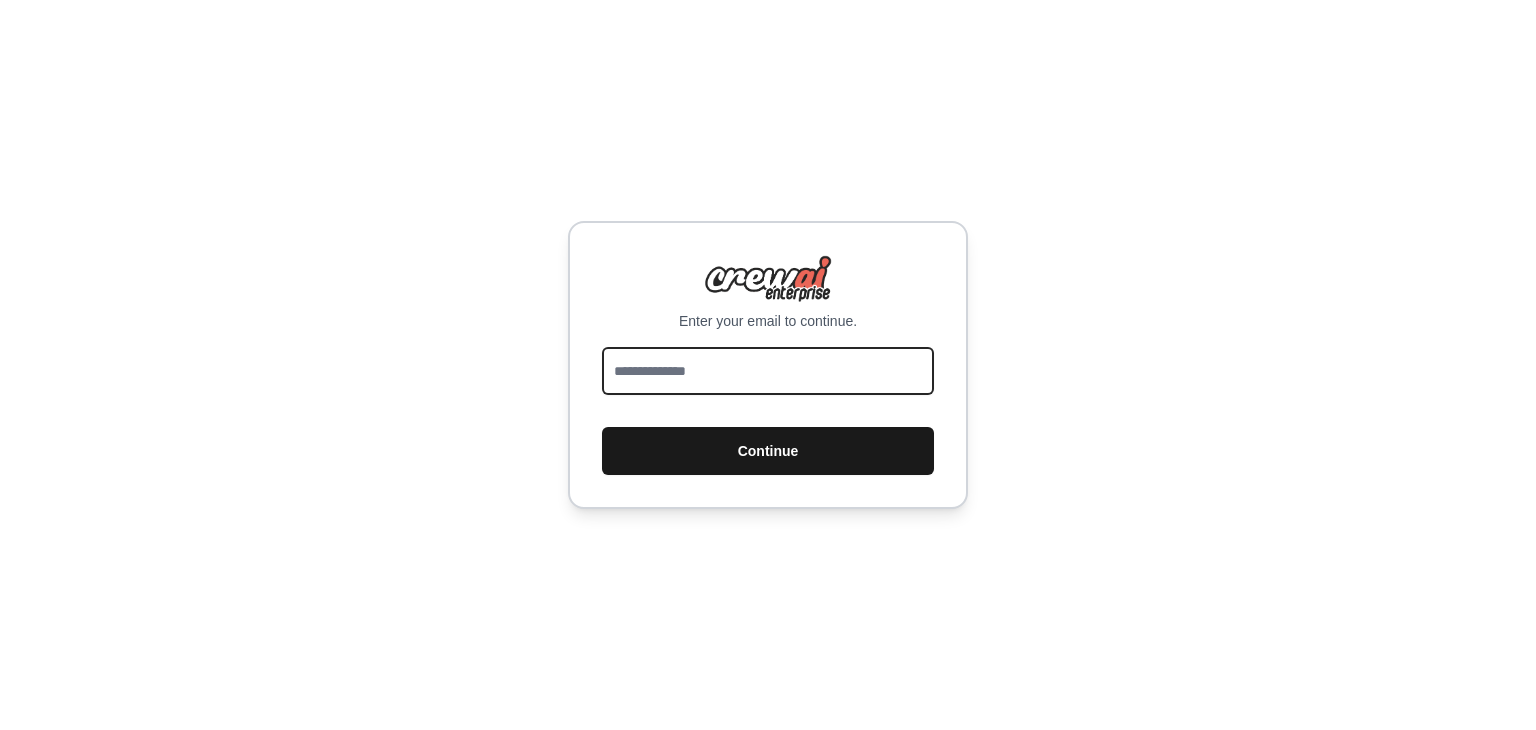type on "**********" 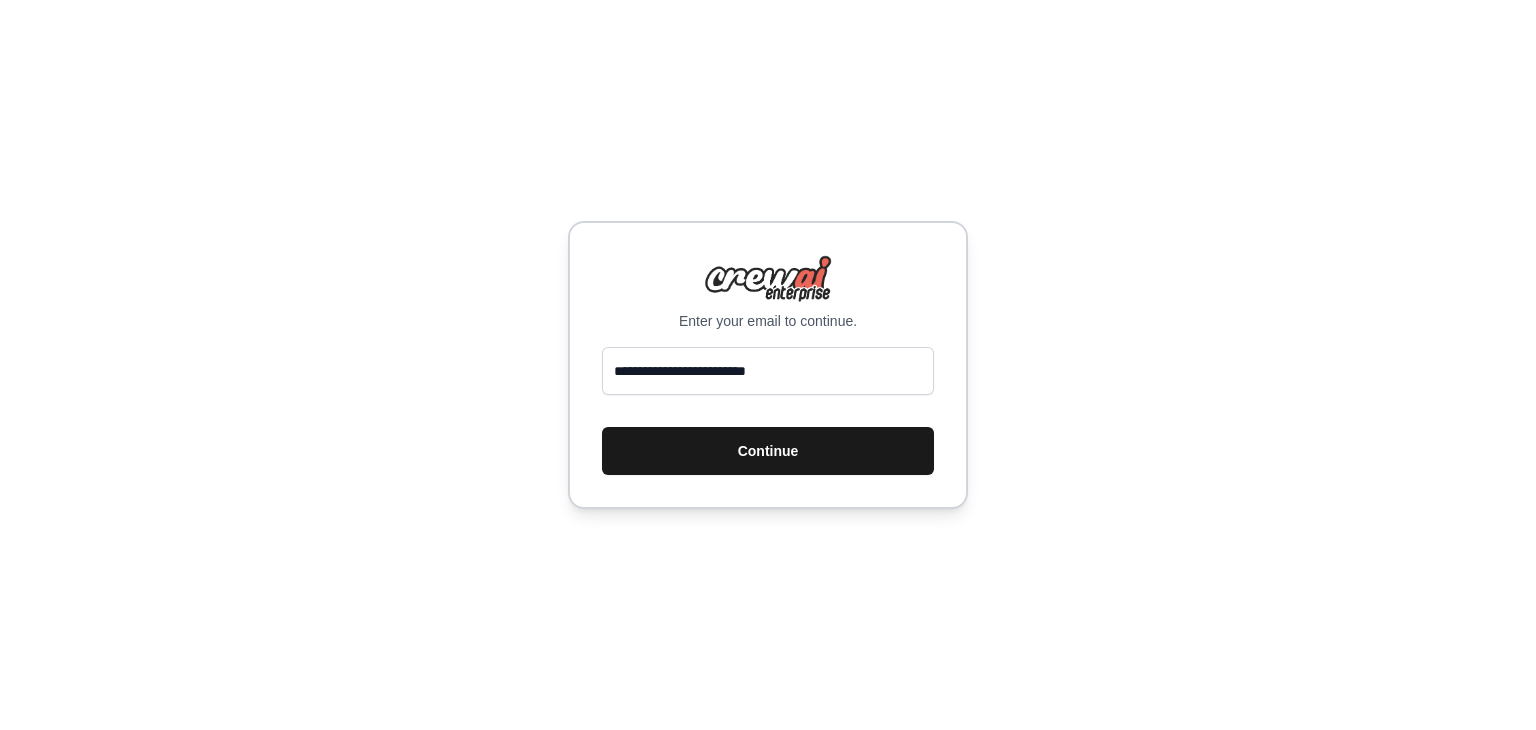 click on "Continue" at bounding box center (768, 451) 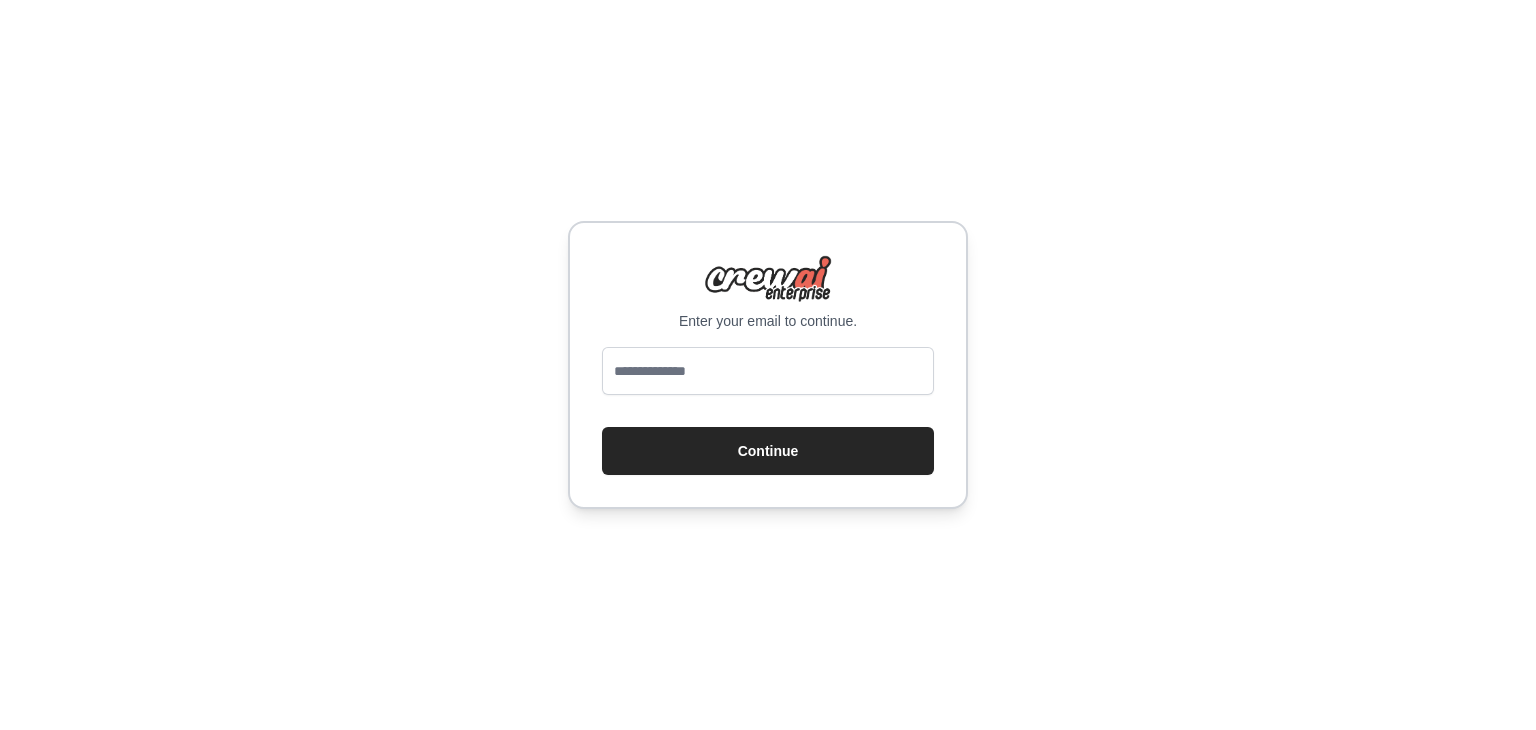 scroll, scrollTop: 0, scrollLeft: 0, axis: both 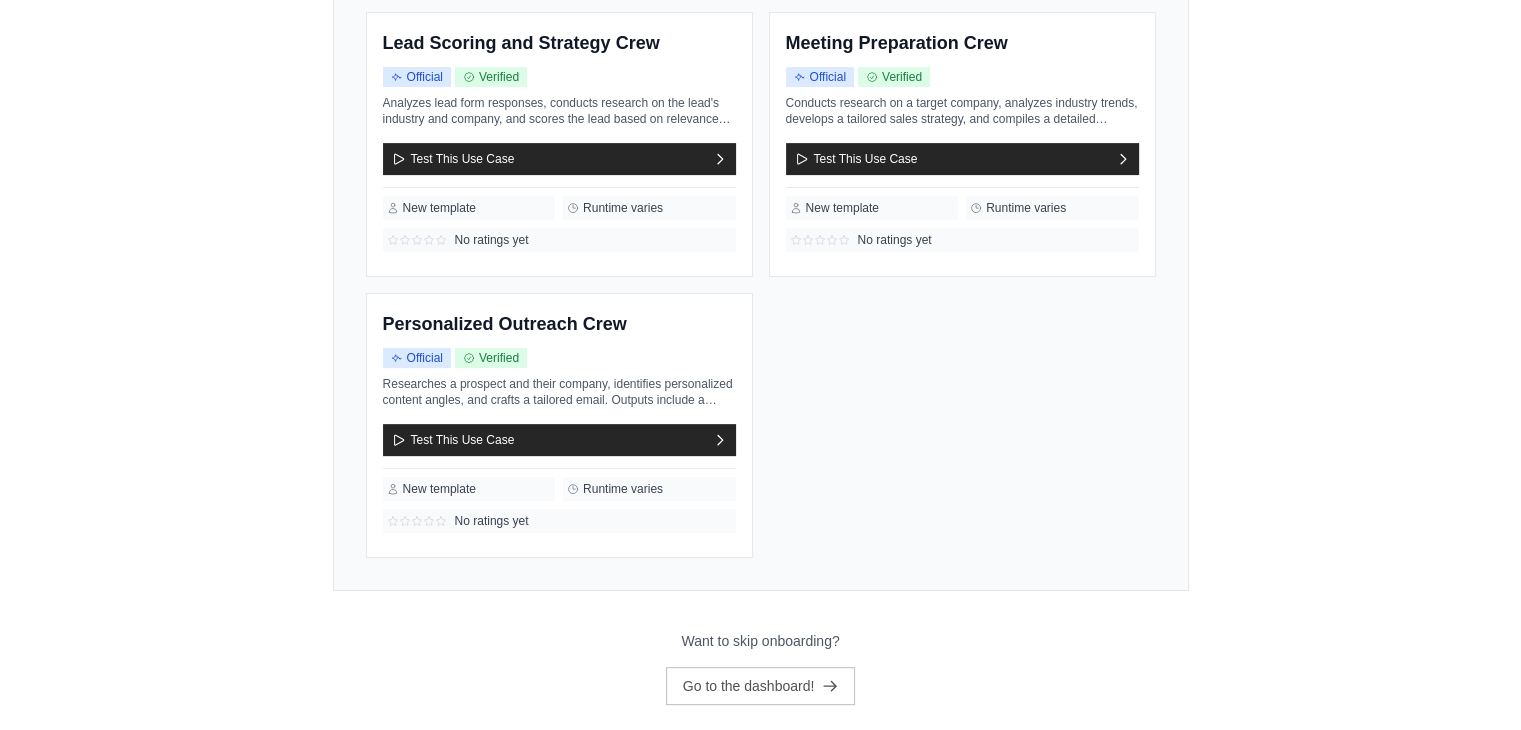 click on "Enterprise Content Marketing Crew
Official
Verified
No ratings yet" at bounding box center [761, 144] 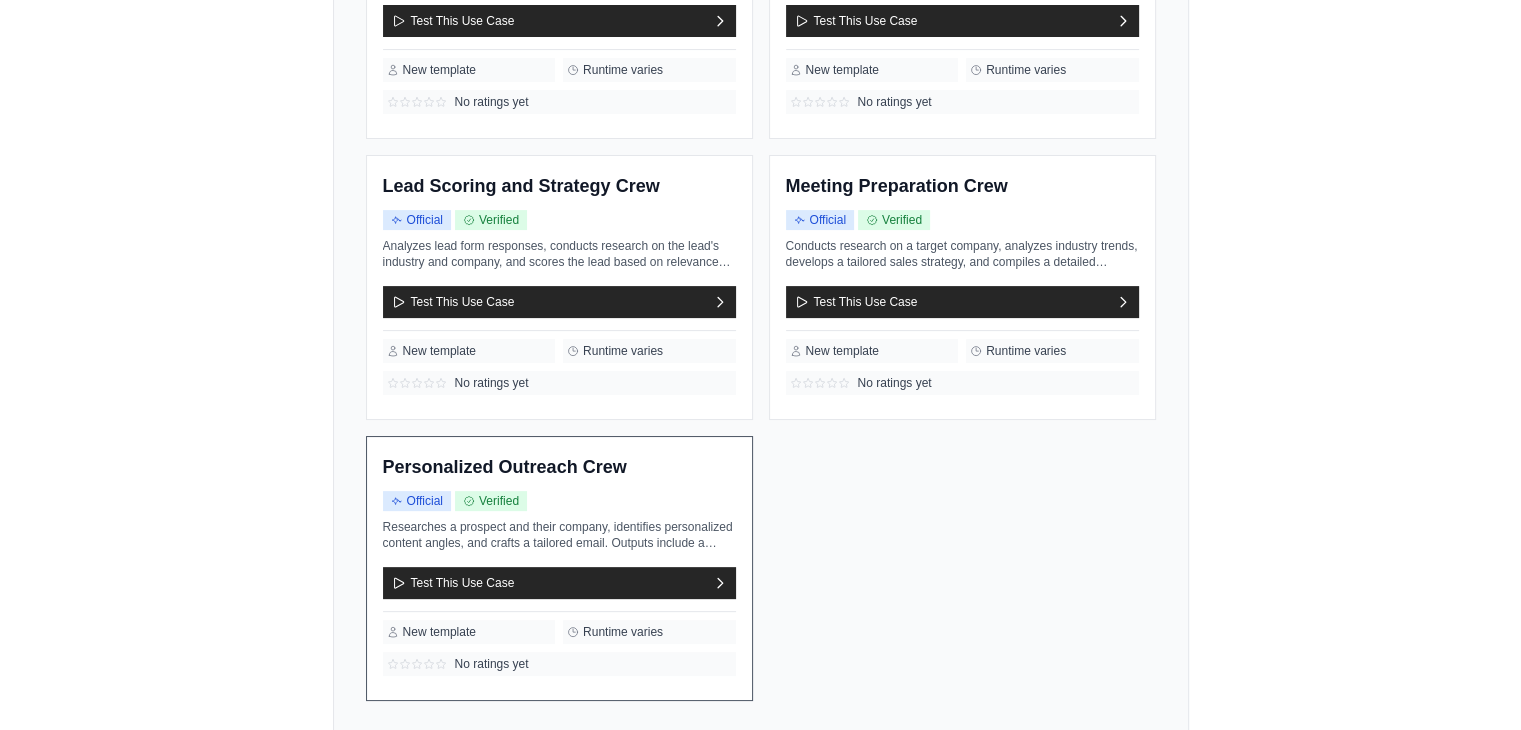scroll, scrollTop: 669, scrollLeft: 0, axis: vertical 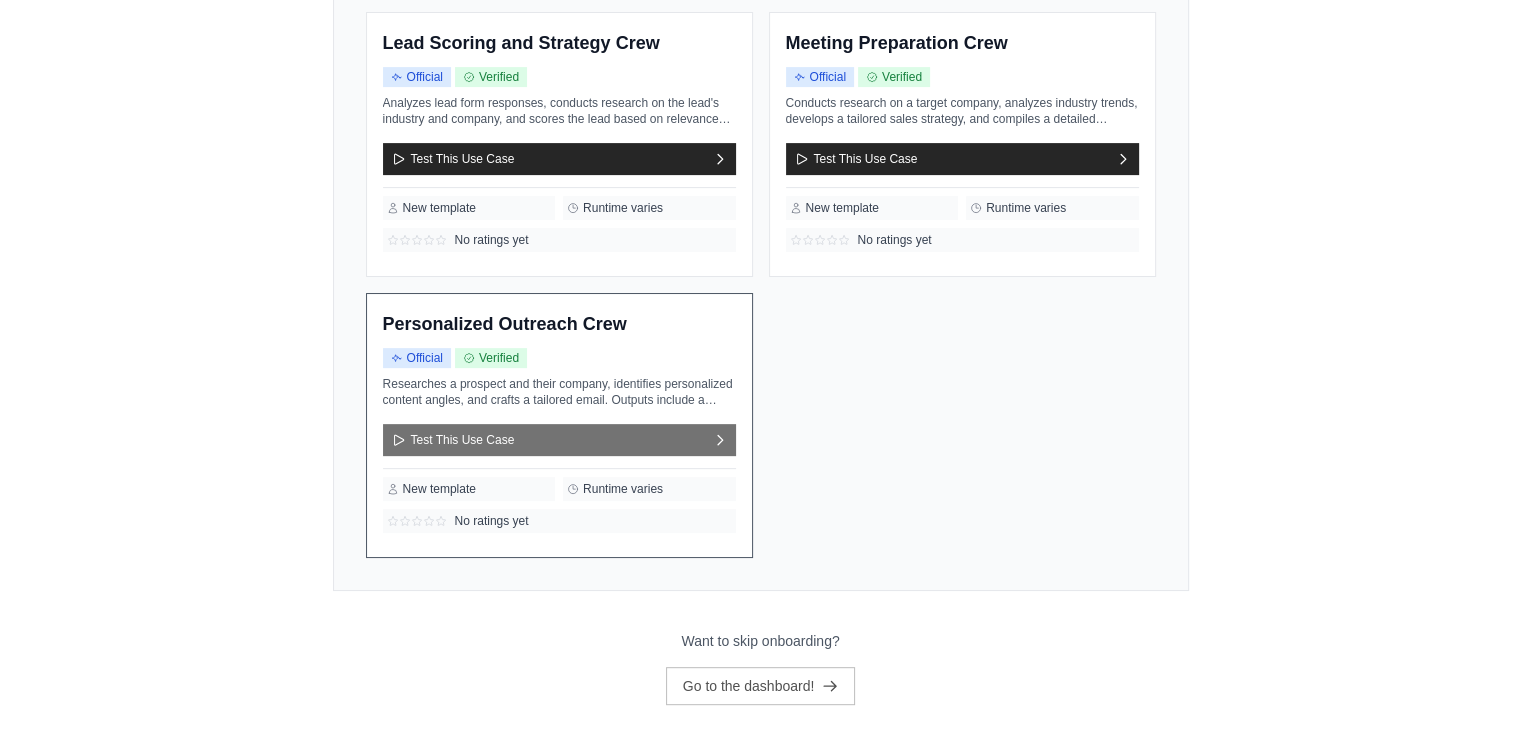 click on "Test This Use Case" at bounding box center (559, 440) 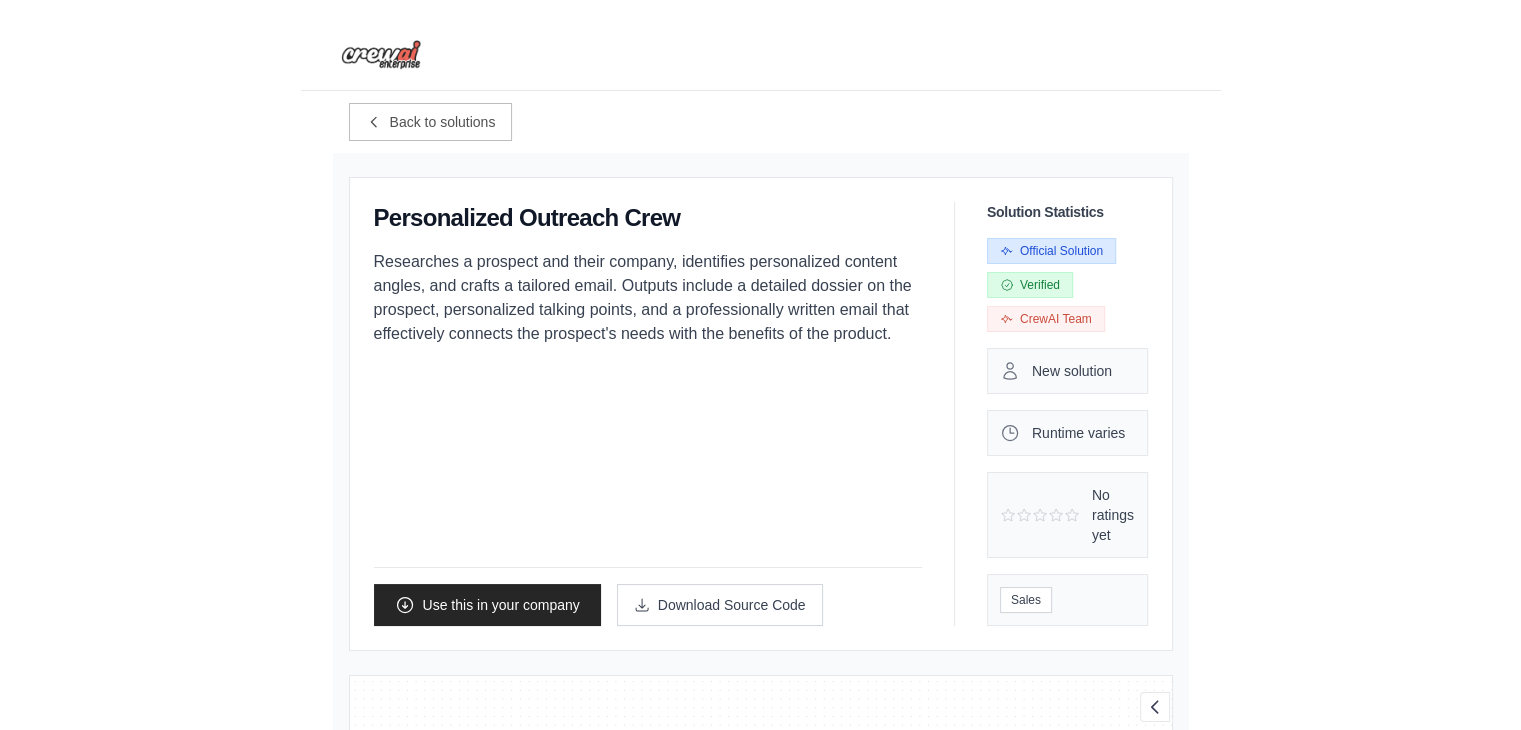 scroll, scrollTop: 28, scrollLeft: 0, axis: vertical 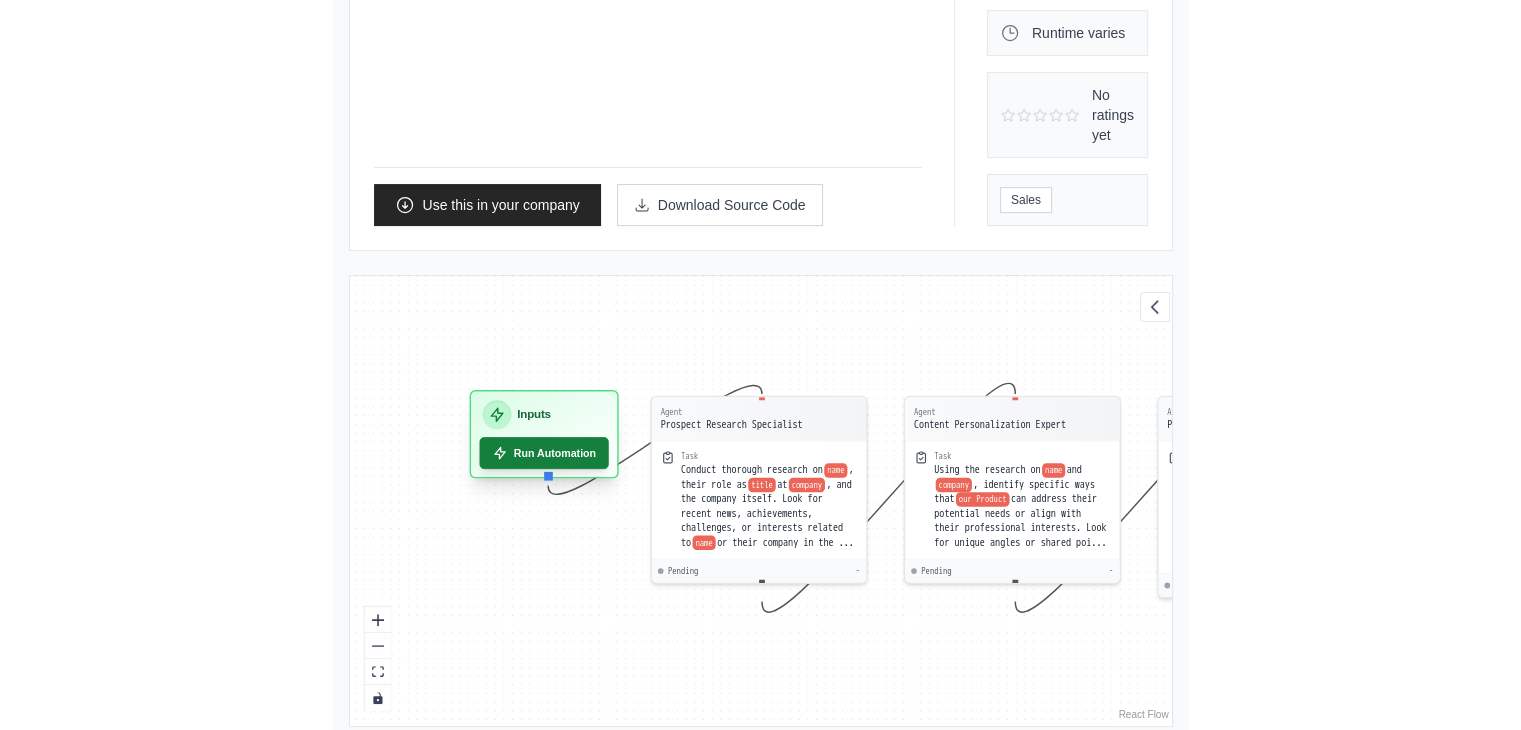 click on "Run Automation" at bounding box center [543, 453] 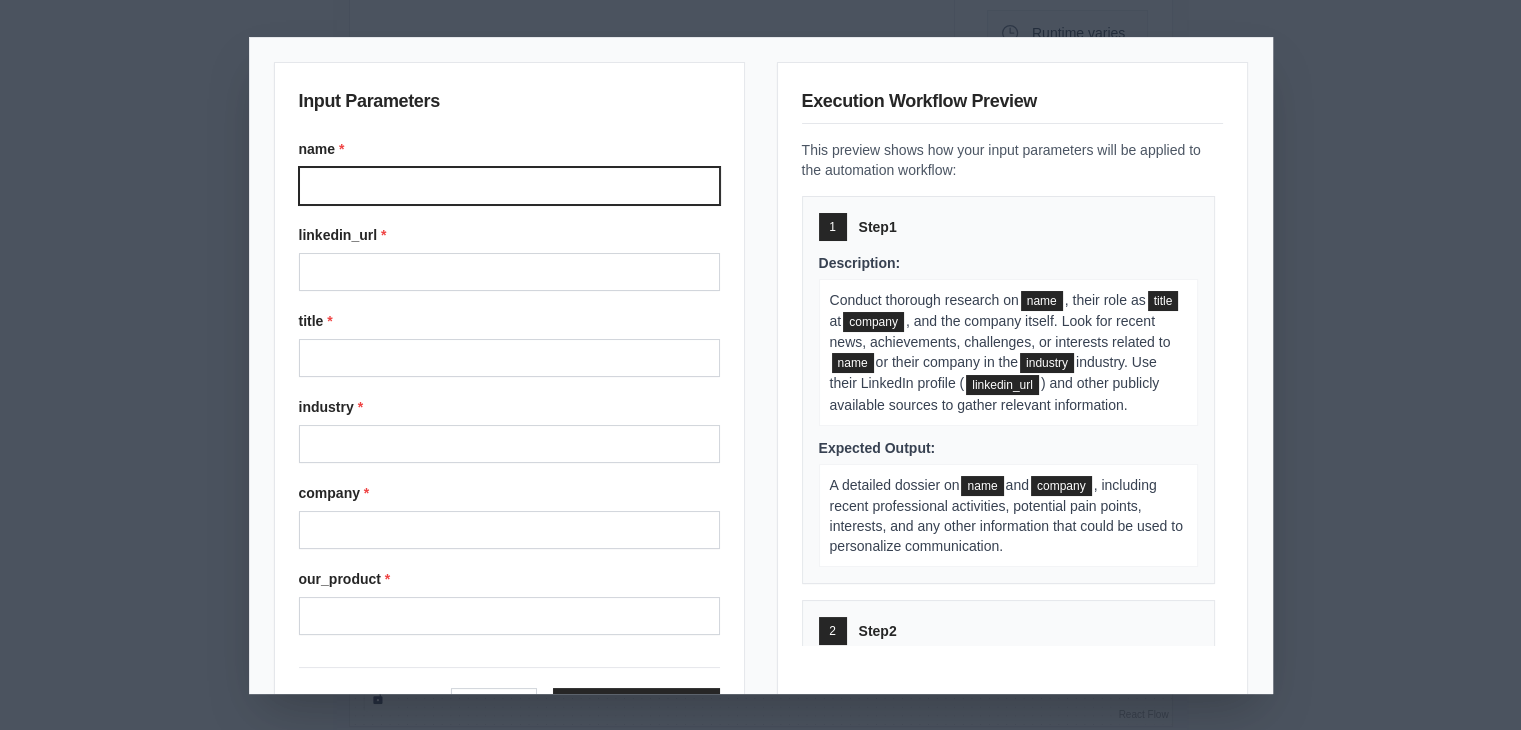 click on "name   *" at bounding box center (509, 186) 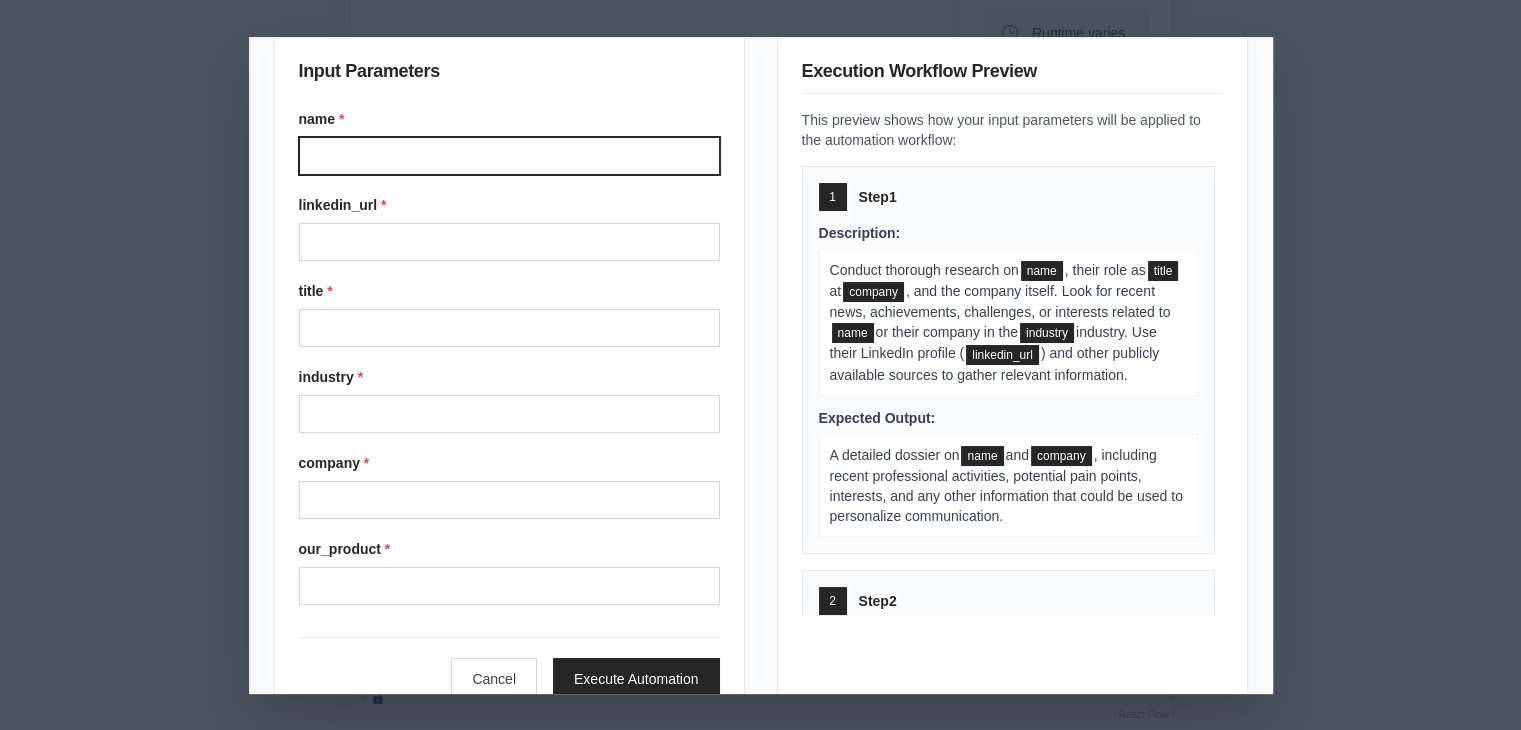 scroll, scrollTop: 82, scrollLeft: 0, axis: vertical 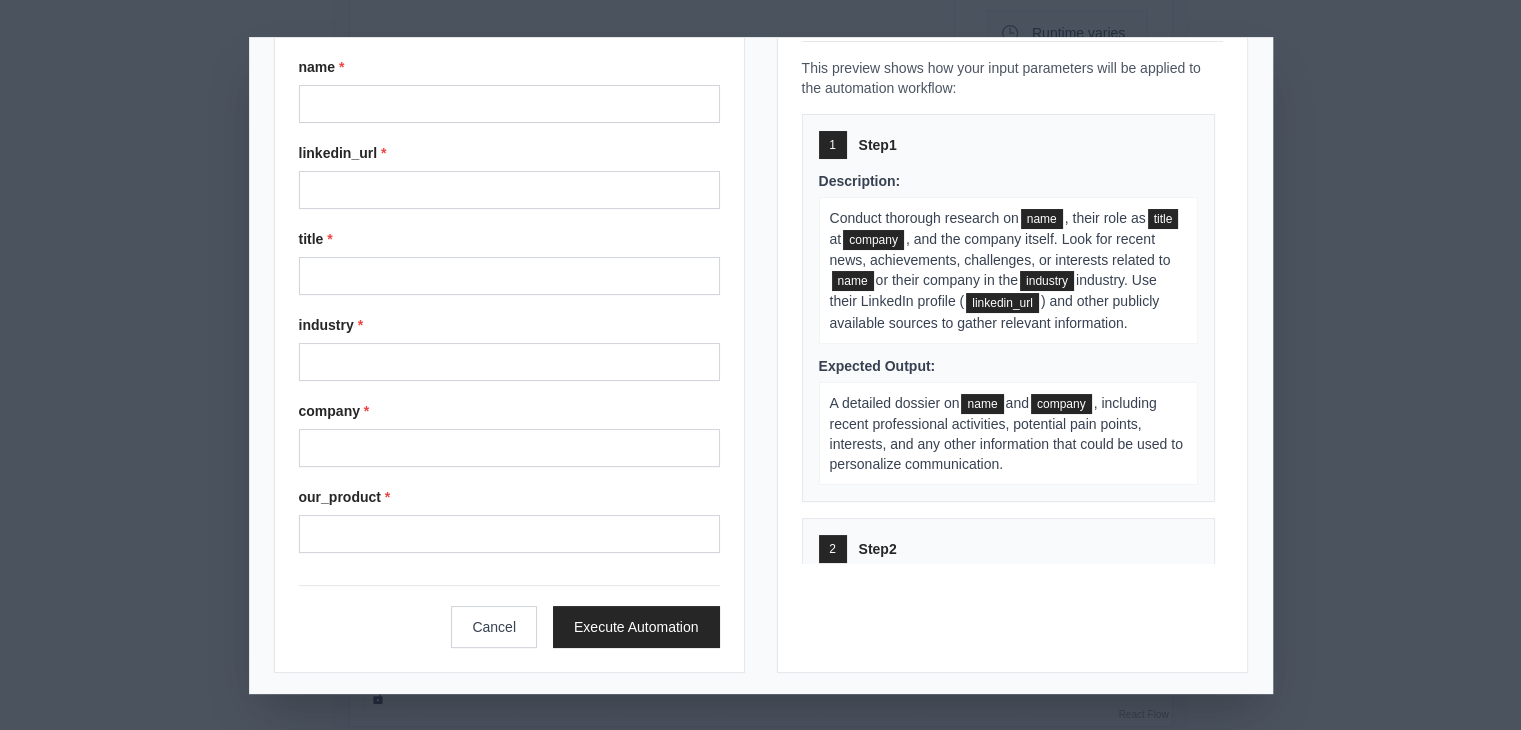 click on "Input Parameters name   * linkedin_url   * title   * industry   * company   * our_product   * Cancel Execute Automation Execution Workflow Preview This preview shows how your input parameters will be applied to the automation workflow: 1 Step  1 Description: Conduct thorough research on  name , their role as  title  at  company , and the company itself. Look for recent news, achievements, challenges, or interests related to  name  or their company in the  industry  industry. Use their LinkedIn profile ( linkedin_url ) and other publicly available sources to gather relevant information.
Expected Output: A detailed dossier on  name  and  company , including recent professional activities, potential pain points, interests, and any other information that could be used to personalize communication.
2 Step  2 Description: Using the research on  name  and  company , identify specific ways that  our_product Expected Output: A list of personalized talking points and angles to use in the email, connecting  name .
3" at bounding box center [760, 365] 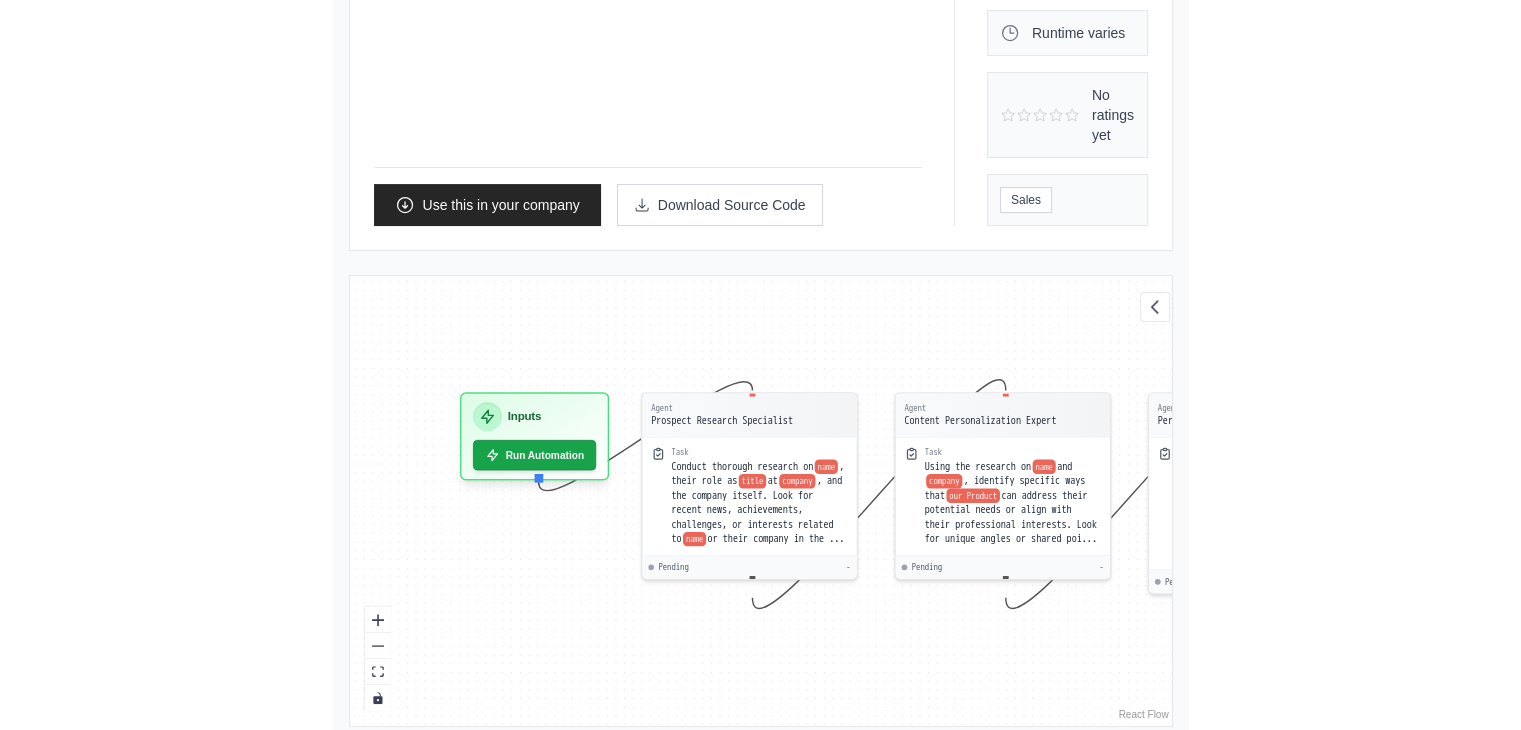 scroll, scrollTop: 0, scrollLeft: 0, axis: both 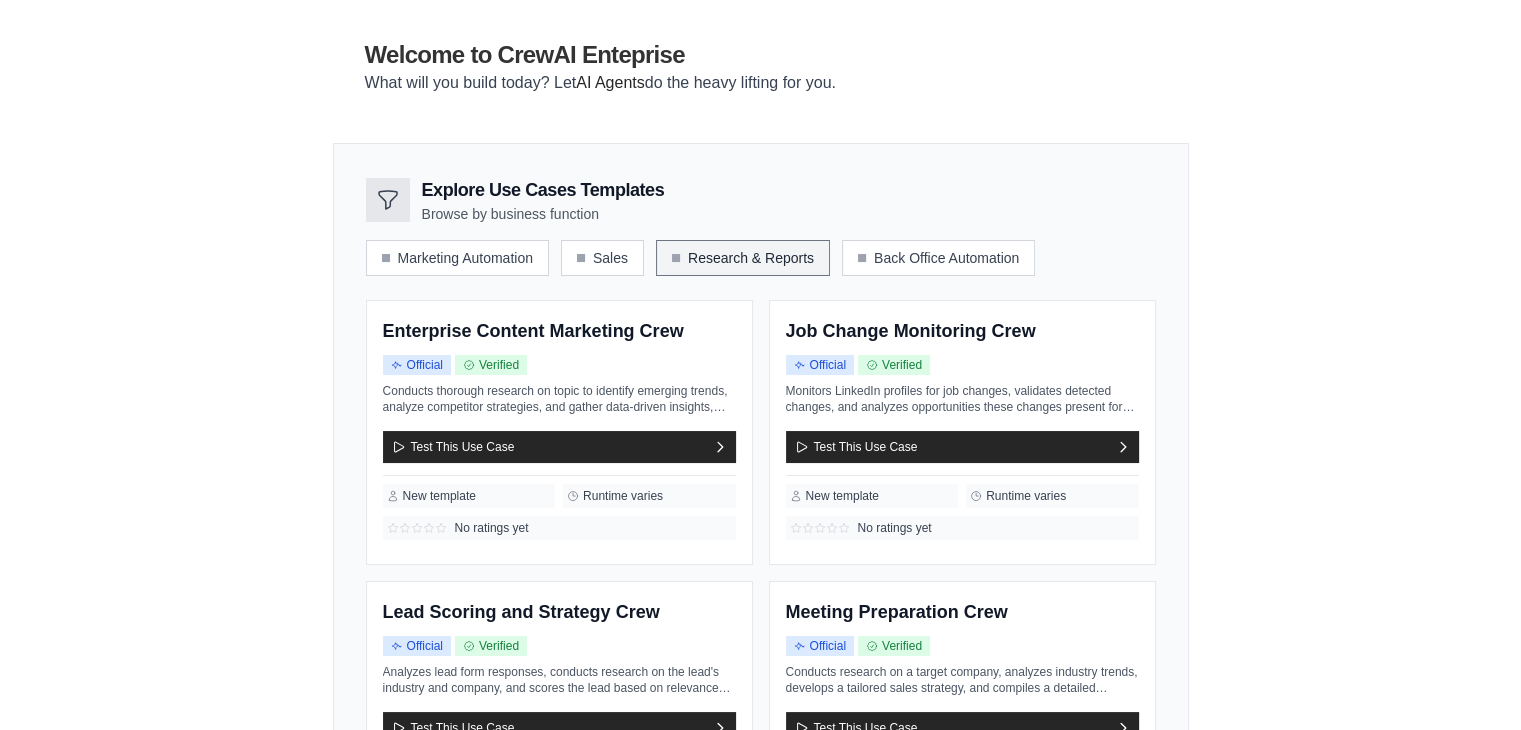 click on "Research & Reports" at bounding box center [743, 258] 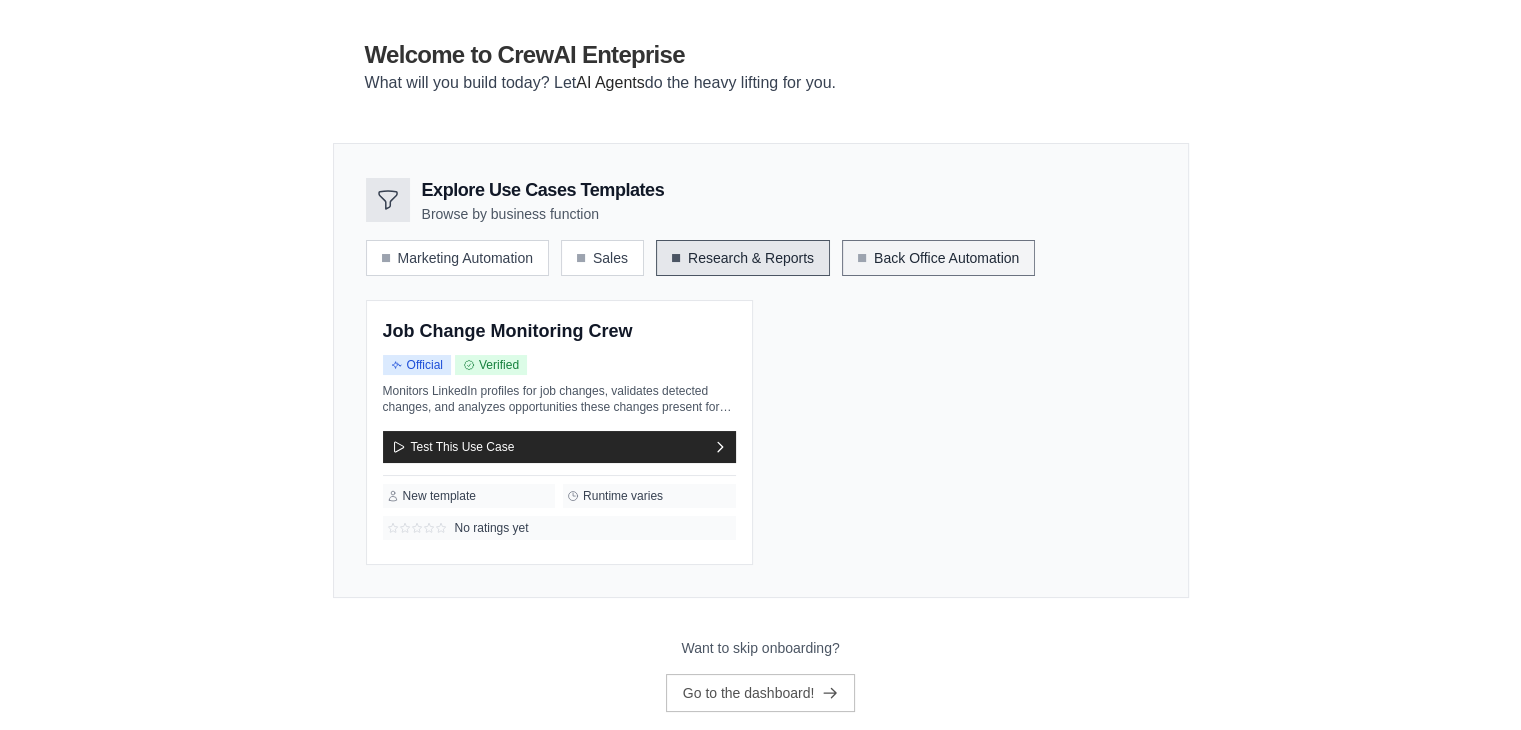 click on "Back Office Automation" at bounding box center [938, 258] 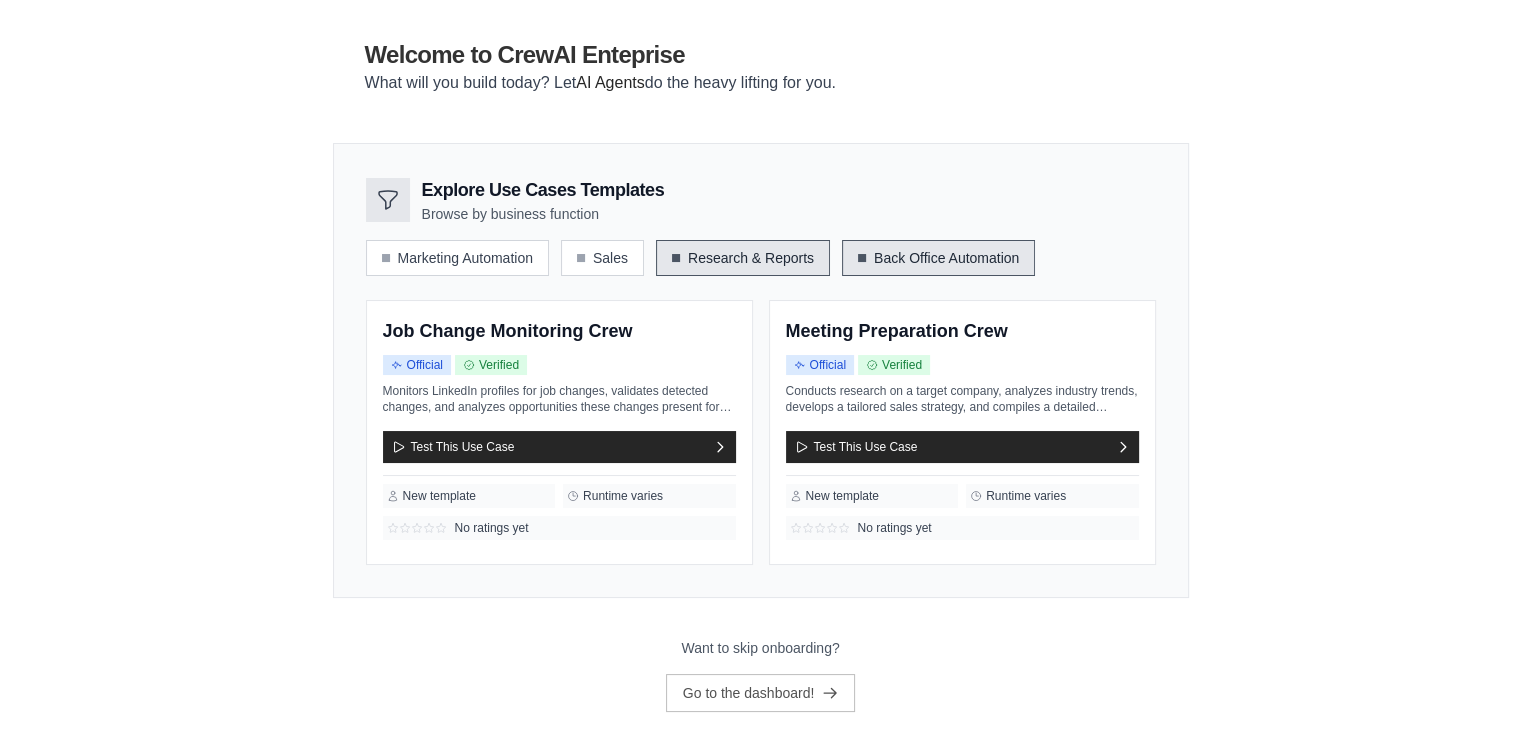 click on "Research & Reports" at bounding box center (743, 258) 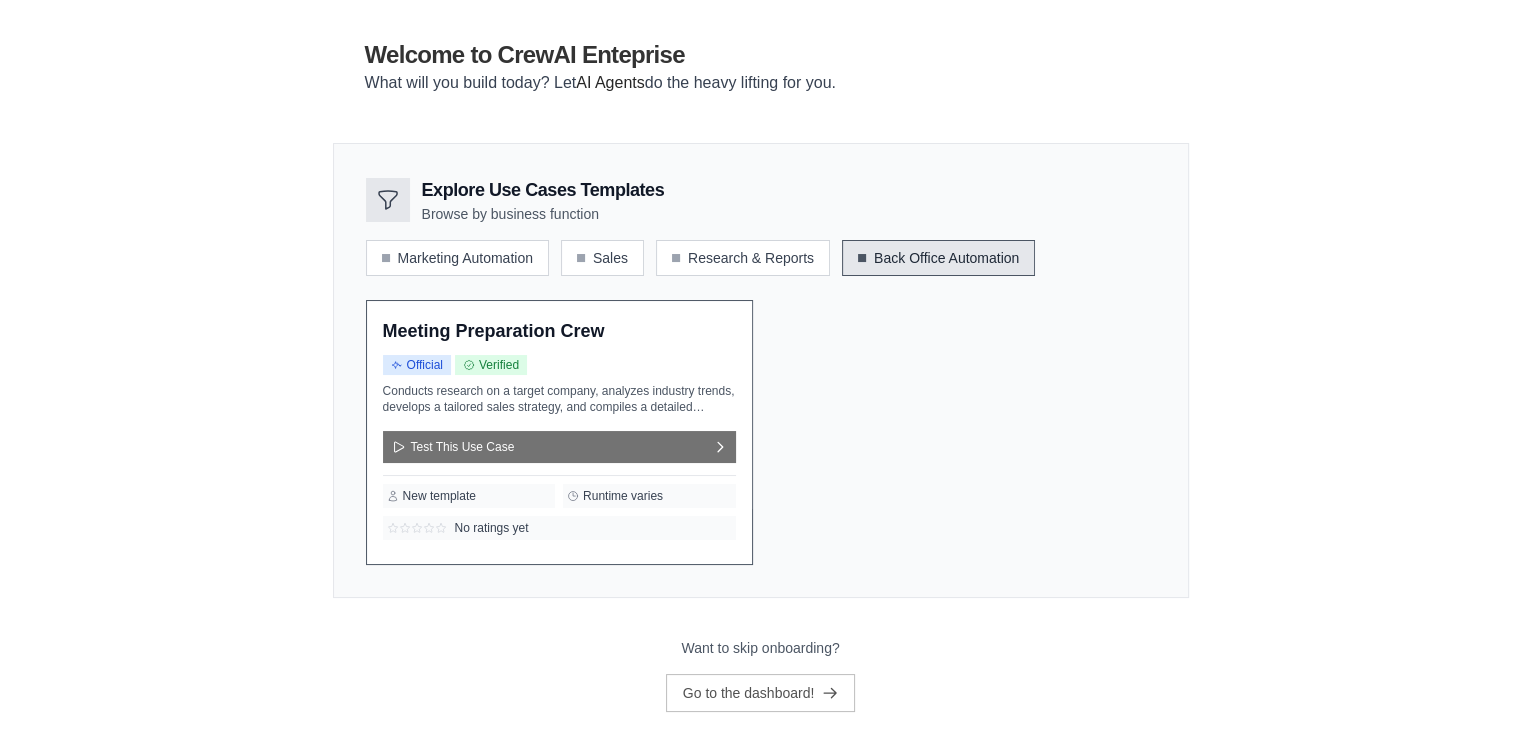 click on "Test This Use Case" at bounding box center (559, 447) 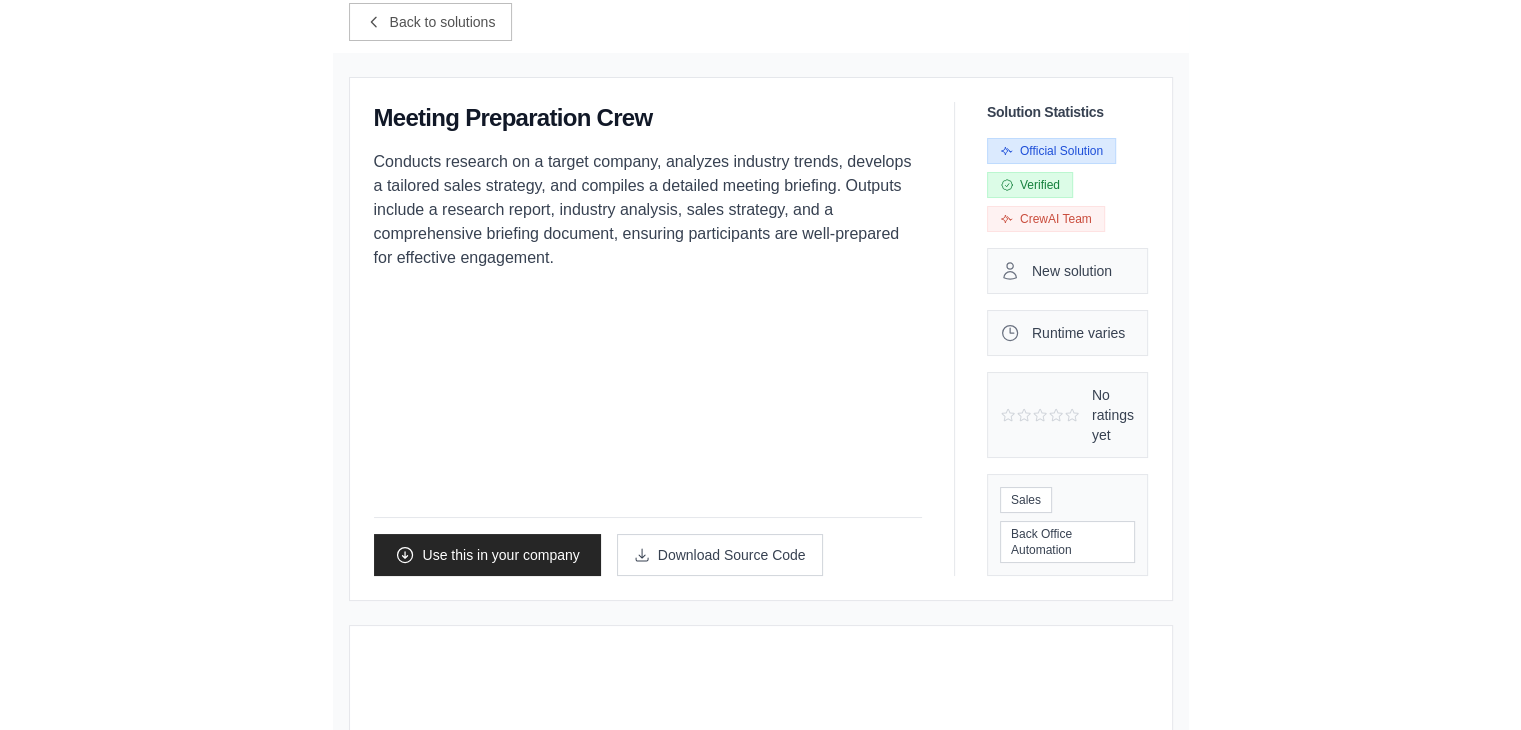 scroll, scrollTop: 0, scrollLeft: 0, axis: both 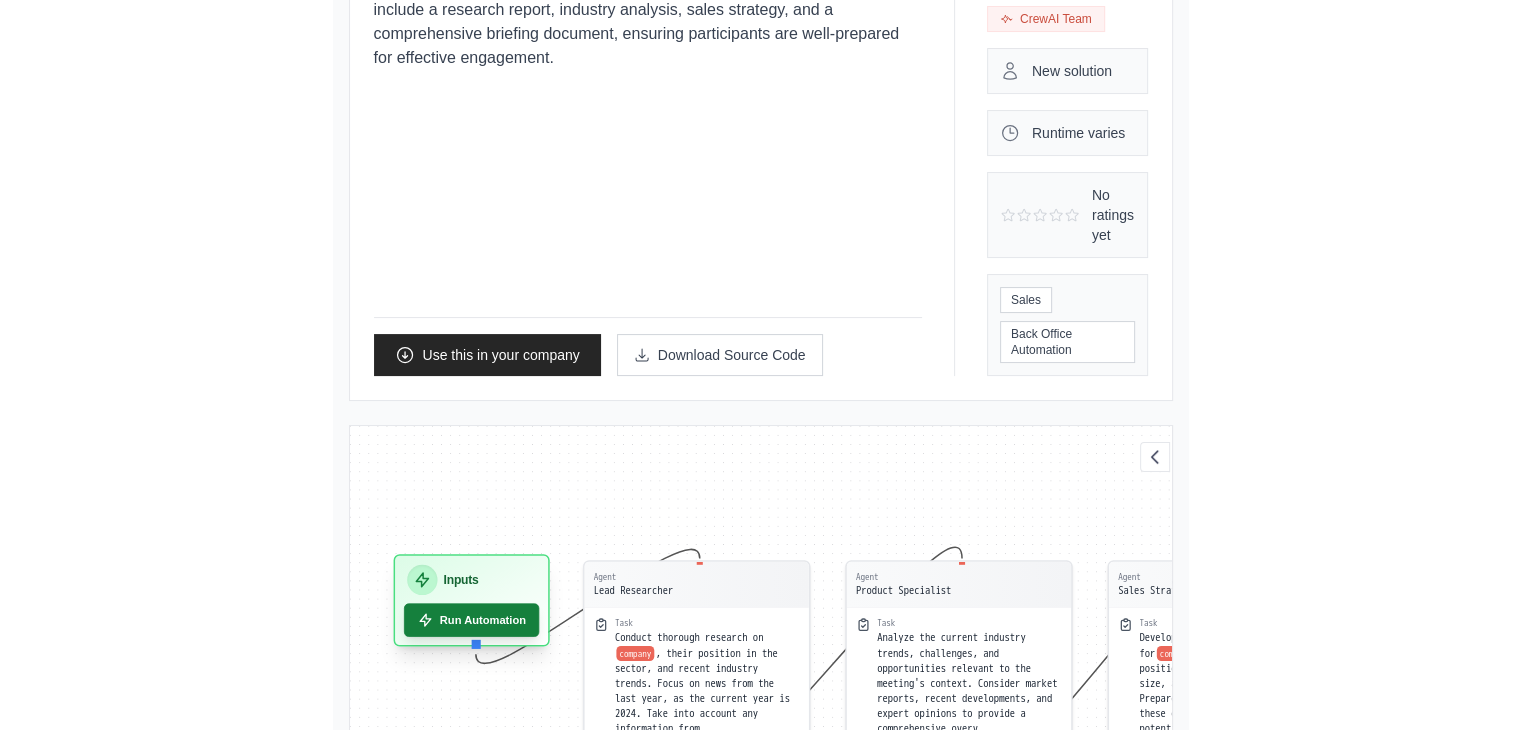 click on "Run Automation" at bounding box center [471, 619] 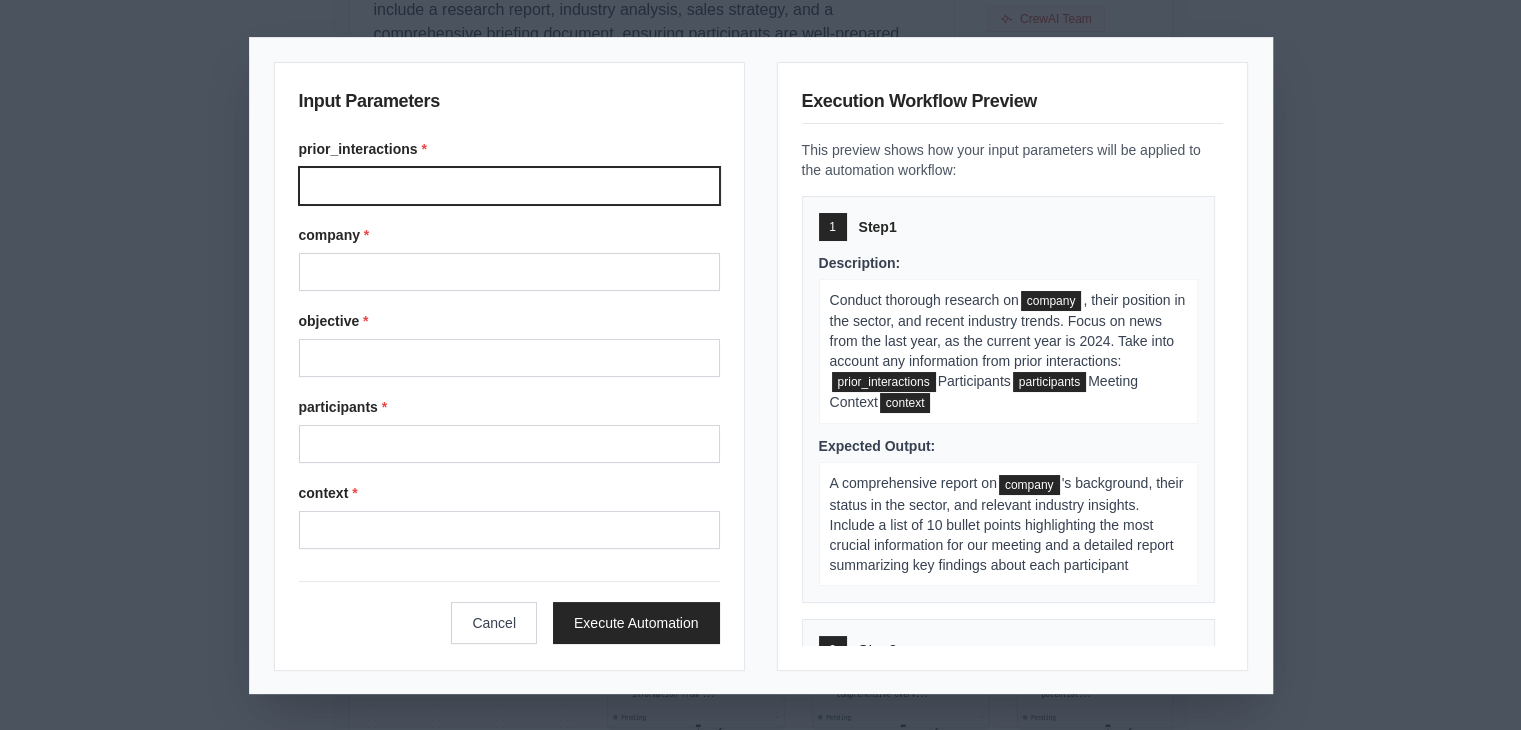 click on "prior_interactions   *" at bounding box center (509, 186) 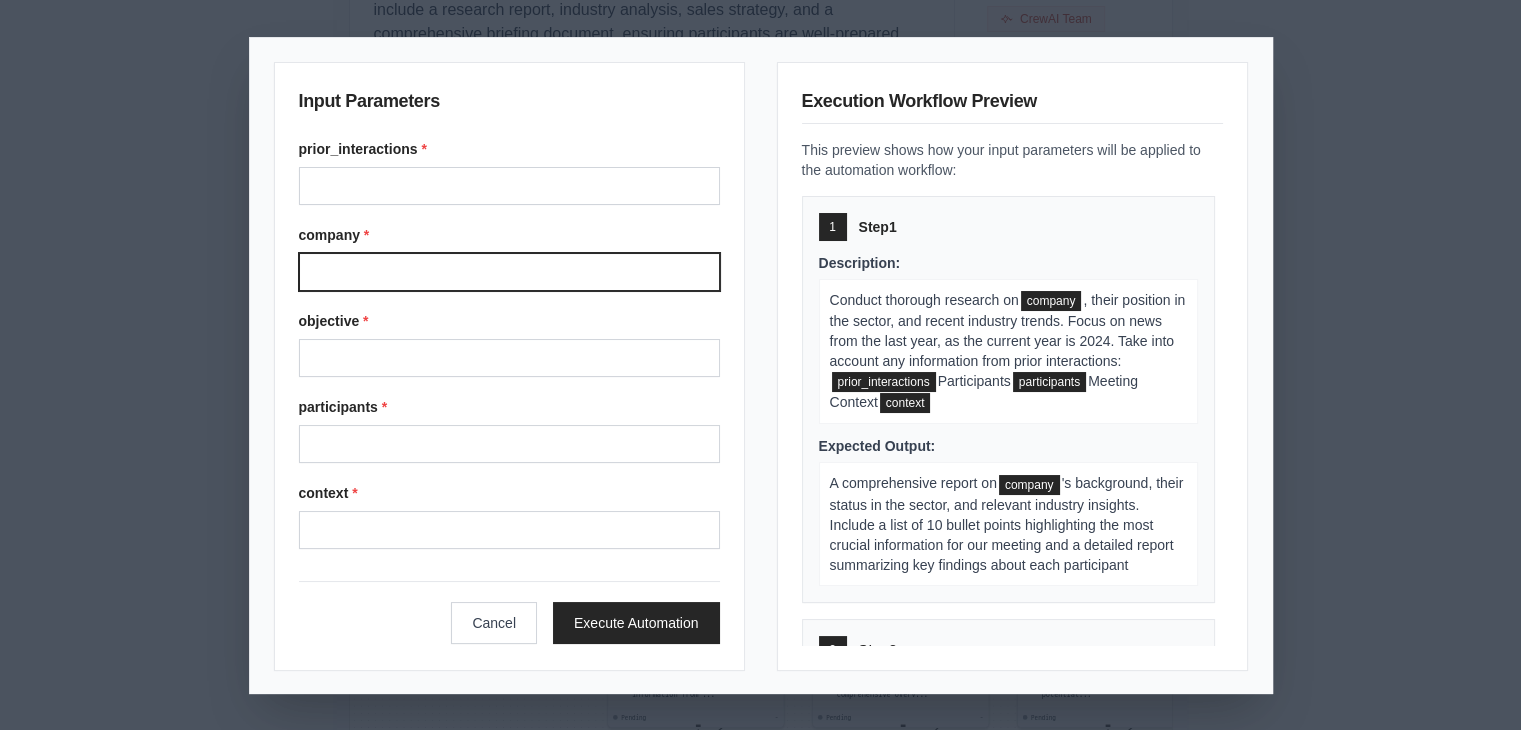 click on "company   *" at bounding box center (509, 272) 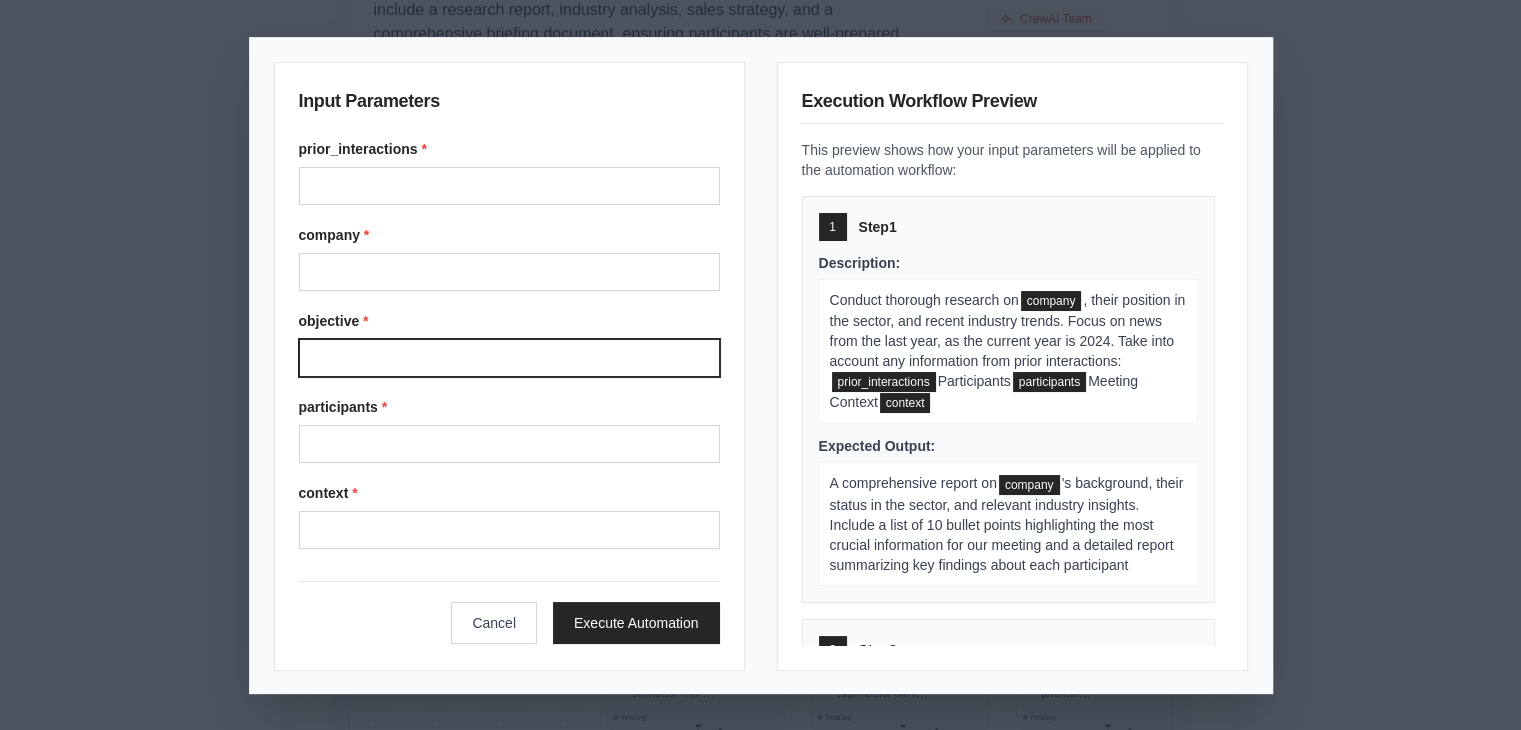 click on "objective   *" at bounding box center [509, 358] 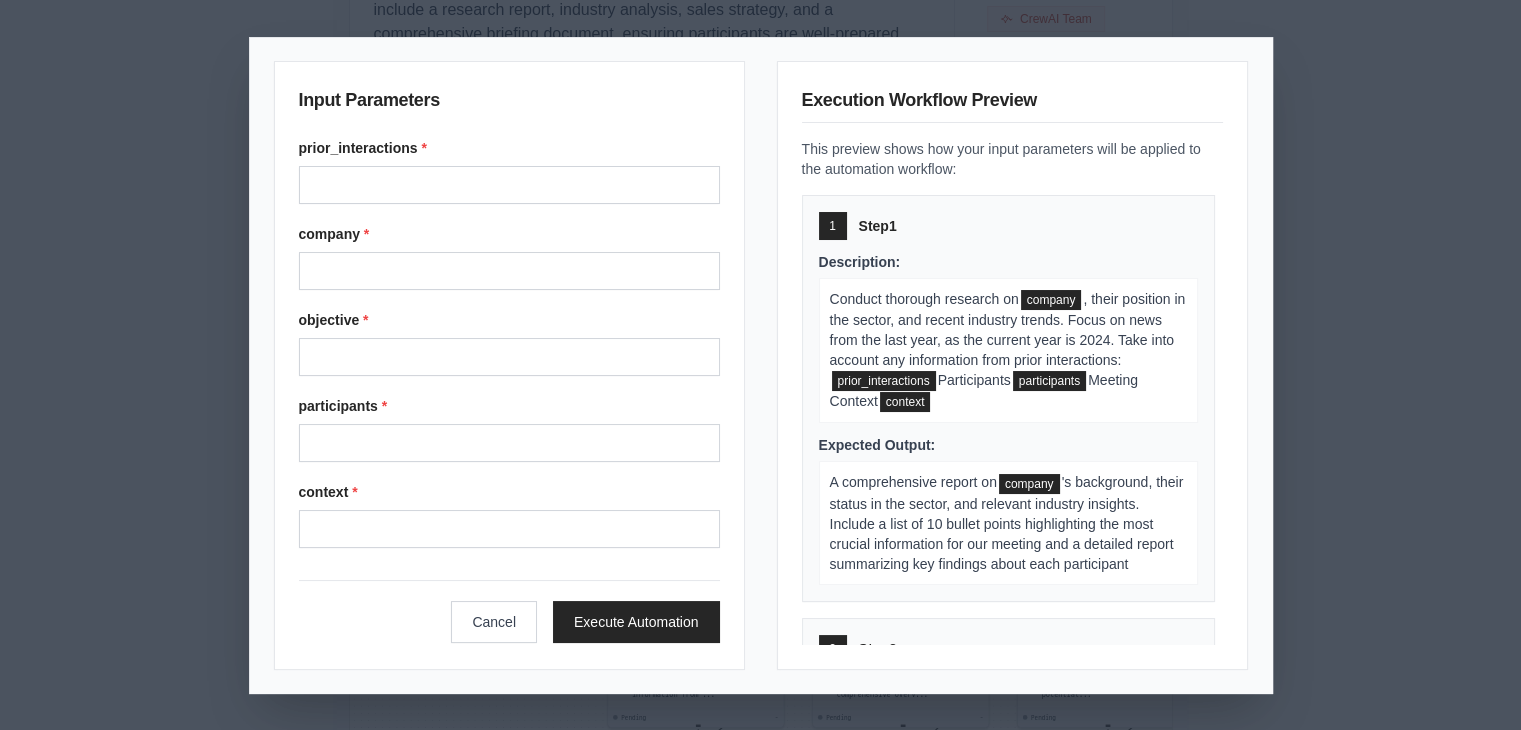 click on "Input Parameters prior_interactions   * company   * objective   * participants   * context   * Cancel Execute Automation Execution Workflow Preview This preview shows how your input parameters will be applied to the automation workflow: 1 Step  1 Description: Conduct thorough research on  company , their position in the sector, and recent industry trends. Focus on news from the last year, as the current year is 2024.
Take into account any information from prior interactions:  prior_interactions
Participants  participants  Meeting Context  context
Expected Output: A comprehensive report on  company 's background, their status in the sector, and relevant industry insights. Include a list of 10 bullet points highlighting the most crucial information for our meeting and a detailed report summarizing key findings about each participant
2 Step  2 Description: prior_interactions
Participants  participants  Meeting Context  context
Expected Output: 3 Step  3 Description: Develop a tailored sales approach for" at bounding box center [760, 365] 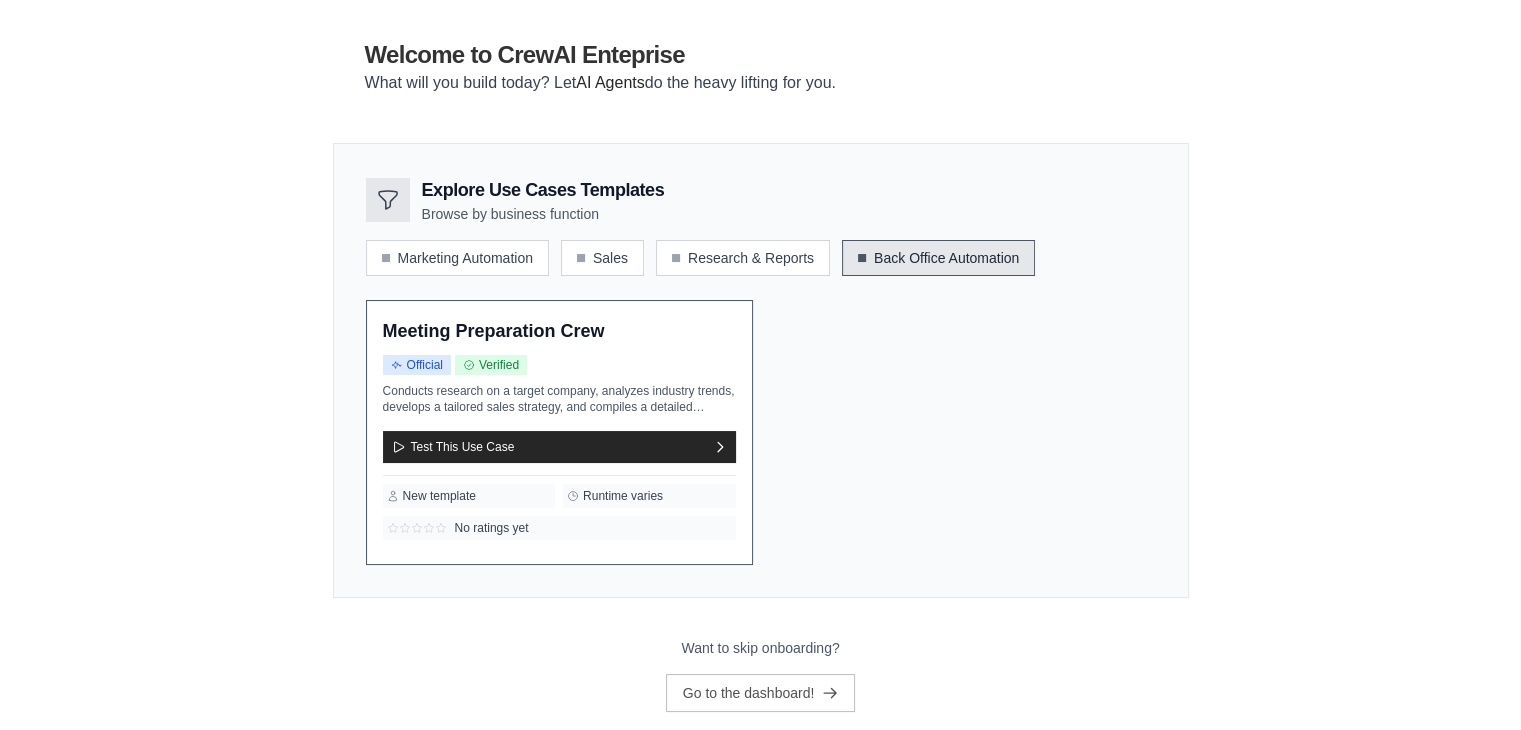 scroll, scrollTop: 111, scrollLeft: 0, axis: vertical 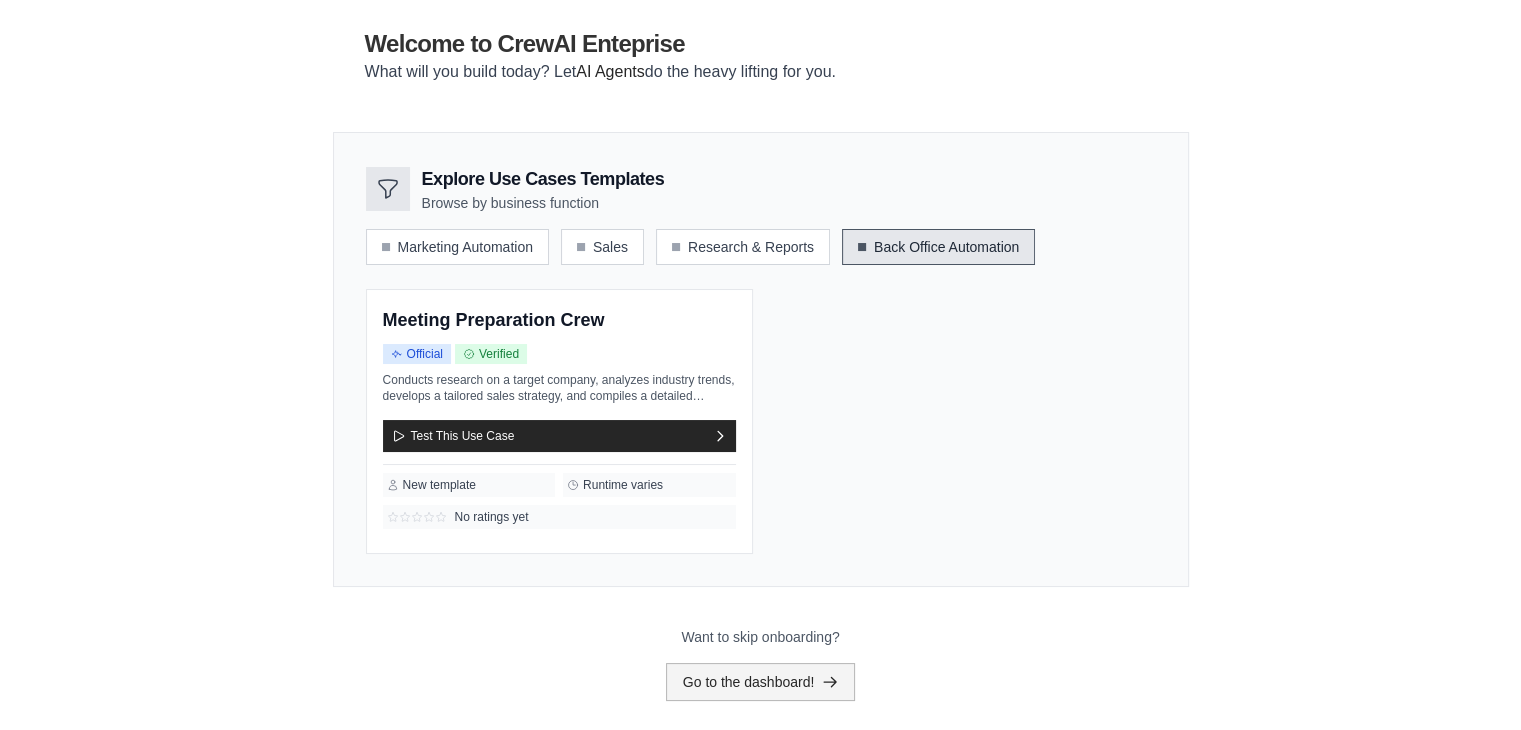 click on "Go to the dashboard!" at bounding box center [761, 682] 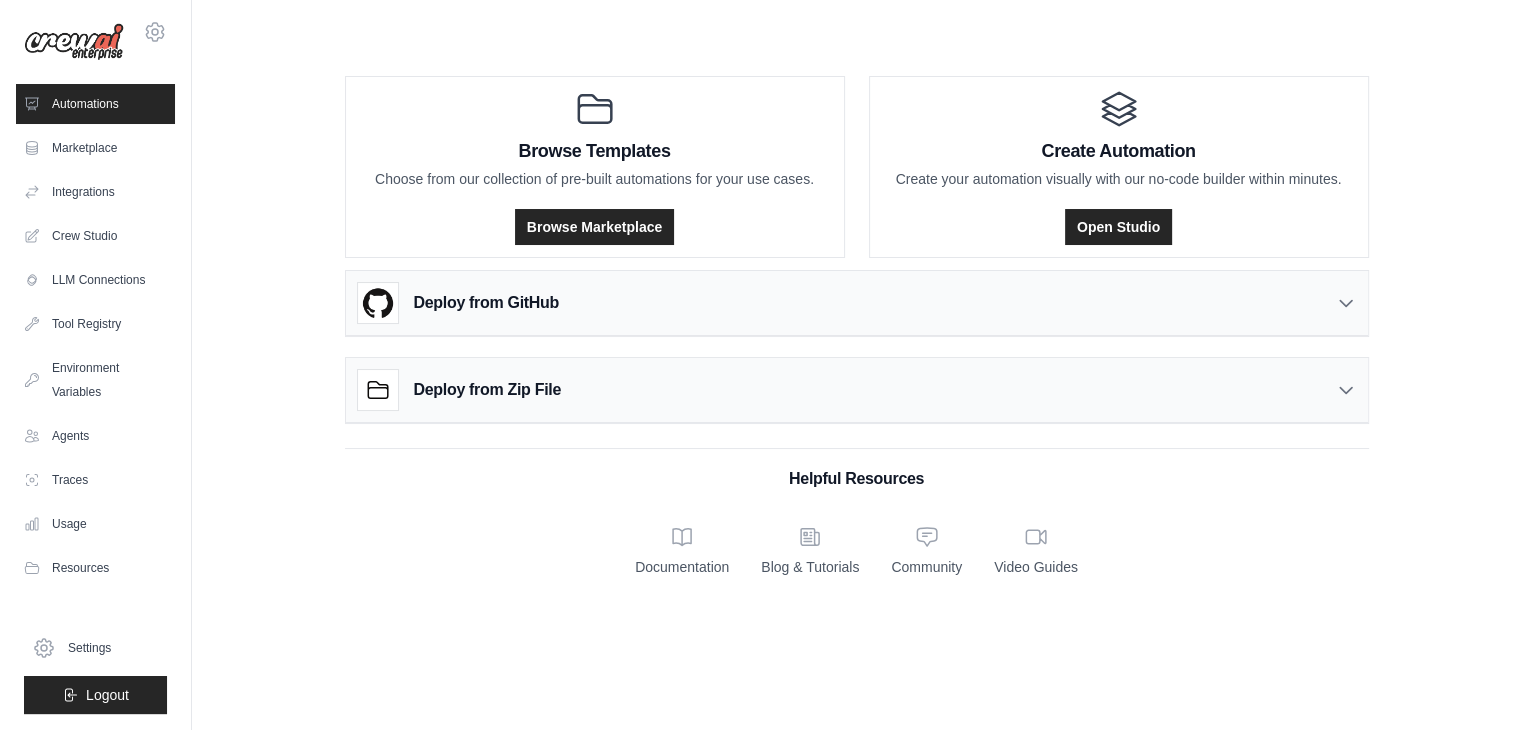 scroll, scrollTop: 0, scrollLeft: 0, axis: both 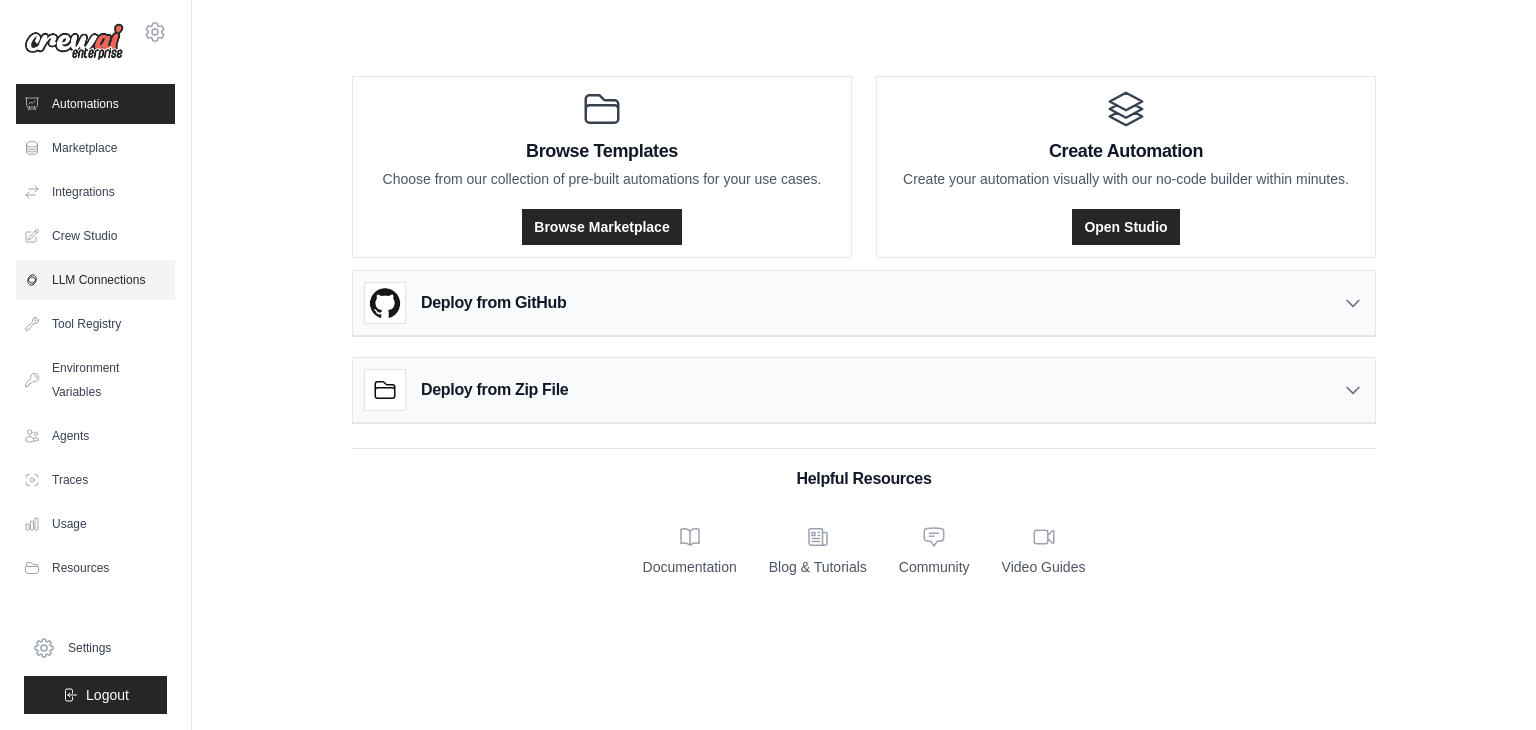 click on "LLM Connections" at bounding box center [95, 280] 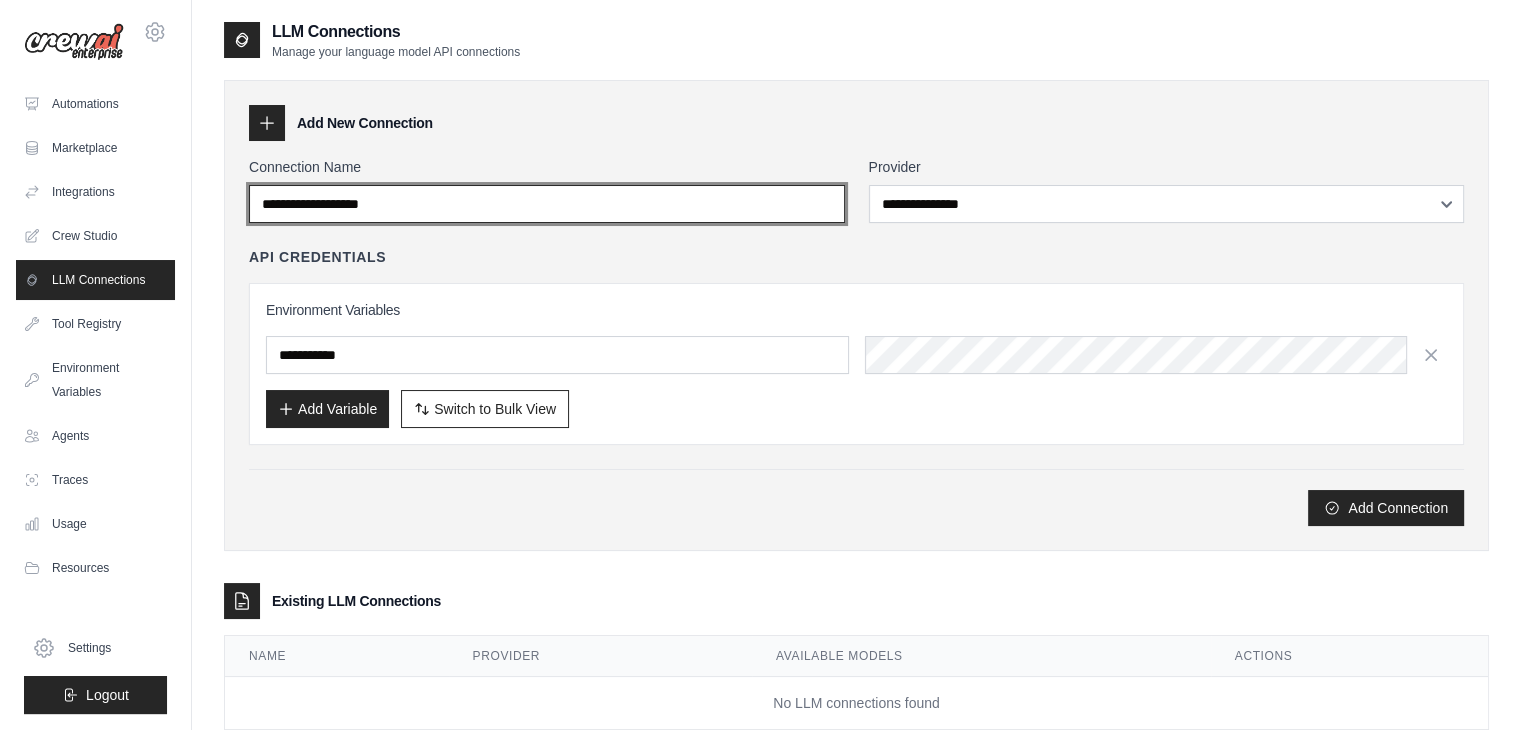 click on "Connection Name" at bounding box center [547, 204] 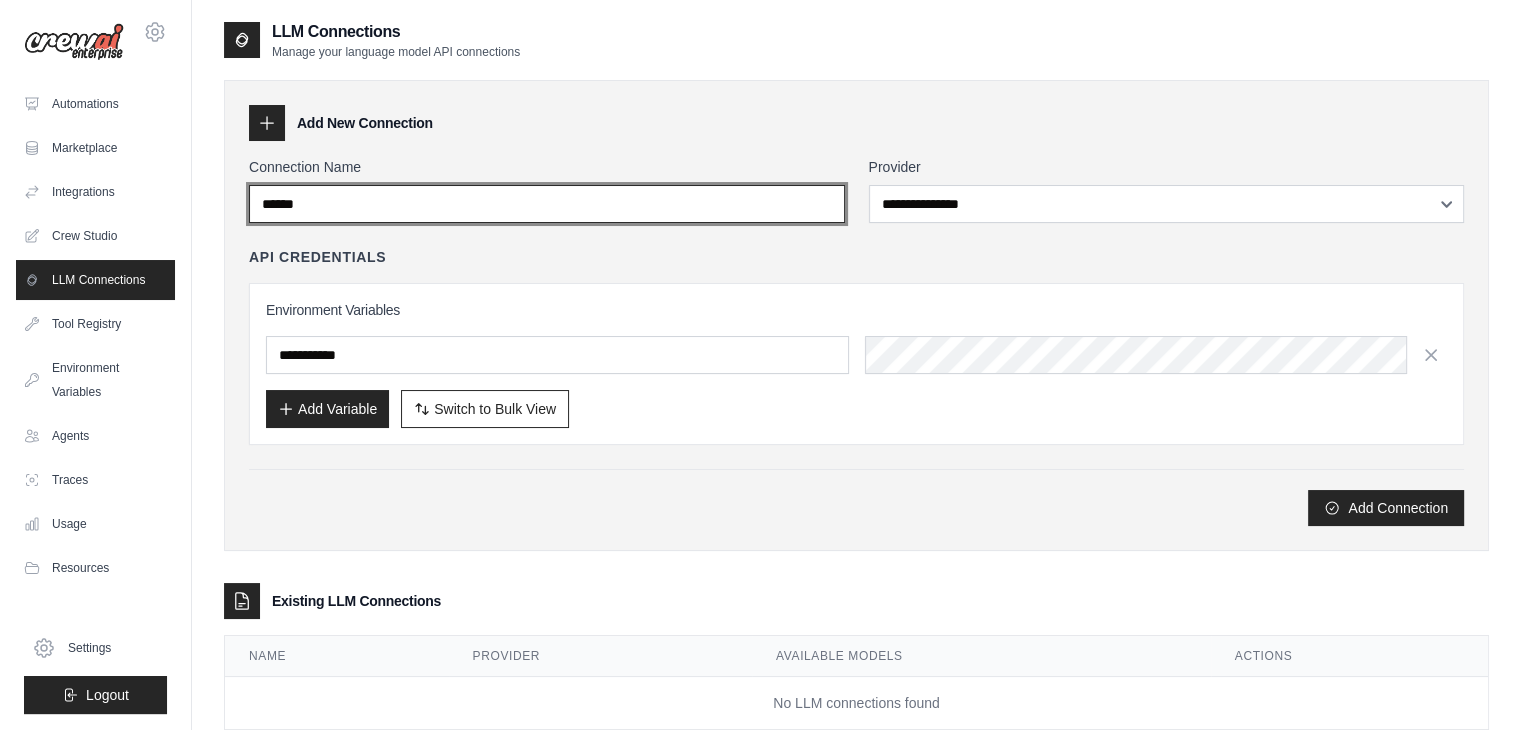 type on "******" 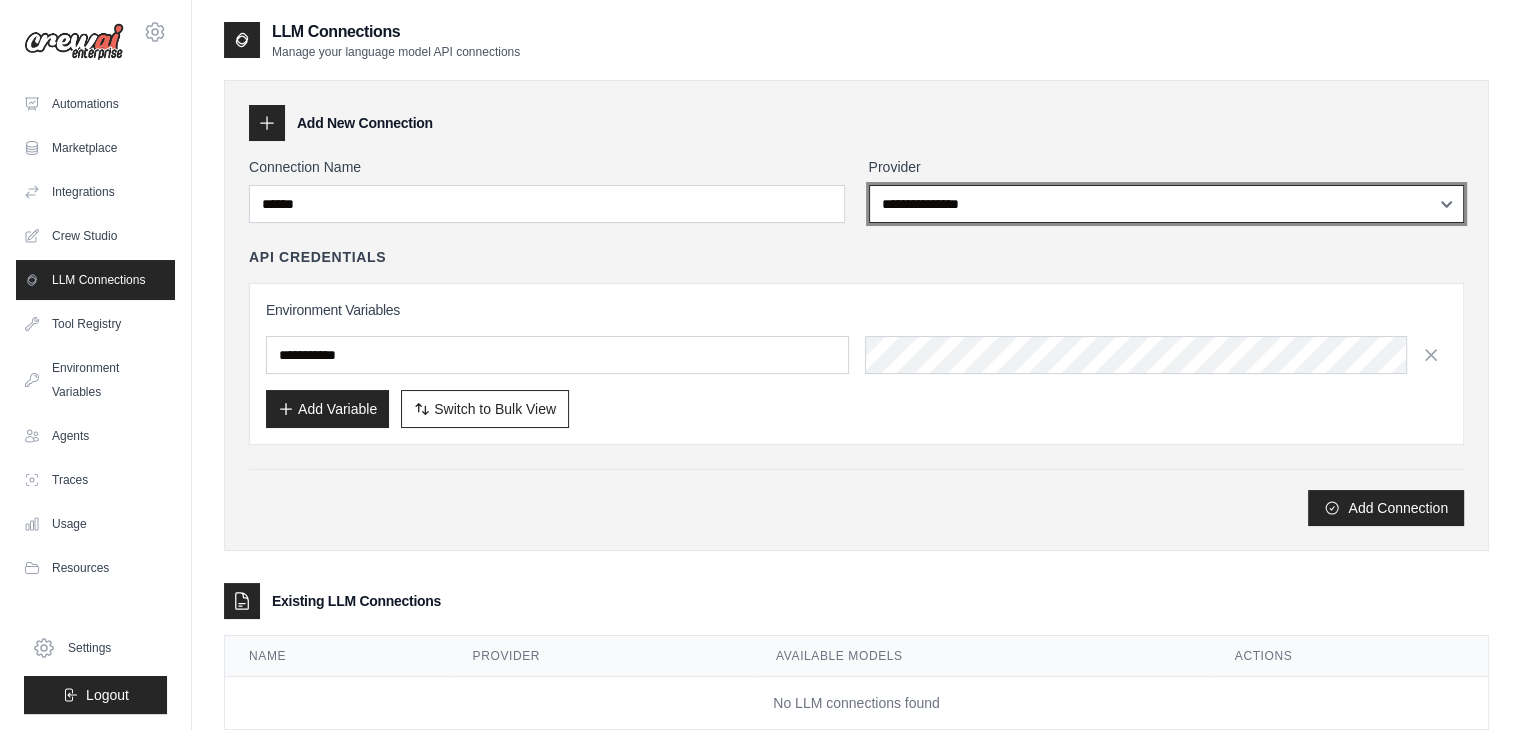 select on "******" 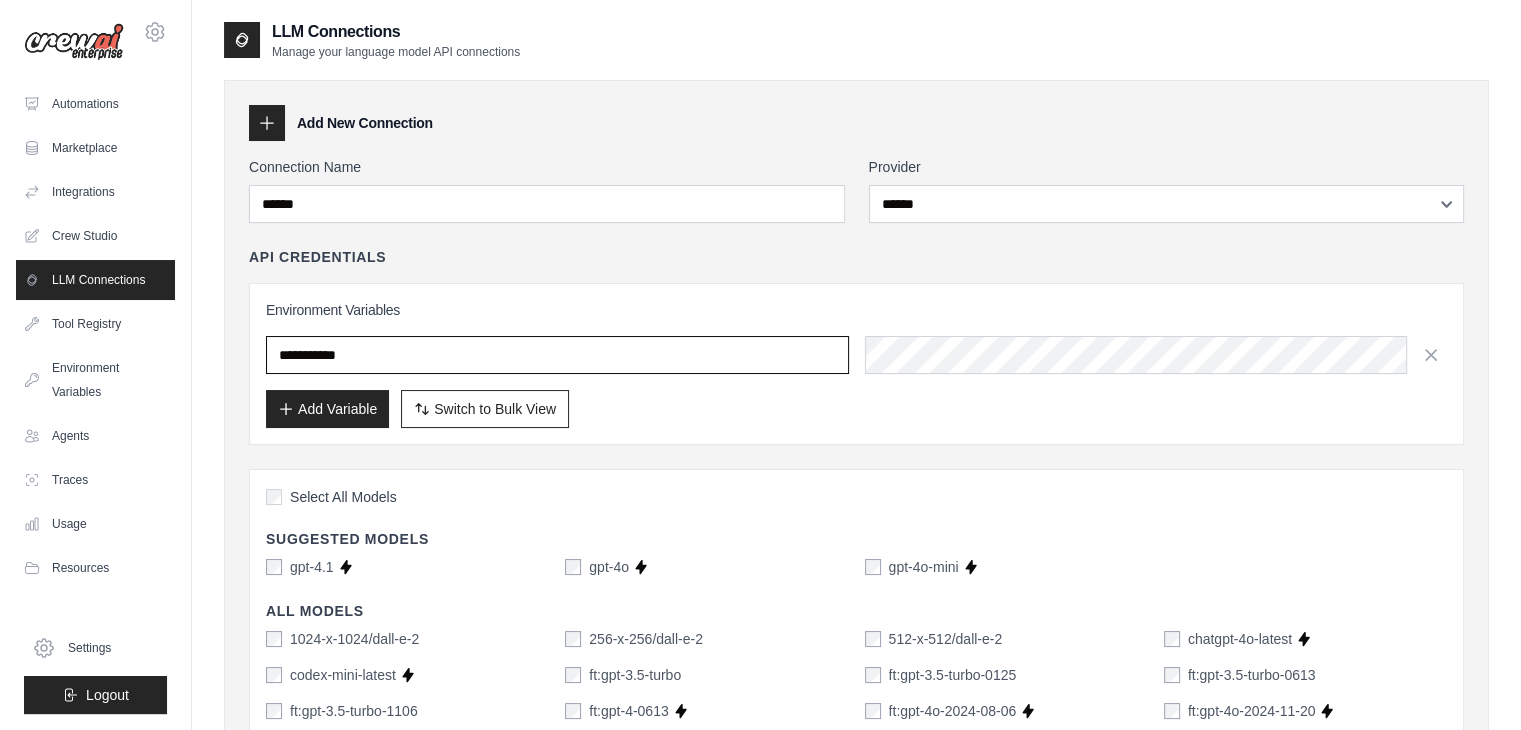 click at bounding box center (557, 355) 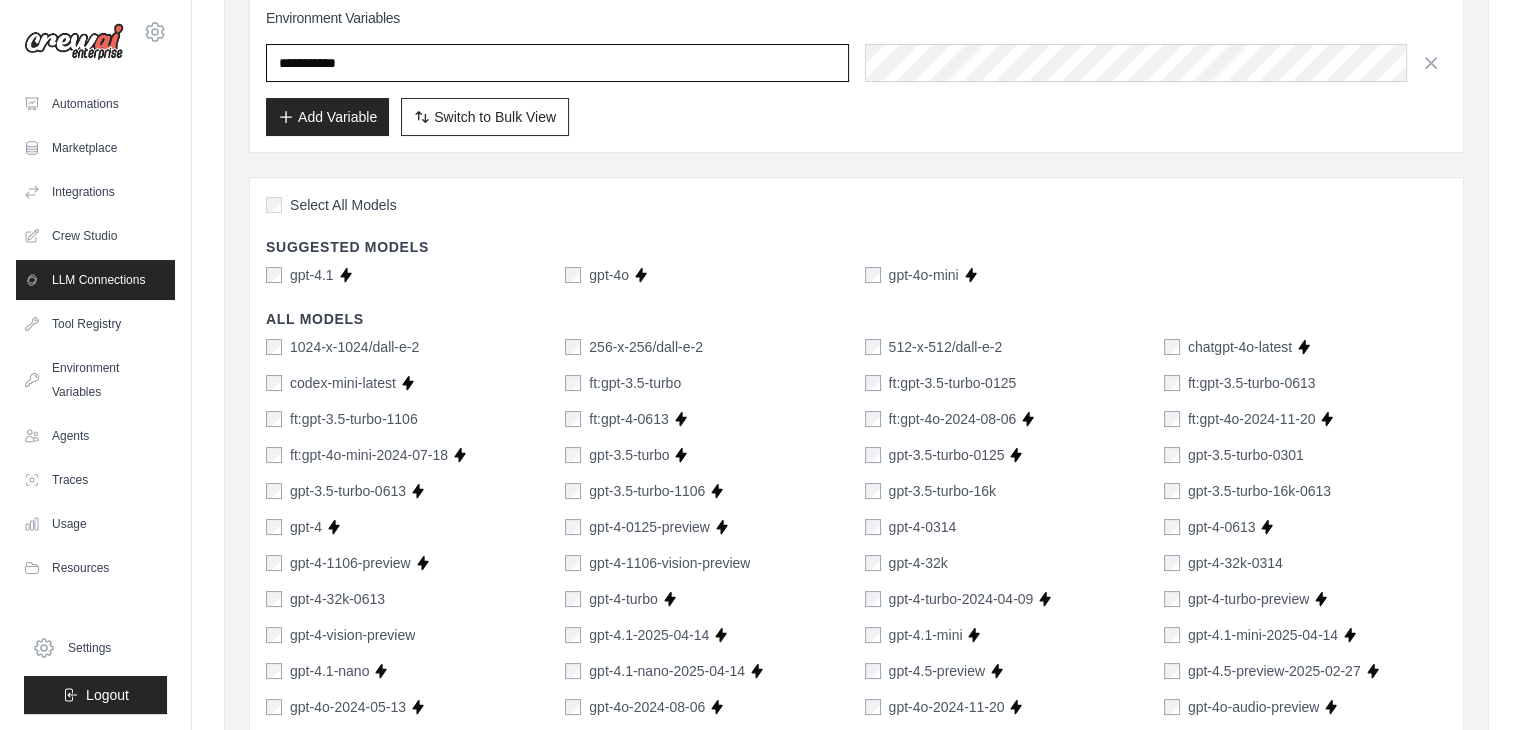 scroll, scrollTop: 300, scrollLeft: 0, axis: vertical 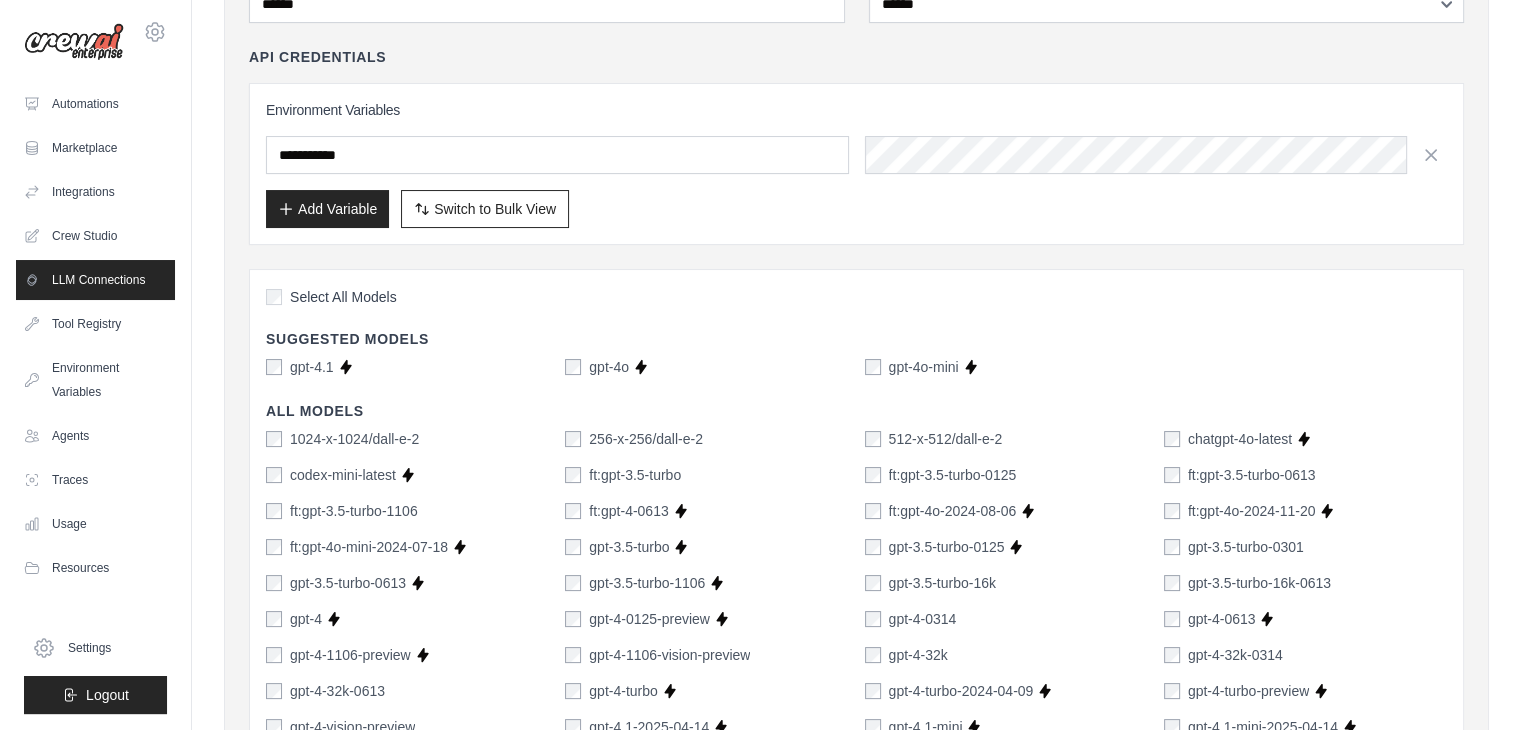 click on "Add Variable" at bounding box center [327, 209] 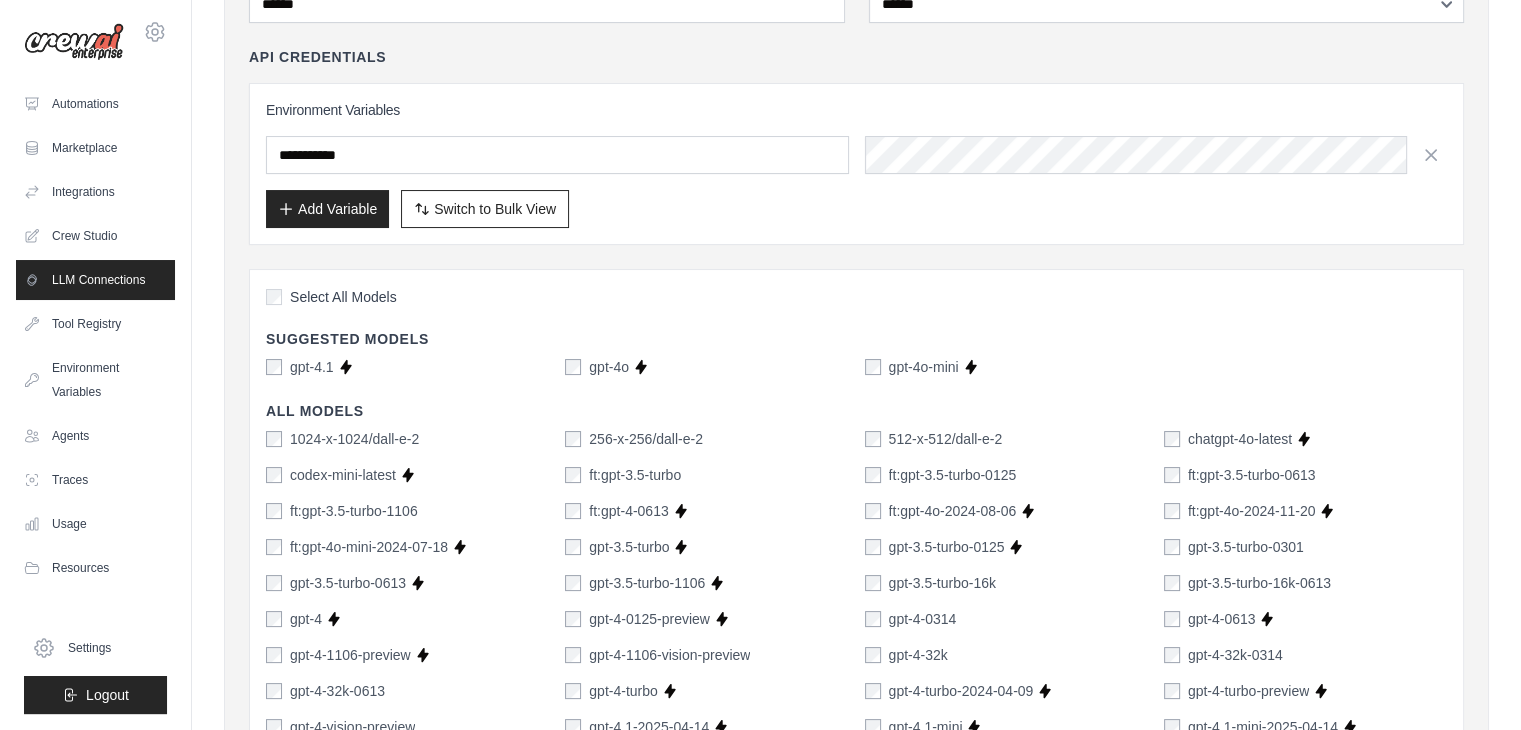 click 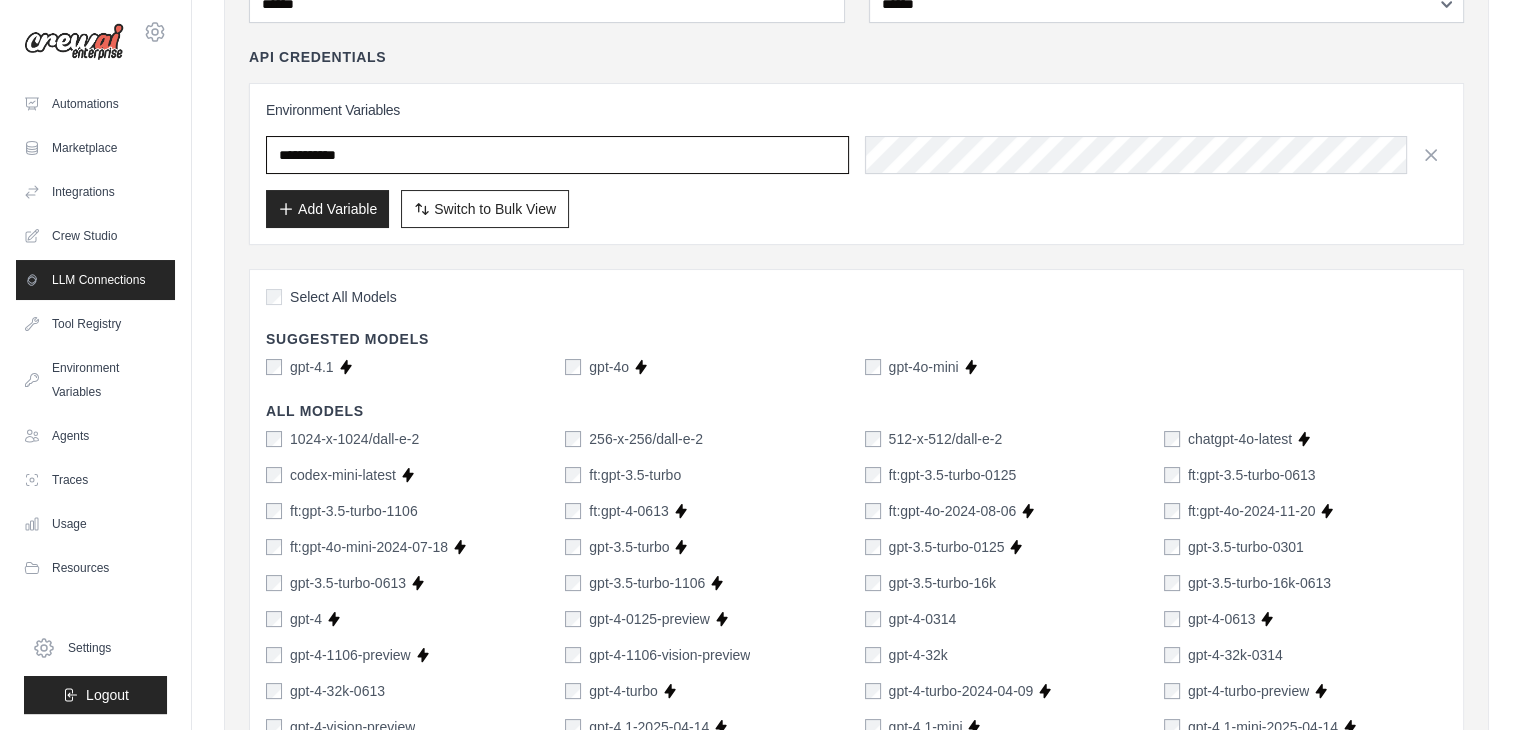 click at bounding box center (557, 155) 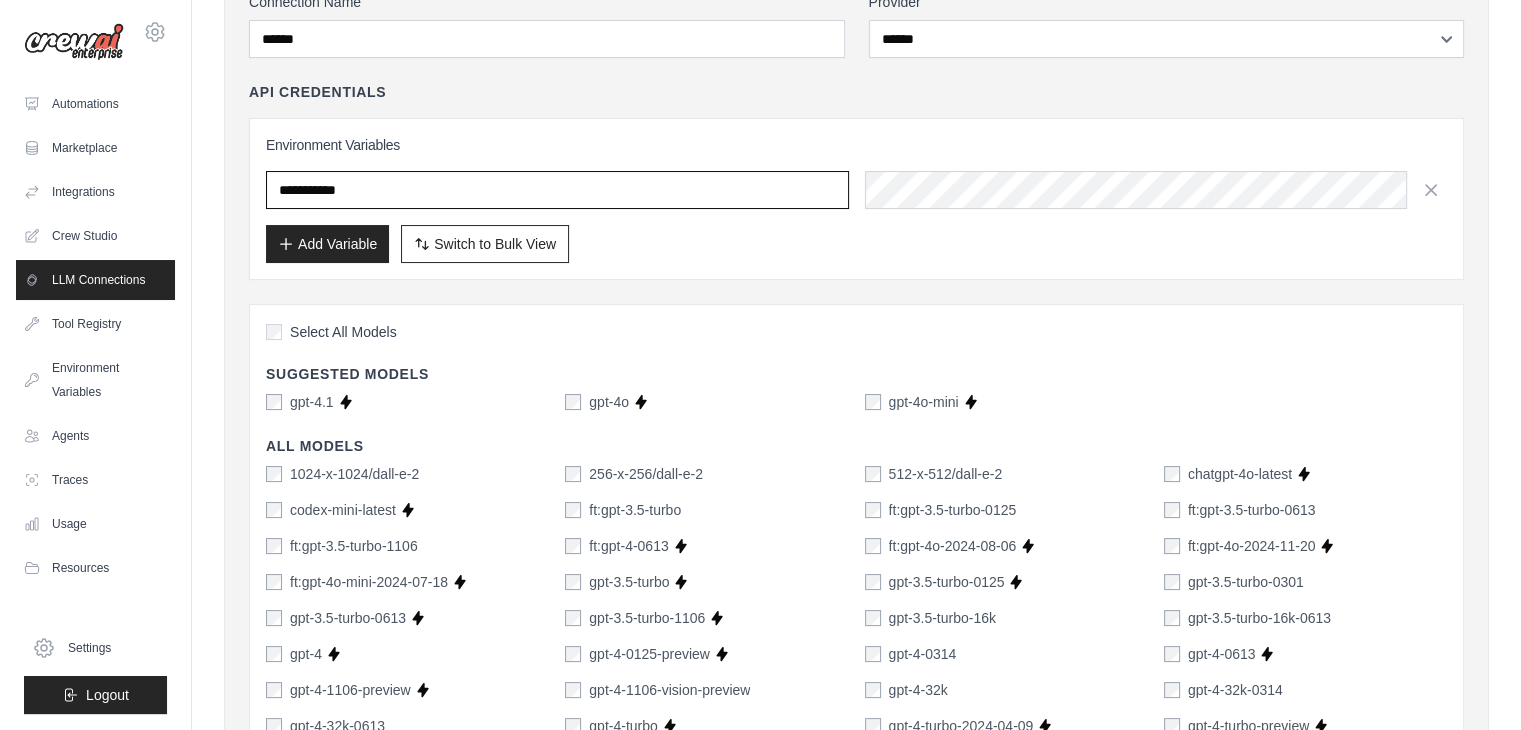 scroll, scrollTop: 200, scrollLeft: 0, axis: vertical 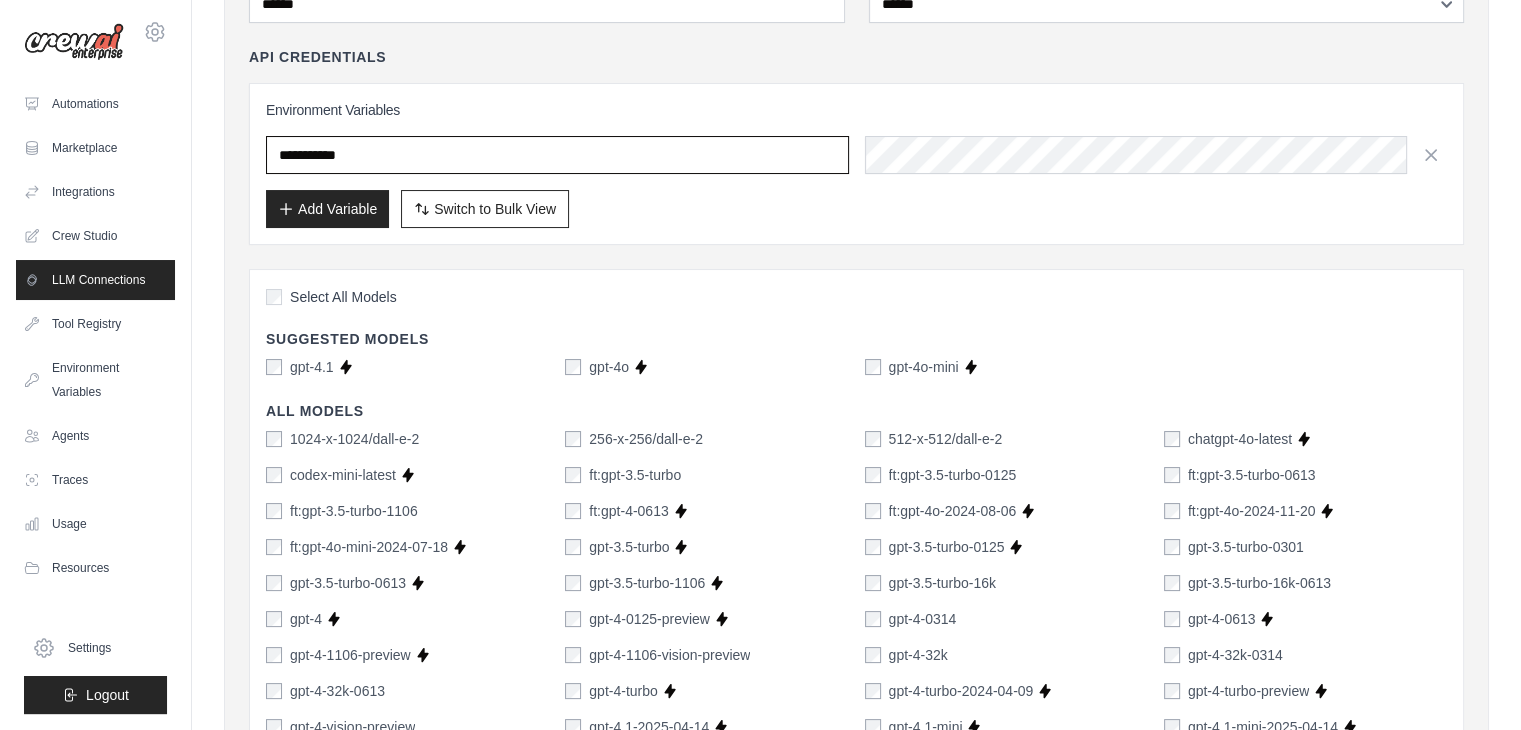 click at bounding box center (557, 155) 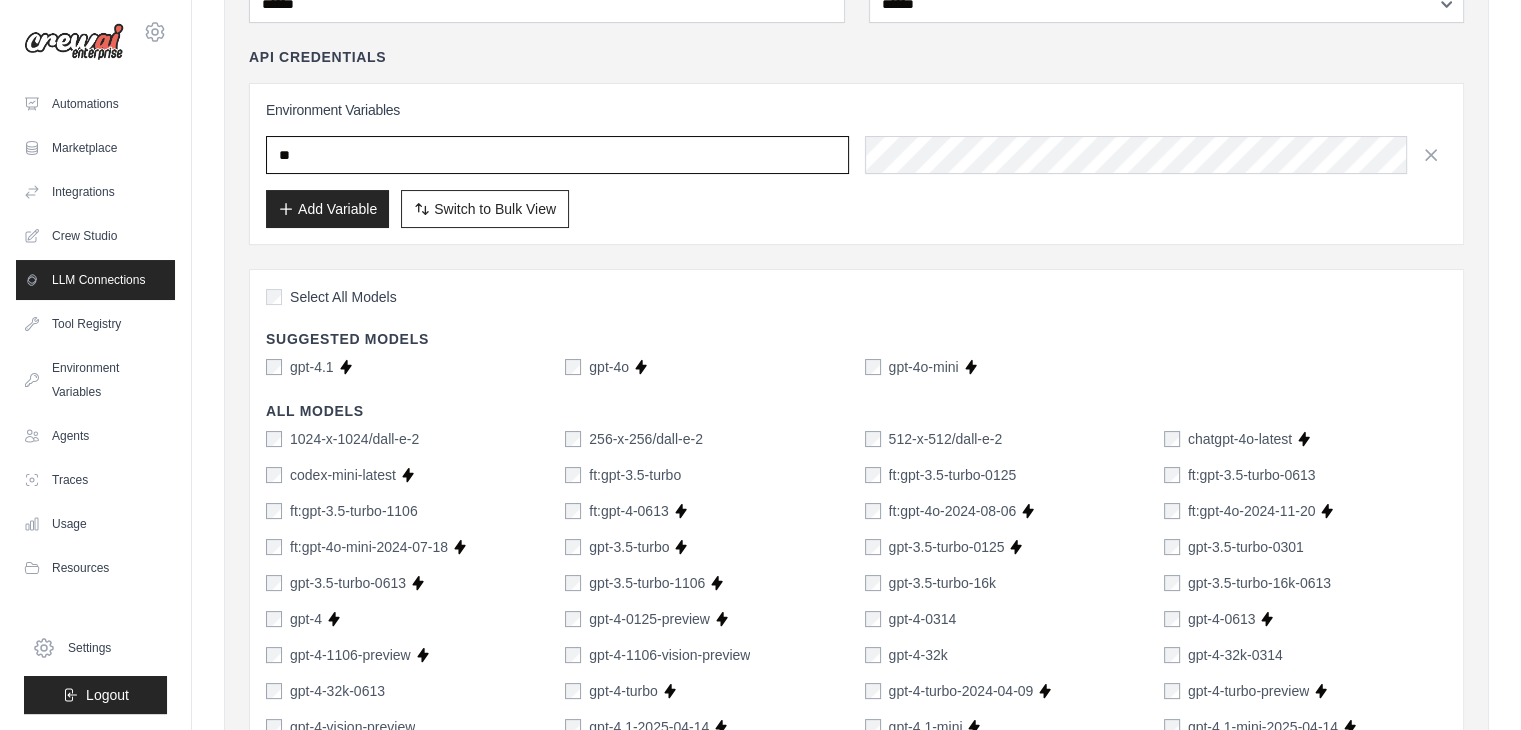 type on "*" 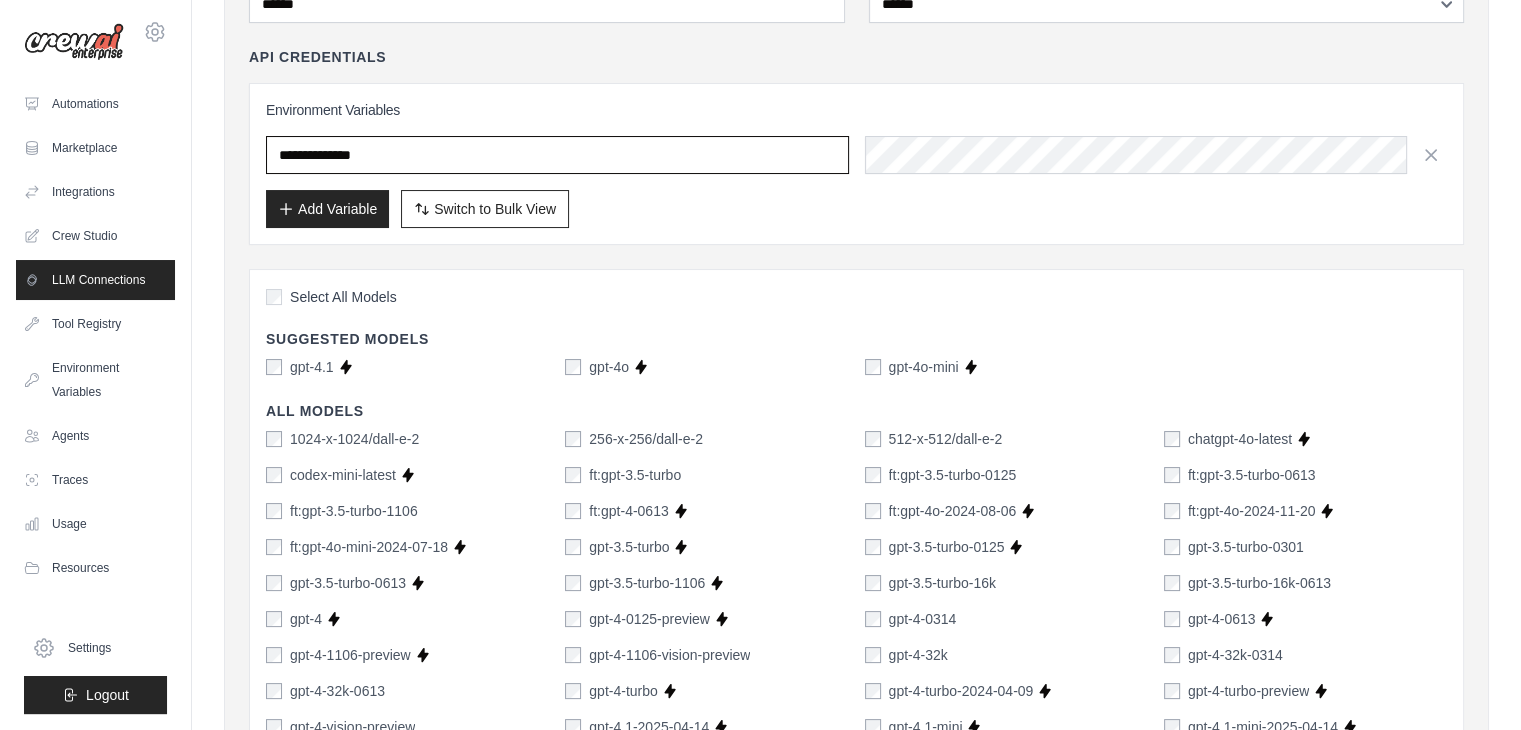 type on "**********" 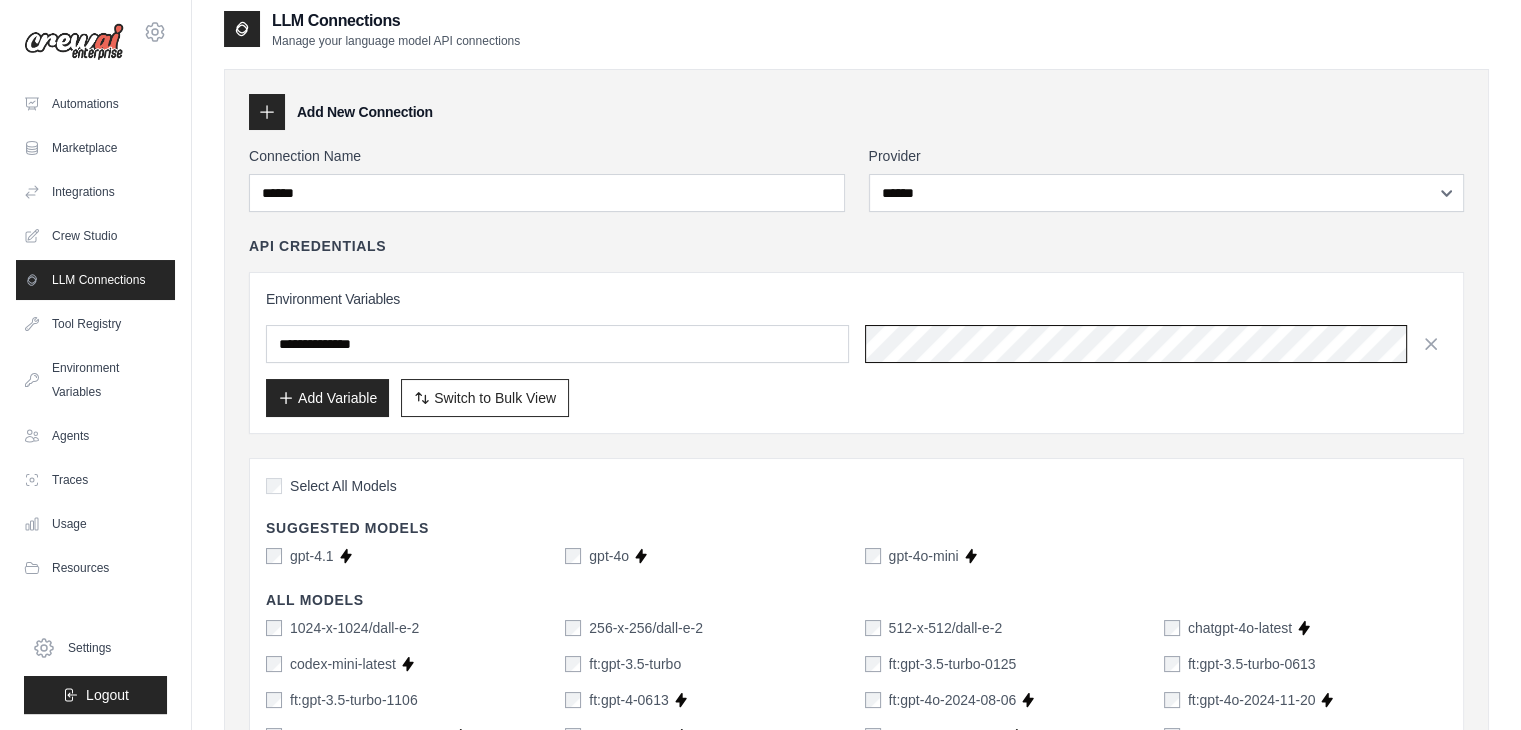 scroll, scrollTop: 0, scrollLeft: 0, axis: both 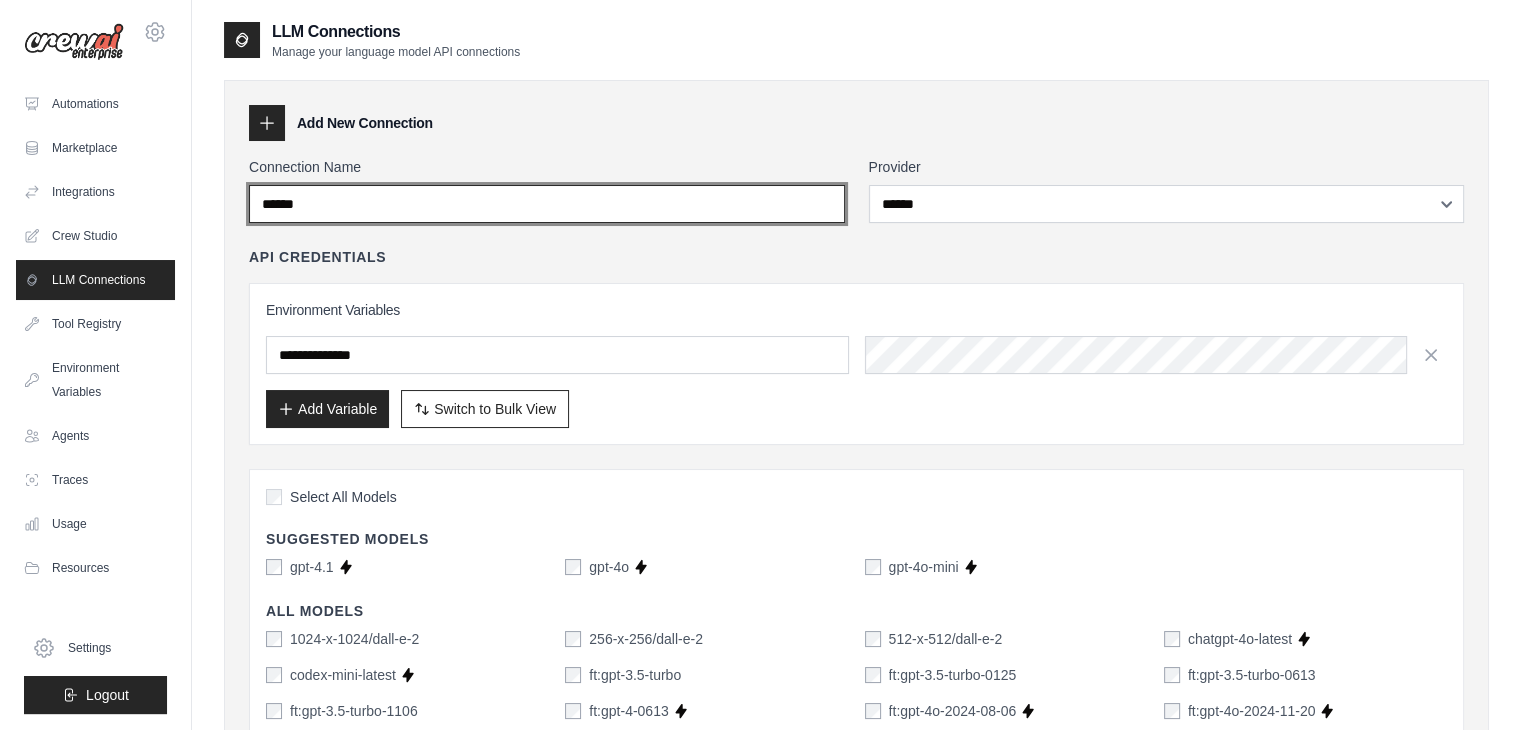 click on "******" at bounding box center [547, 204] 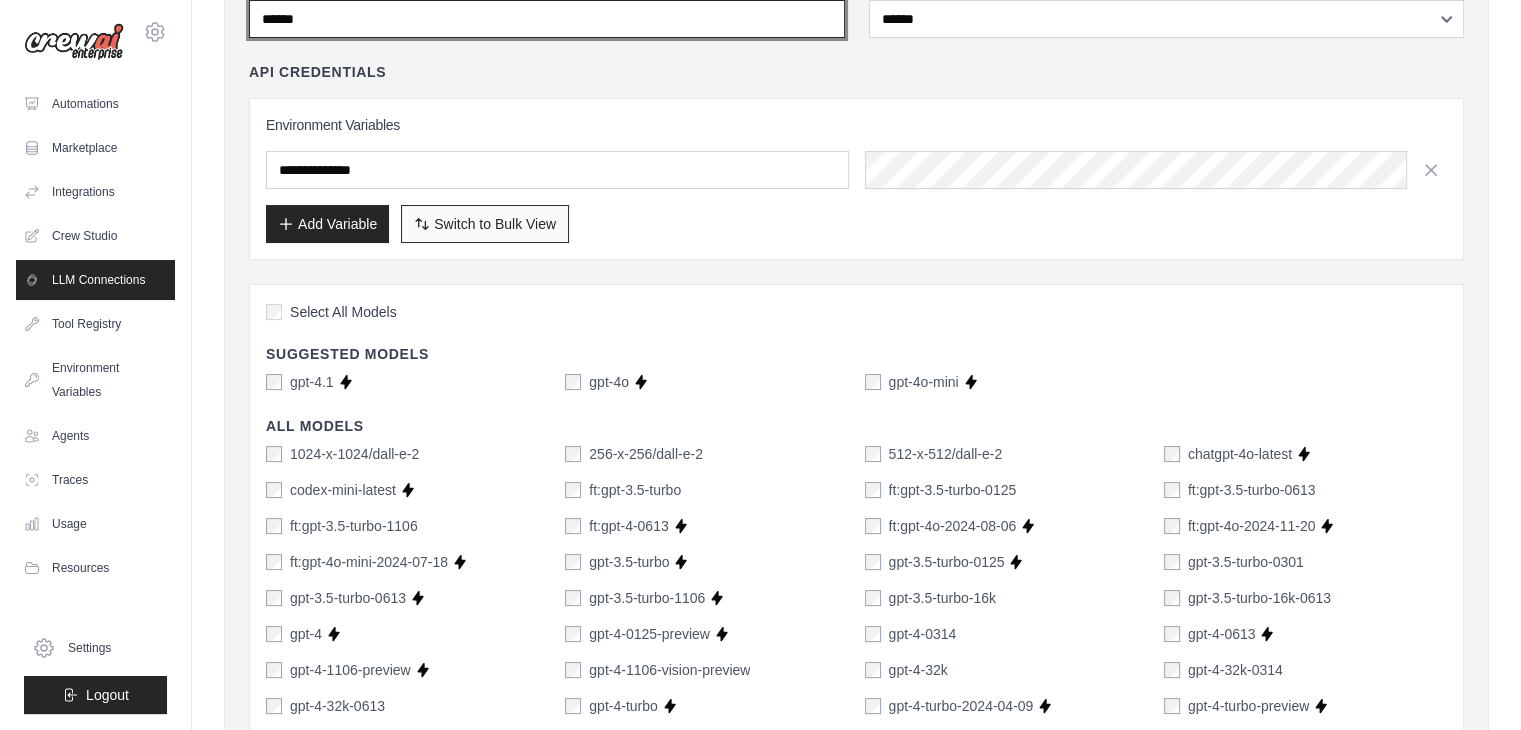 scroll, scrollTop: 200, scrollLeft: 0, axis: vertical 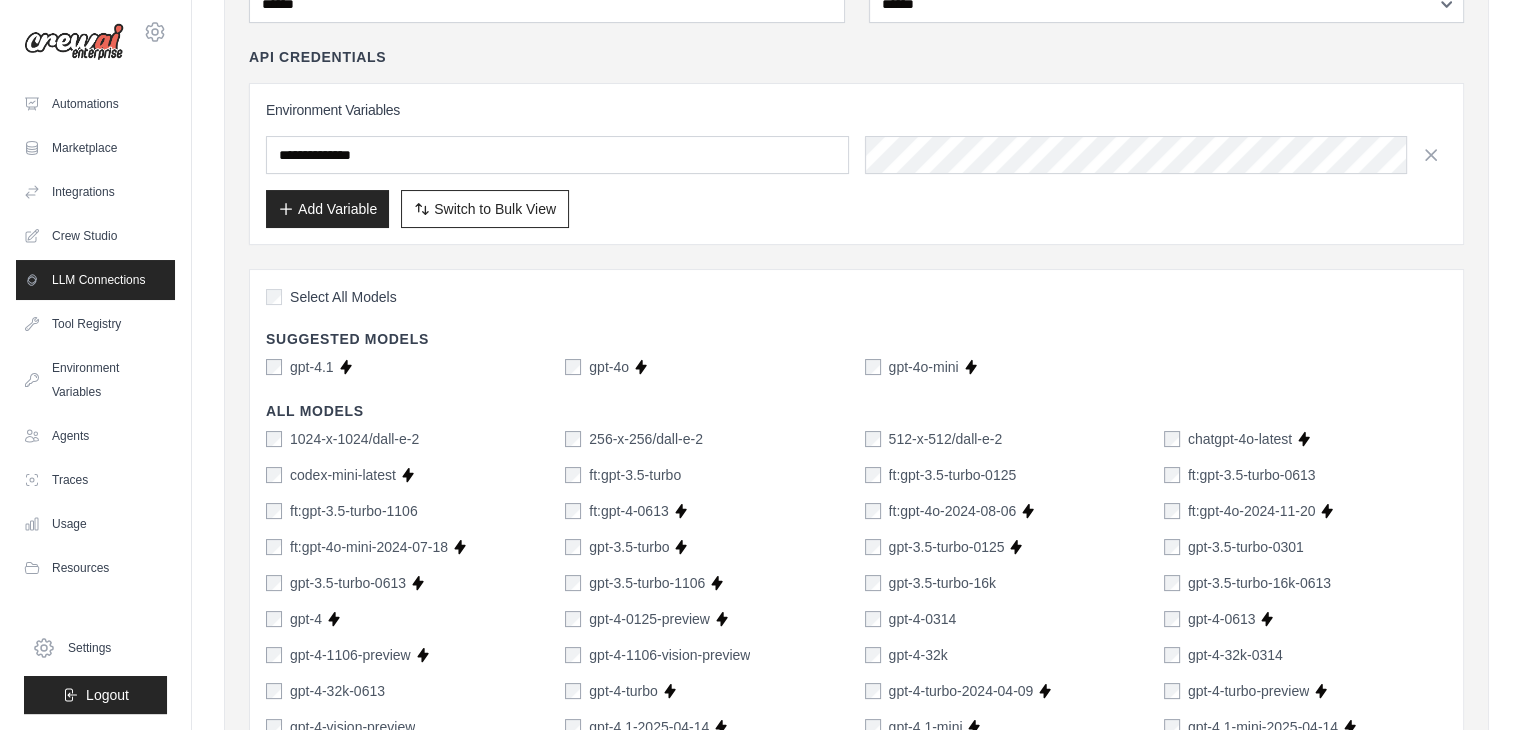 click on "Add Variable" at bounding box center [327, 209] 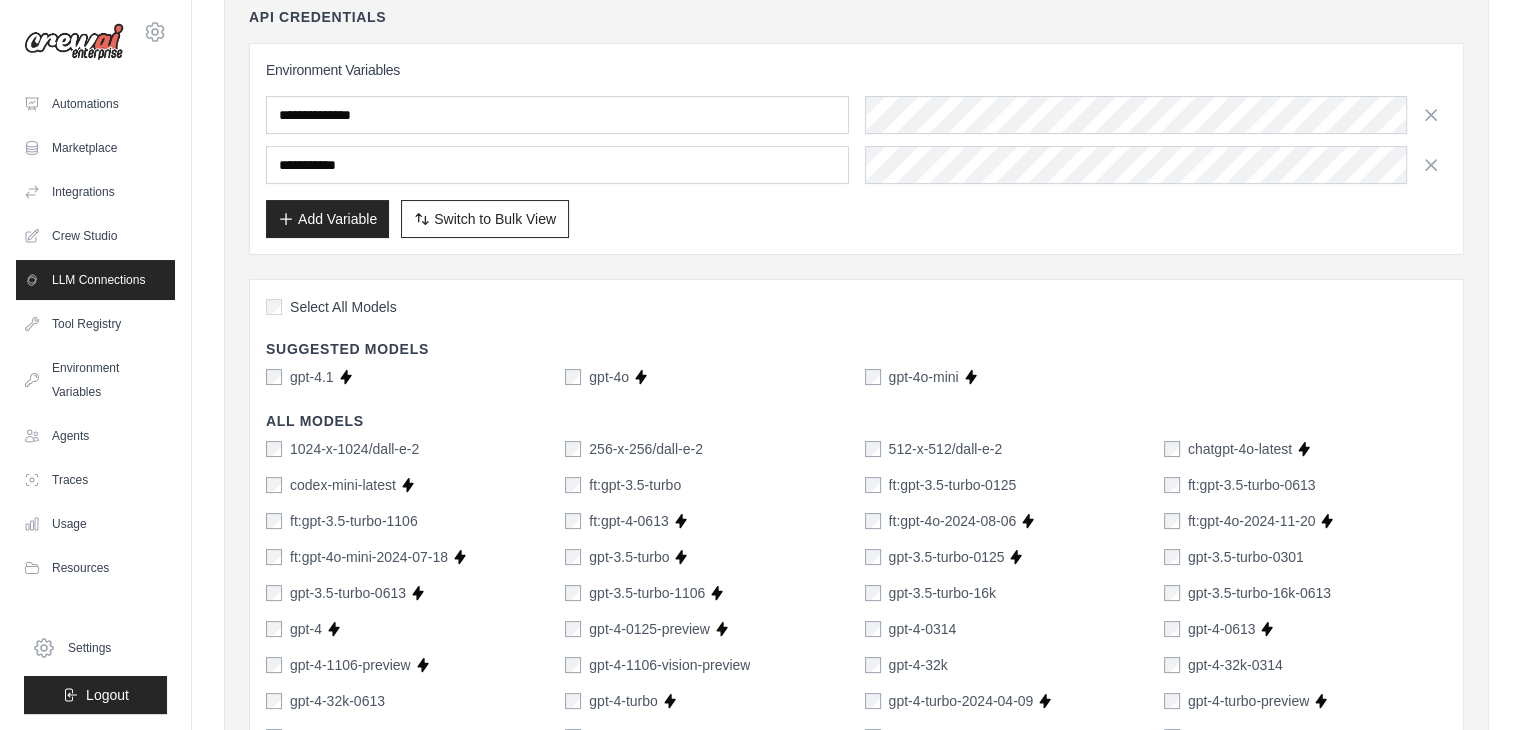 scroll, scrollTop: 300, scrollLeft: 0, axis: vertical 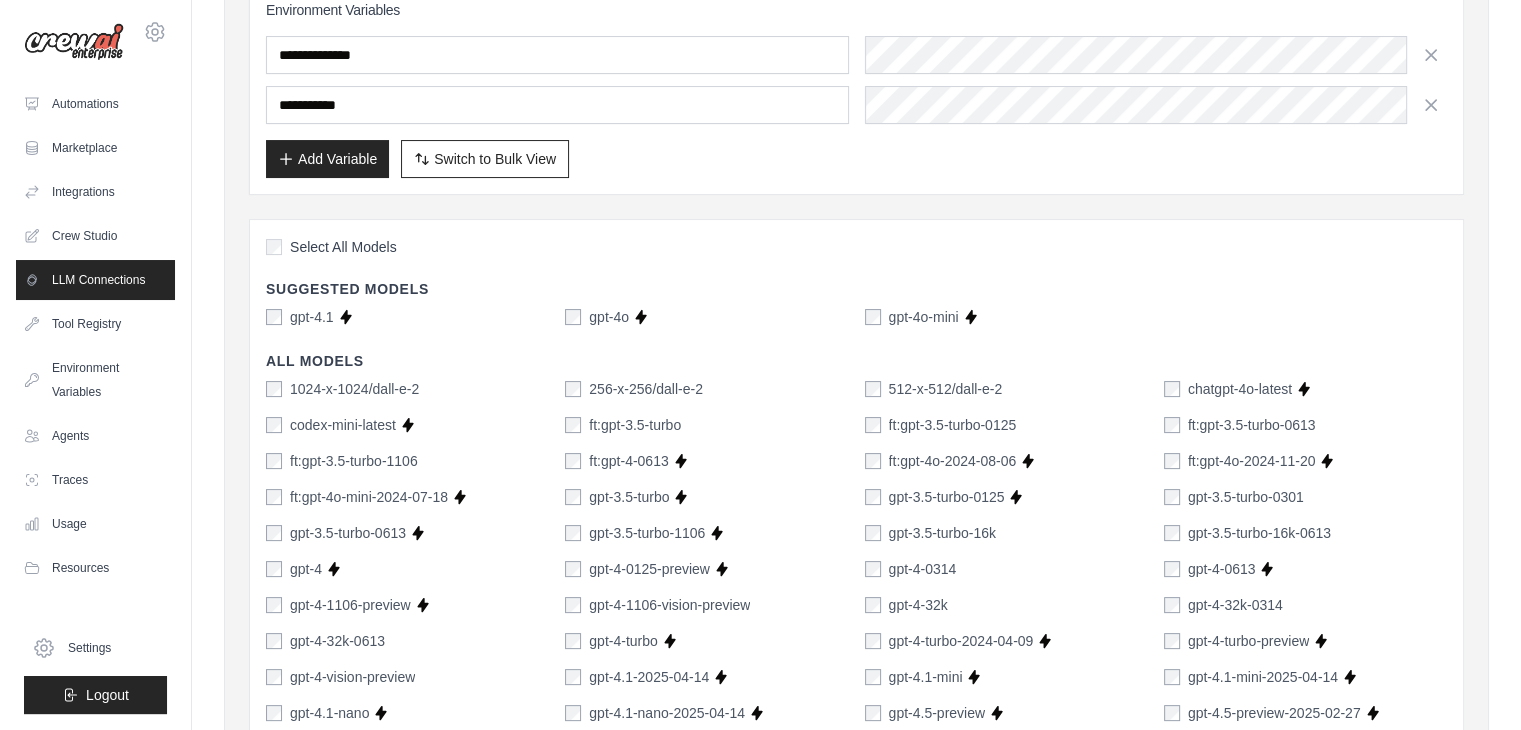 click on "gpt-4o-mini" at bounding box center [912, 317] 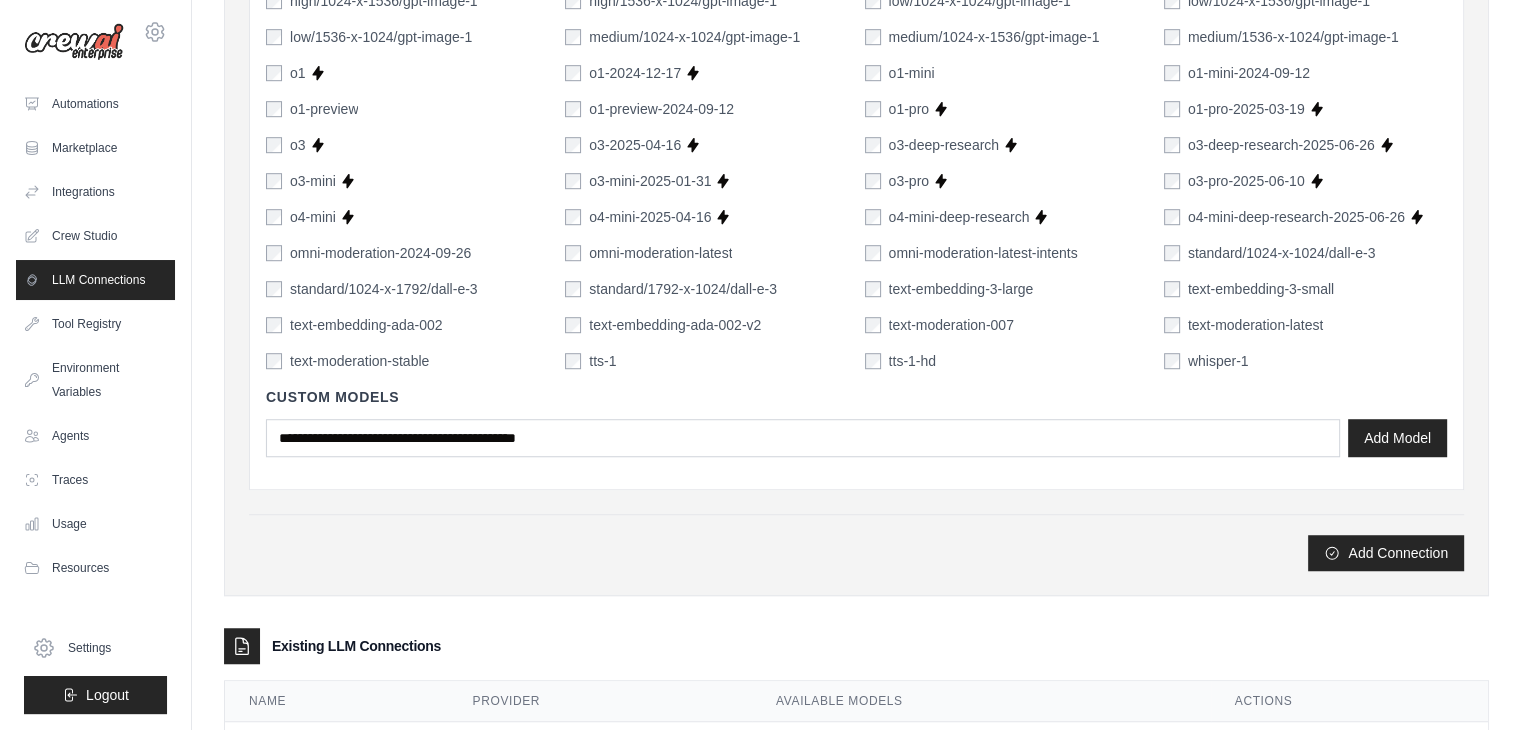 scroll, scrollTop: 1393, scrollLeft: 0, axis: vertical 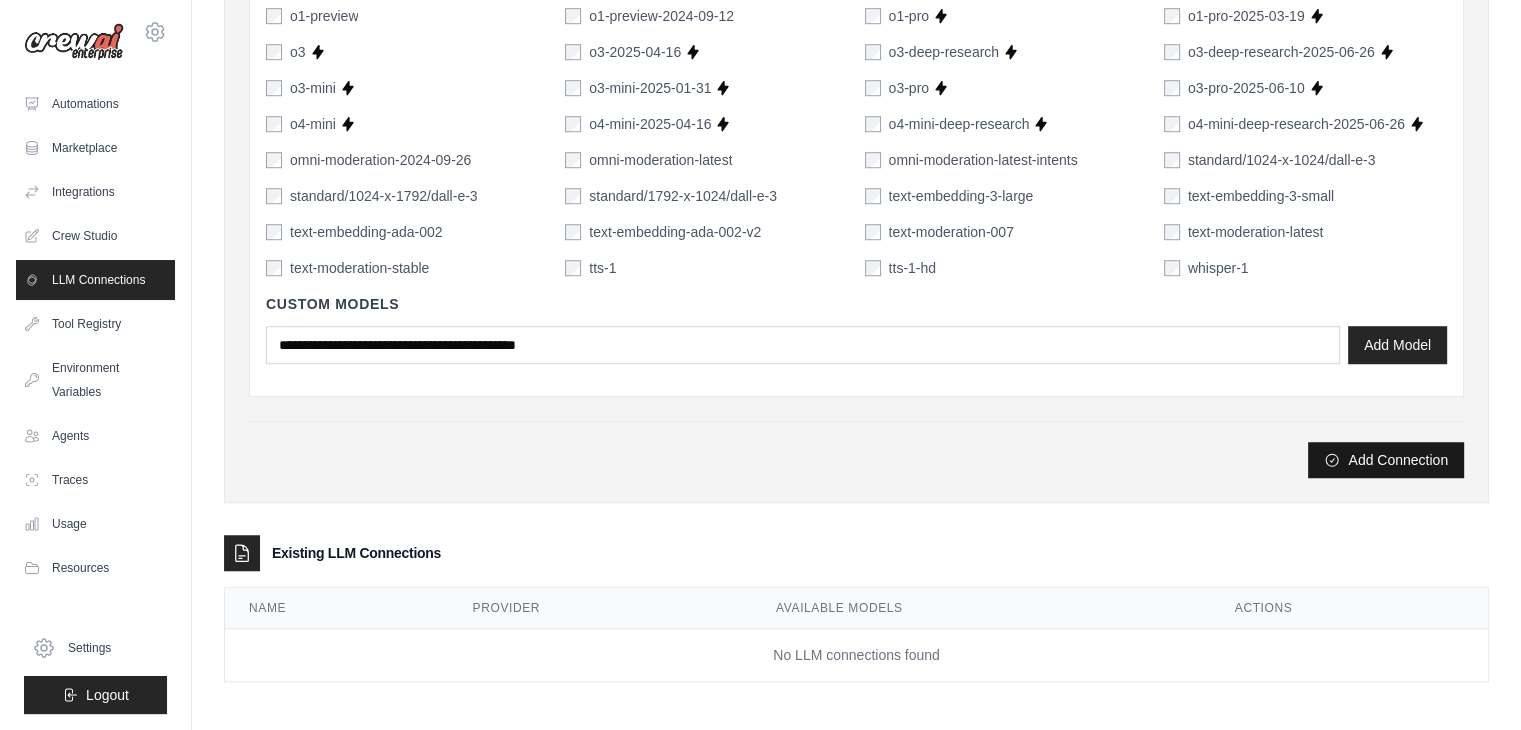 click on "Add Connection" at bounding box center (1386, 460) 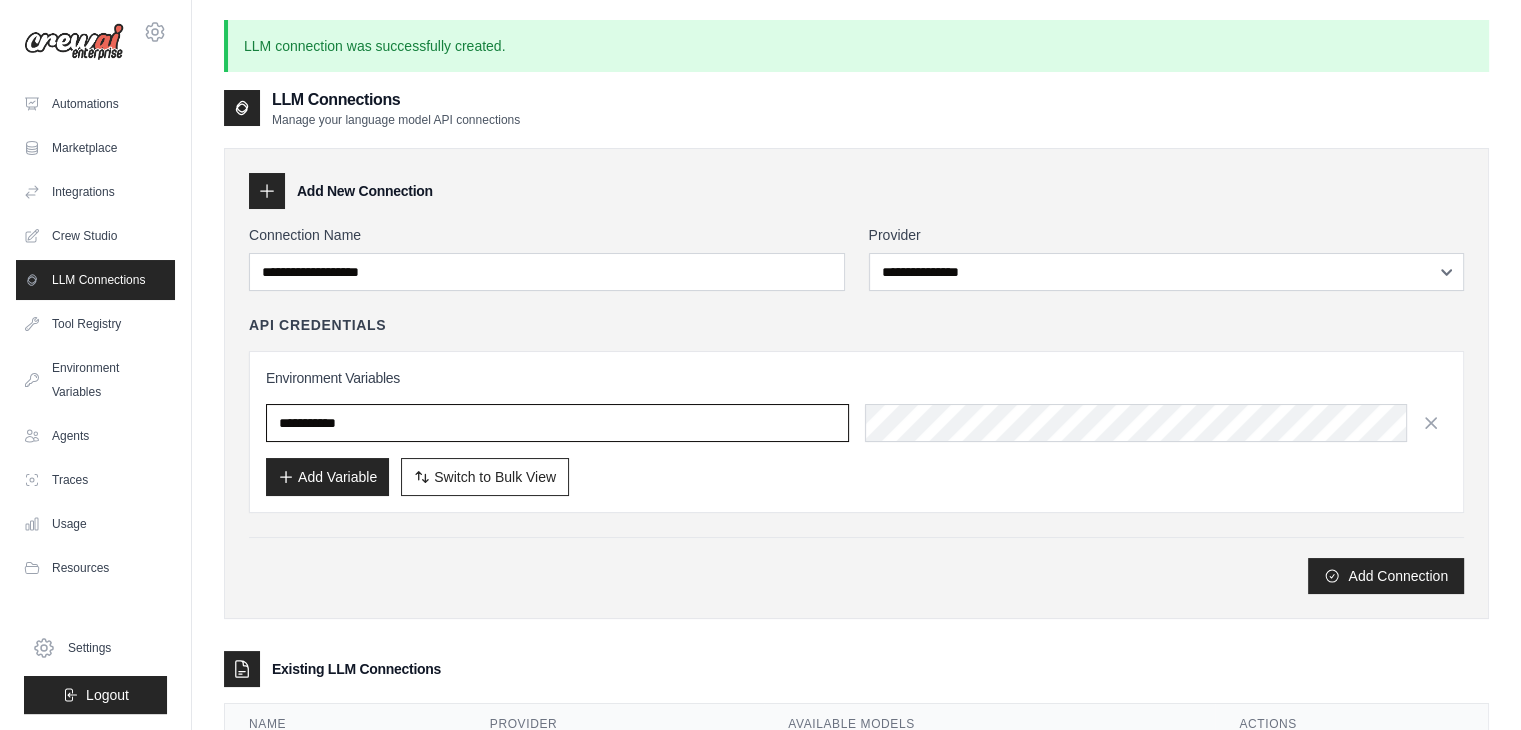 type on "**********" 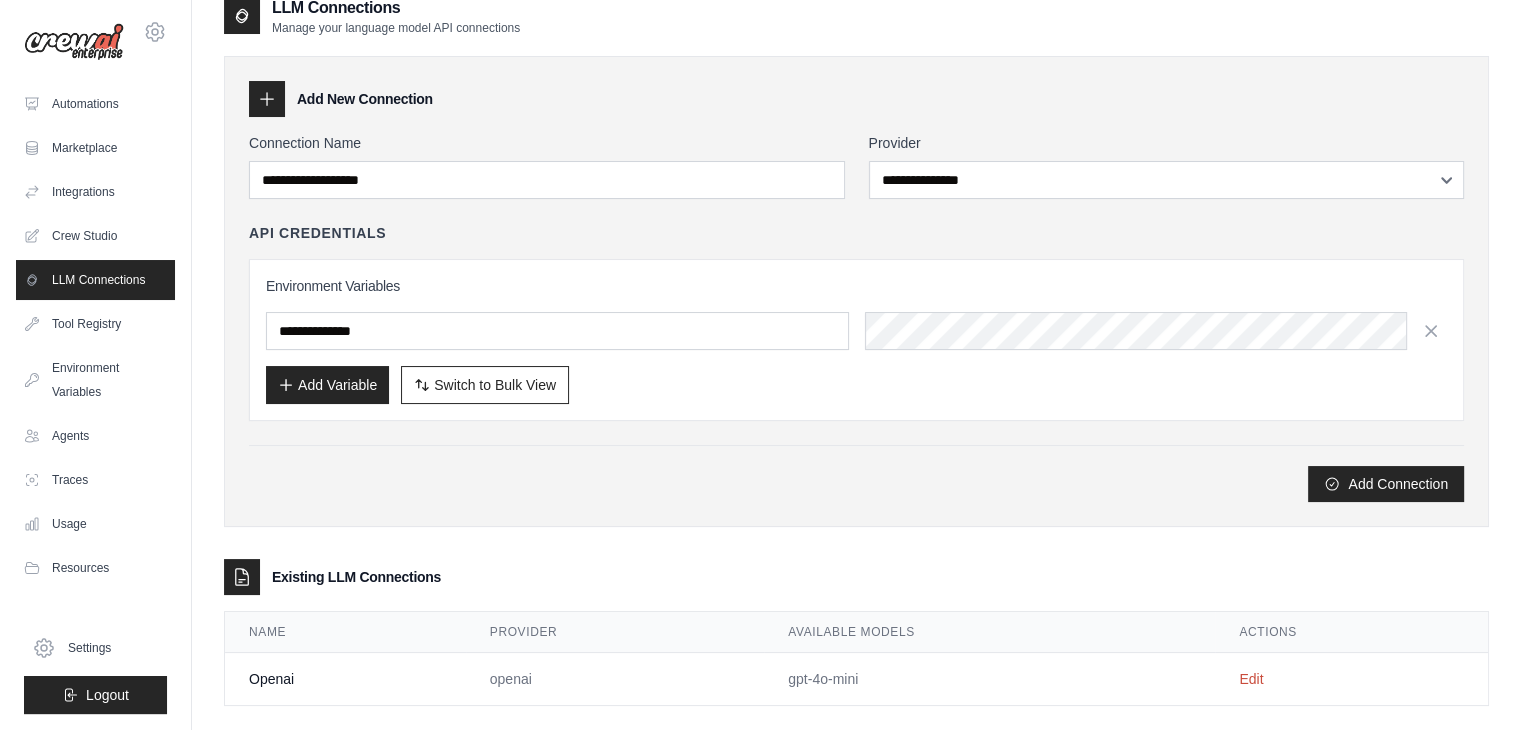 scroll, scrollTop: 117, scrollLeft: 0, axis: vertical 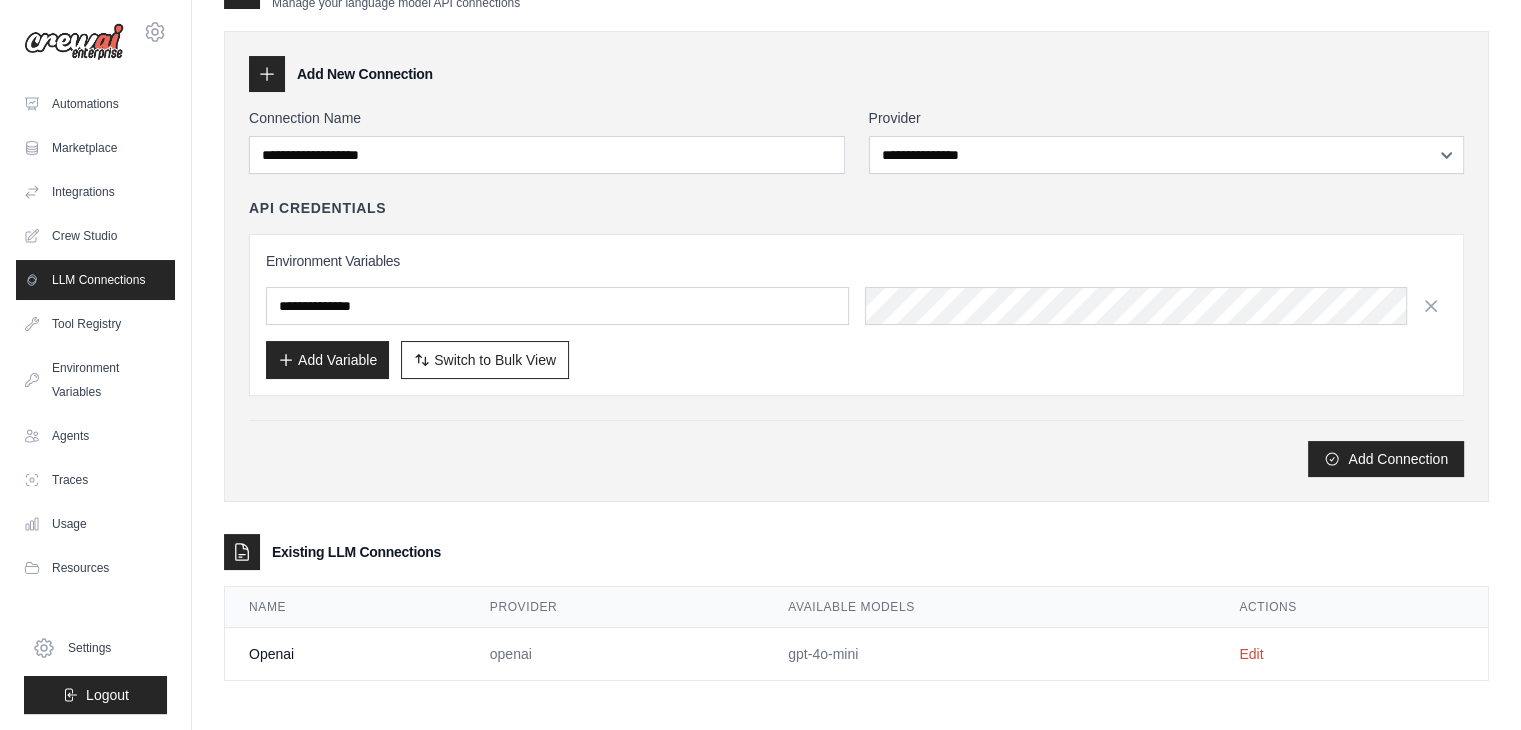 click on "Add Connection" at bounding box center [856, 459] 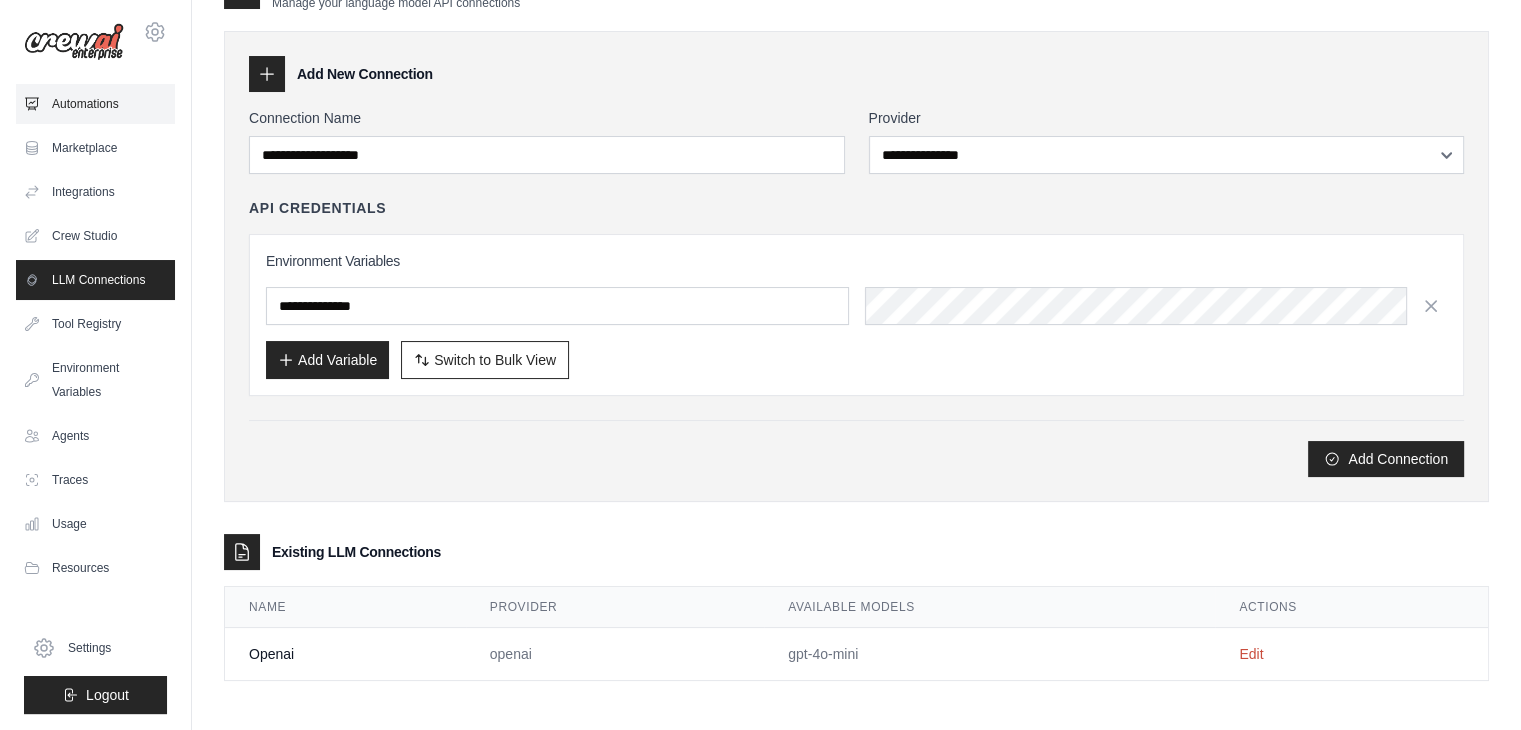 click on "Automations" at bounding box center [95, 104] 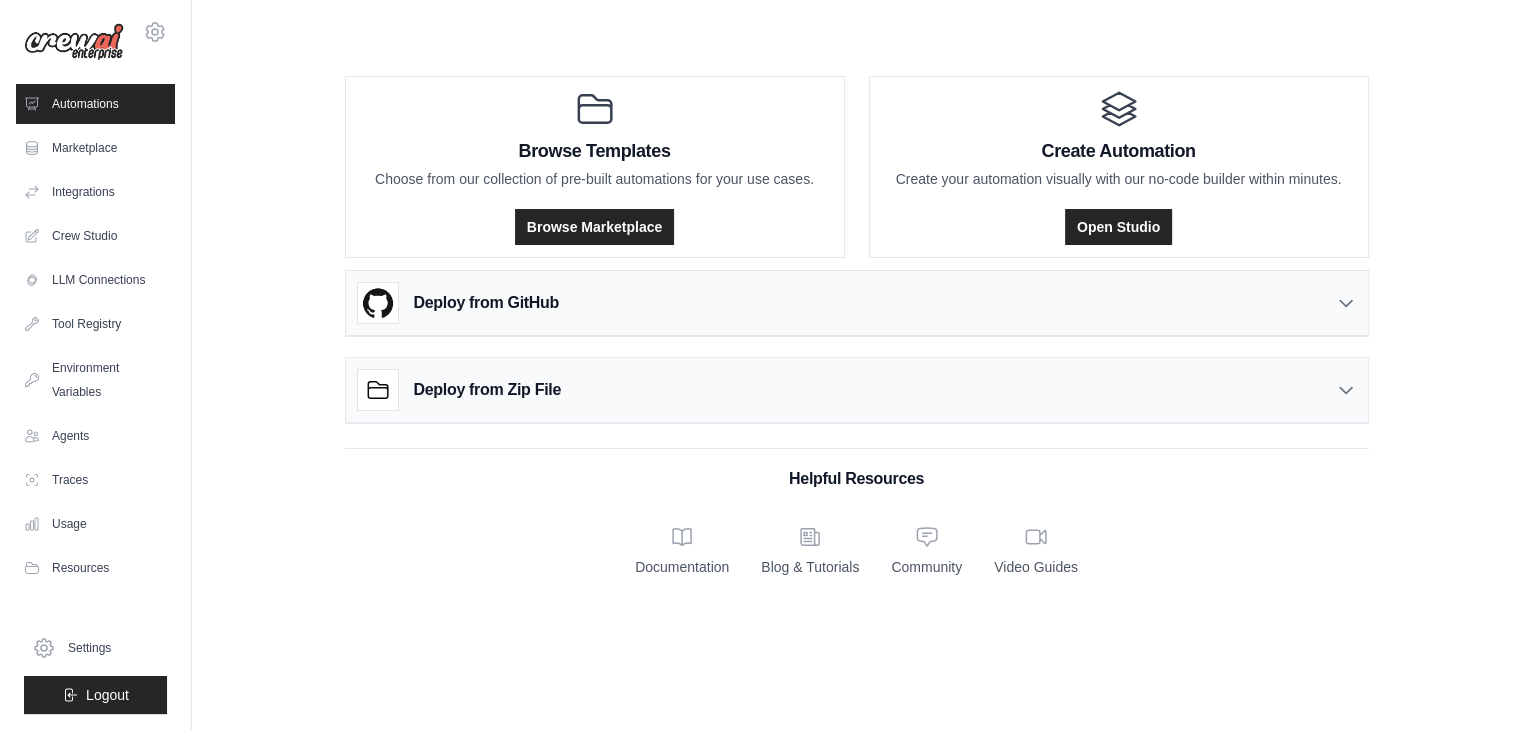 scroll, scrollTop: 0, scrollLeft: 0, axis: both 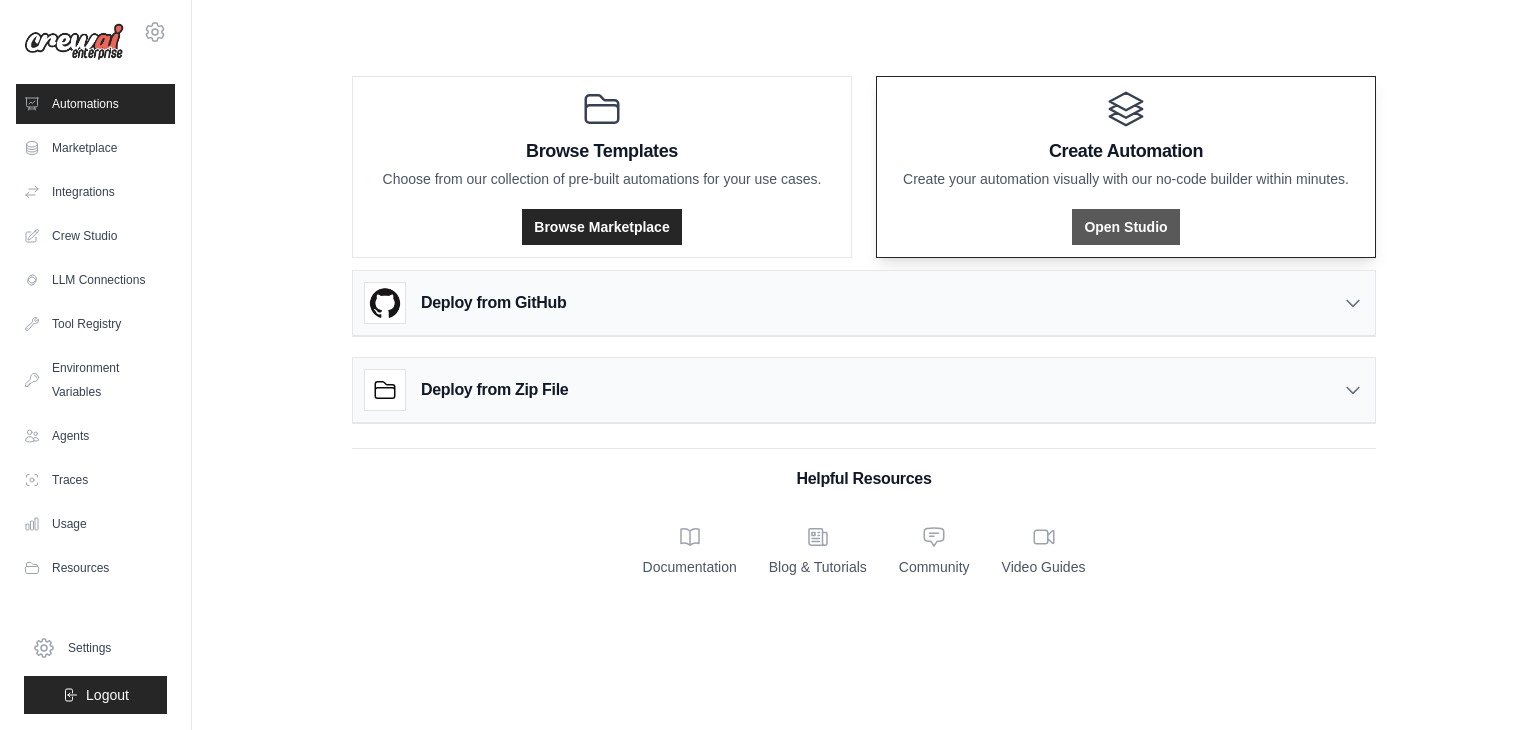 click on "Open Studio" at bounding box center [1125, 227] 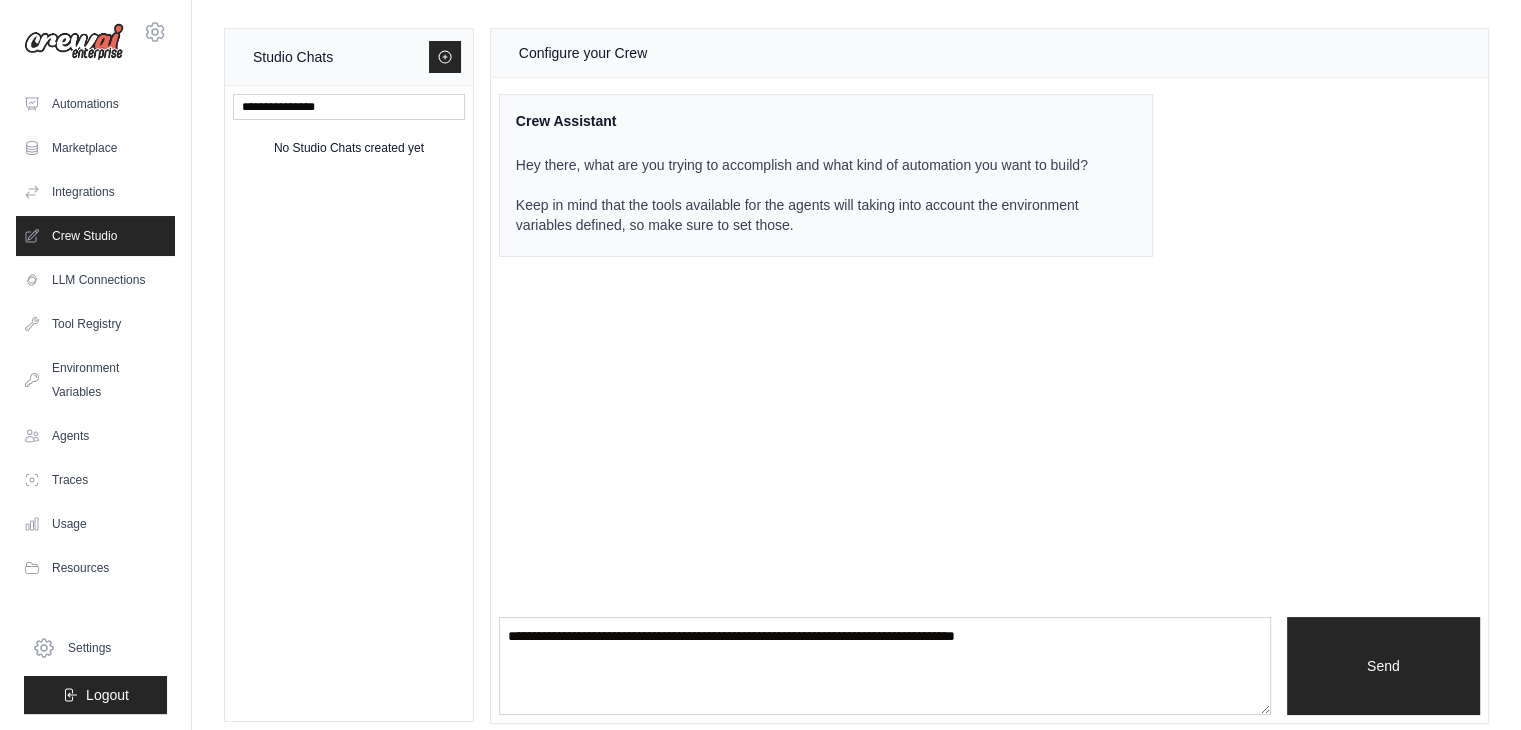 click on "Configure your Crew Crew Assistant Hey there, what are you trying to accomplish and what kind of automation you want to build? Keep in mind that the tools available for the agents will taking into account the environment variables defined, so make sure to set those. Send" at bounding box center (989, 376) 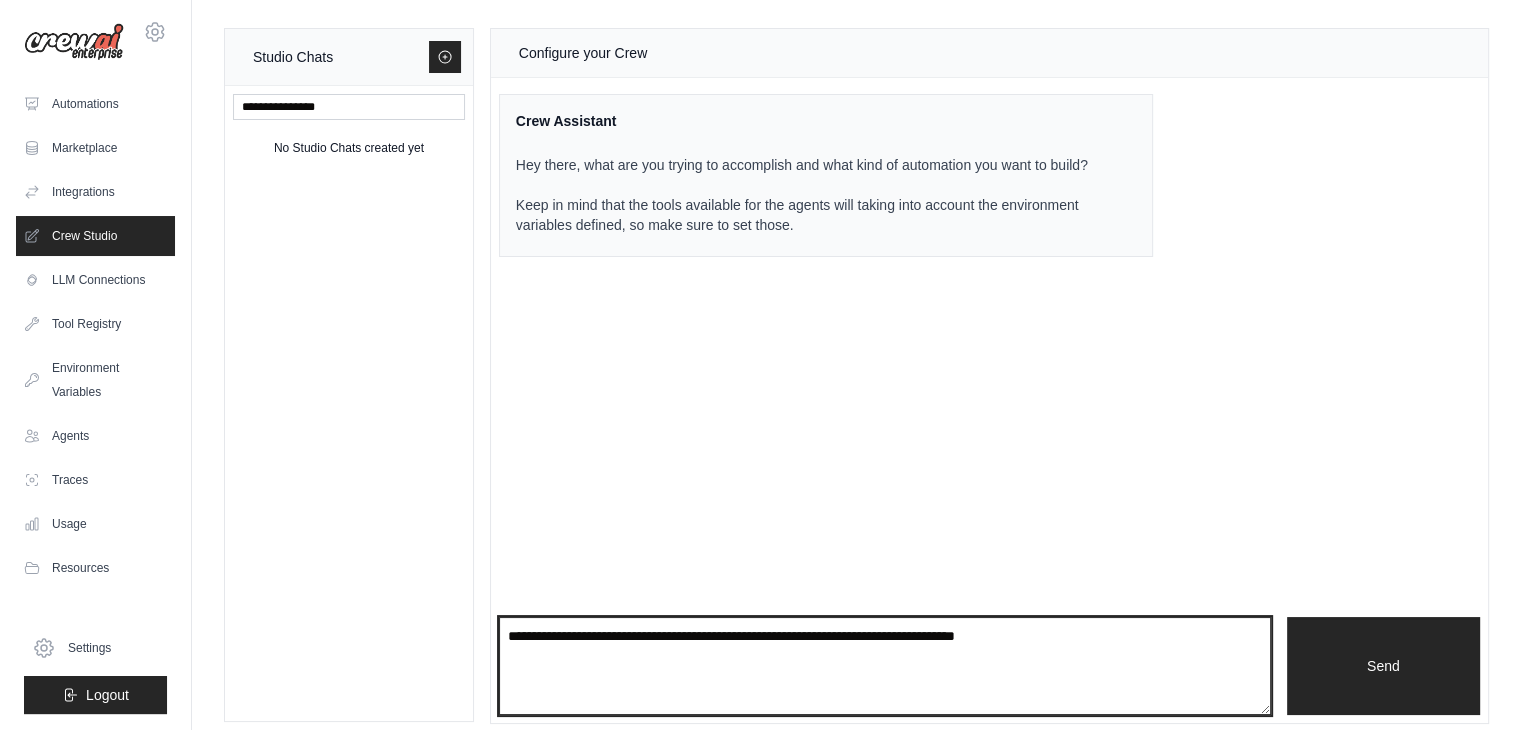 click at bounding box center (885, 666) 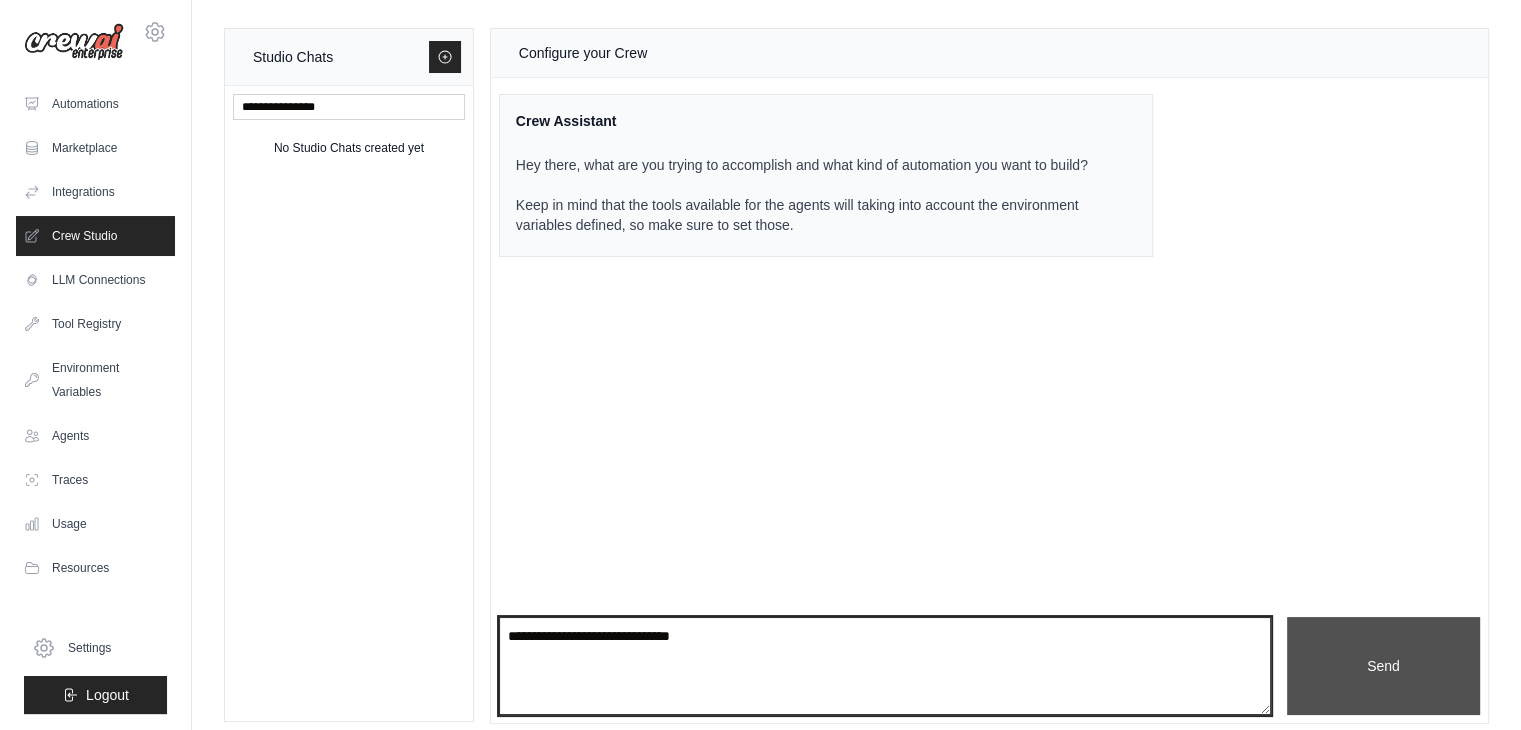 type on "**********" 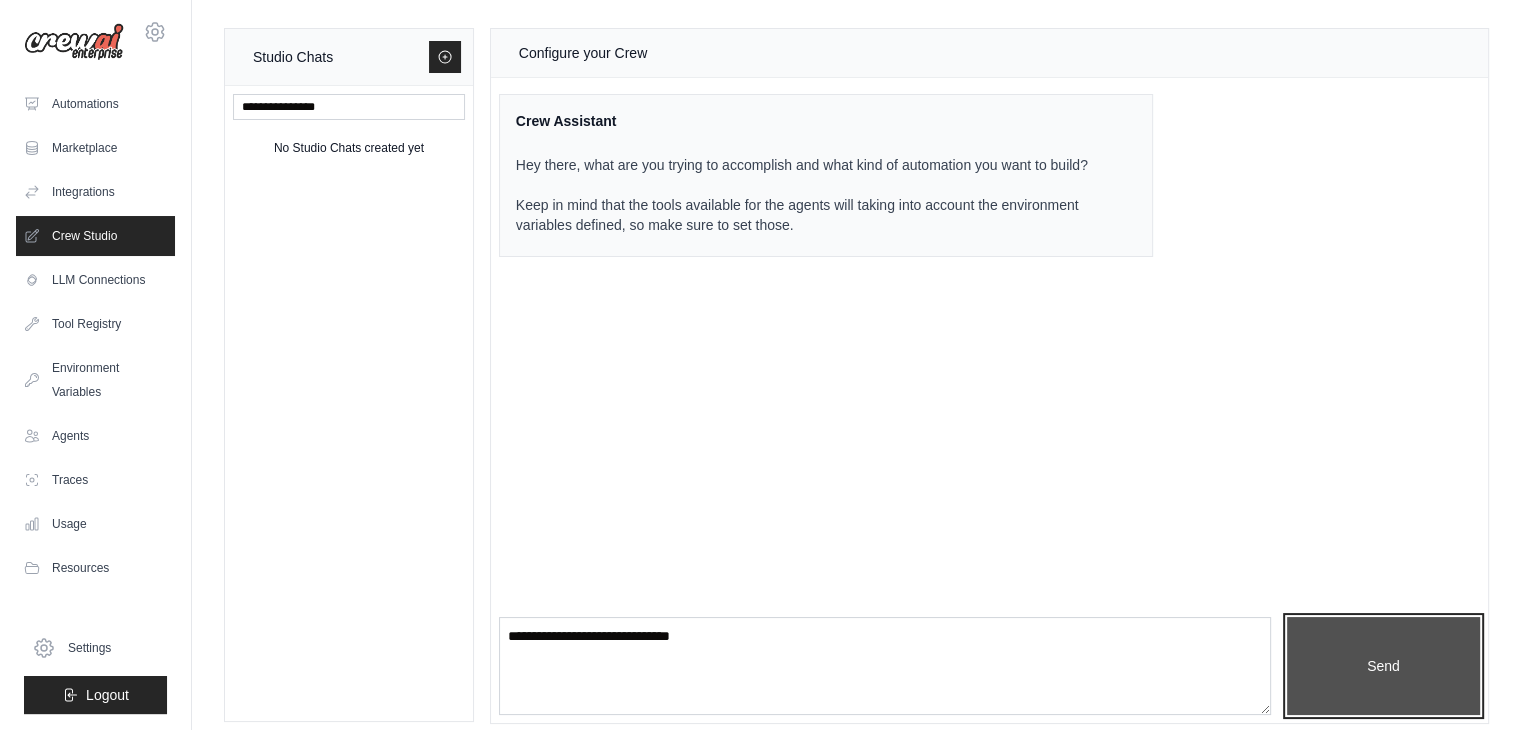 click on "Send" at bounding box center (1383, 666) 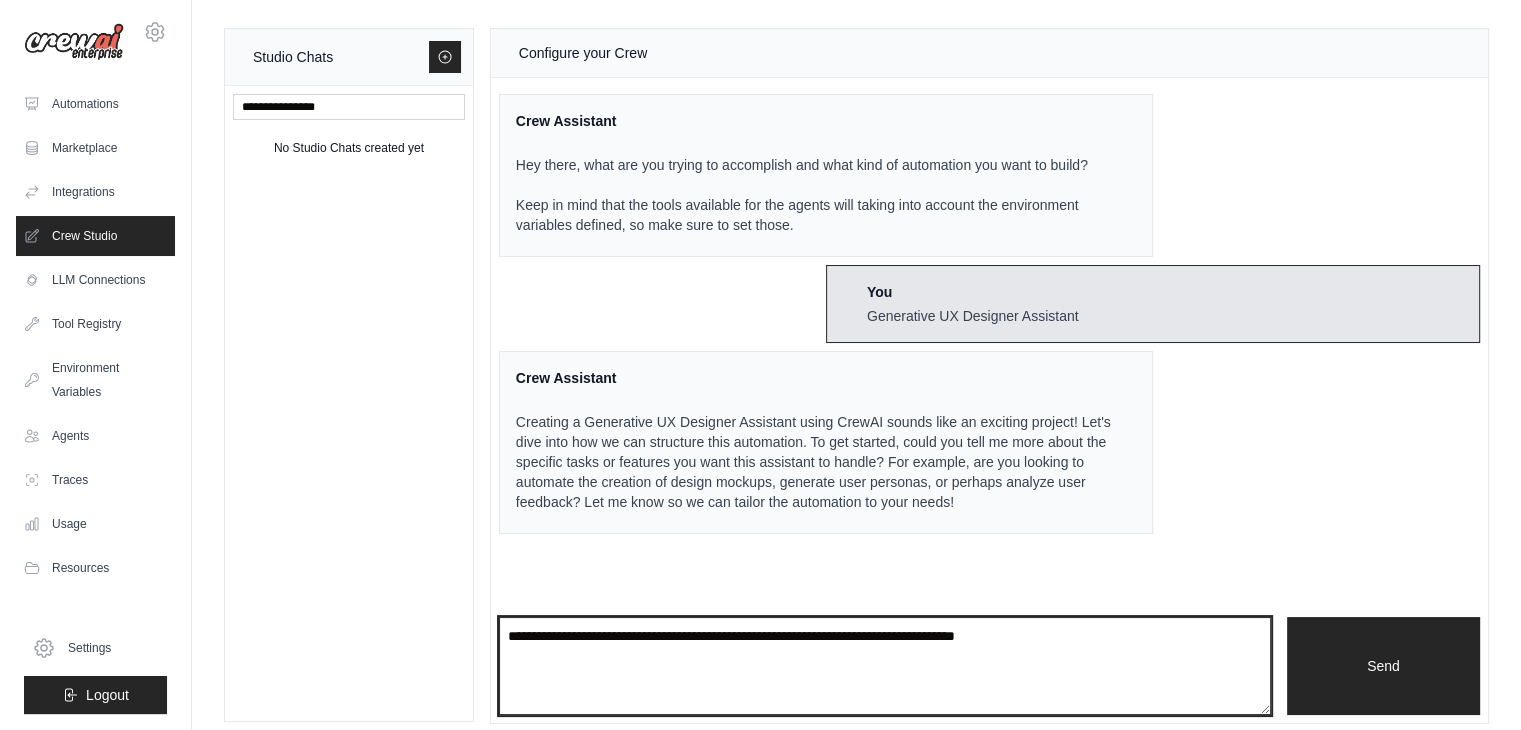 drag, startPoint x: 1168, startPoint y: 649, endPoint x: 642, endPoint y: 626, distance: 526.5026 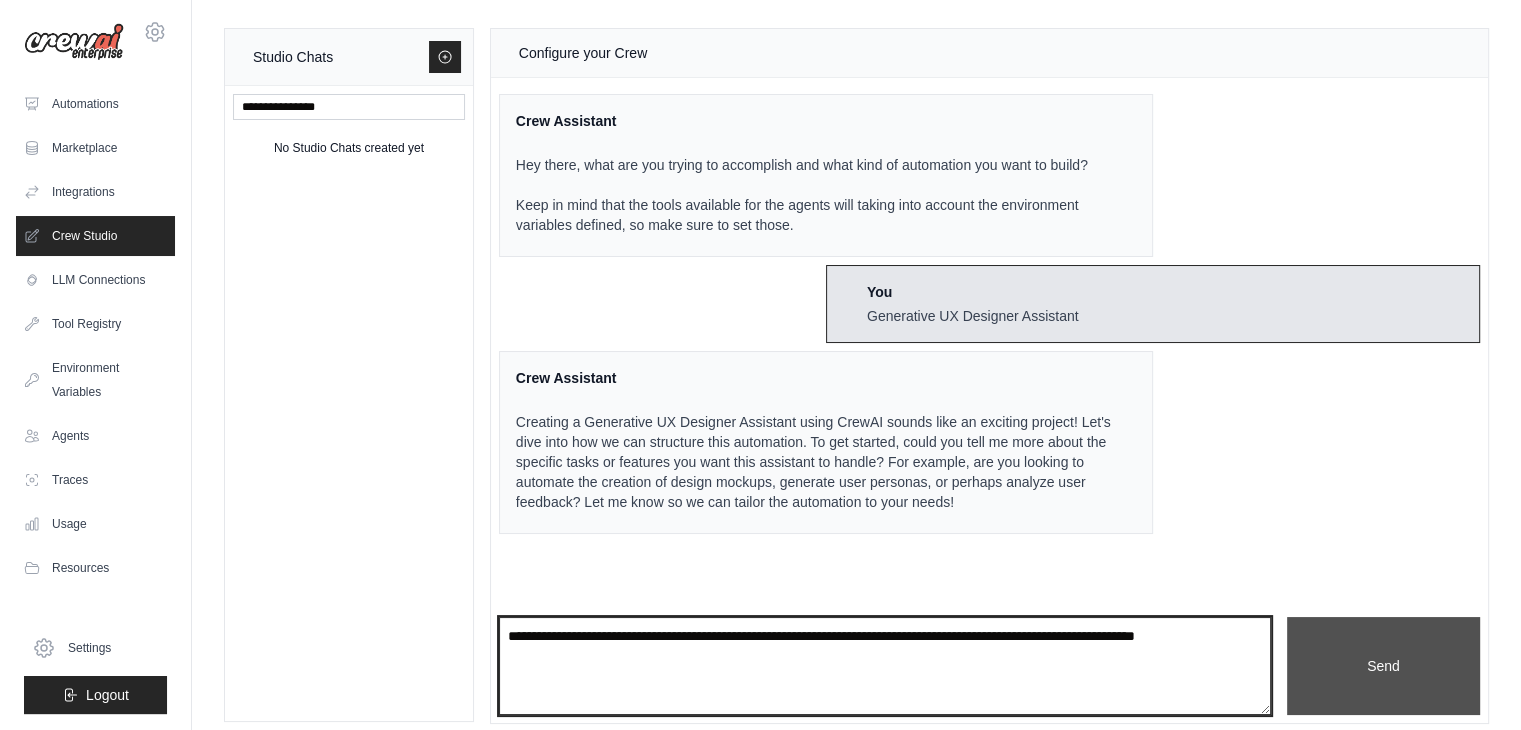 type on "**********" 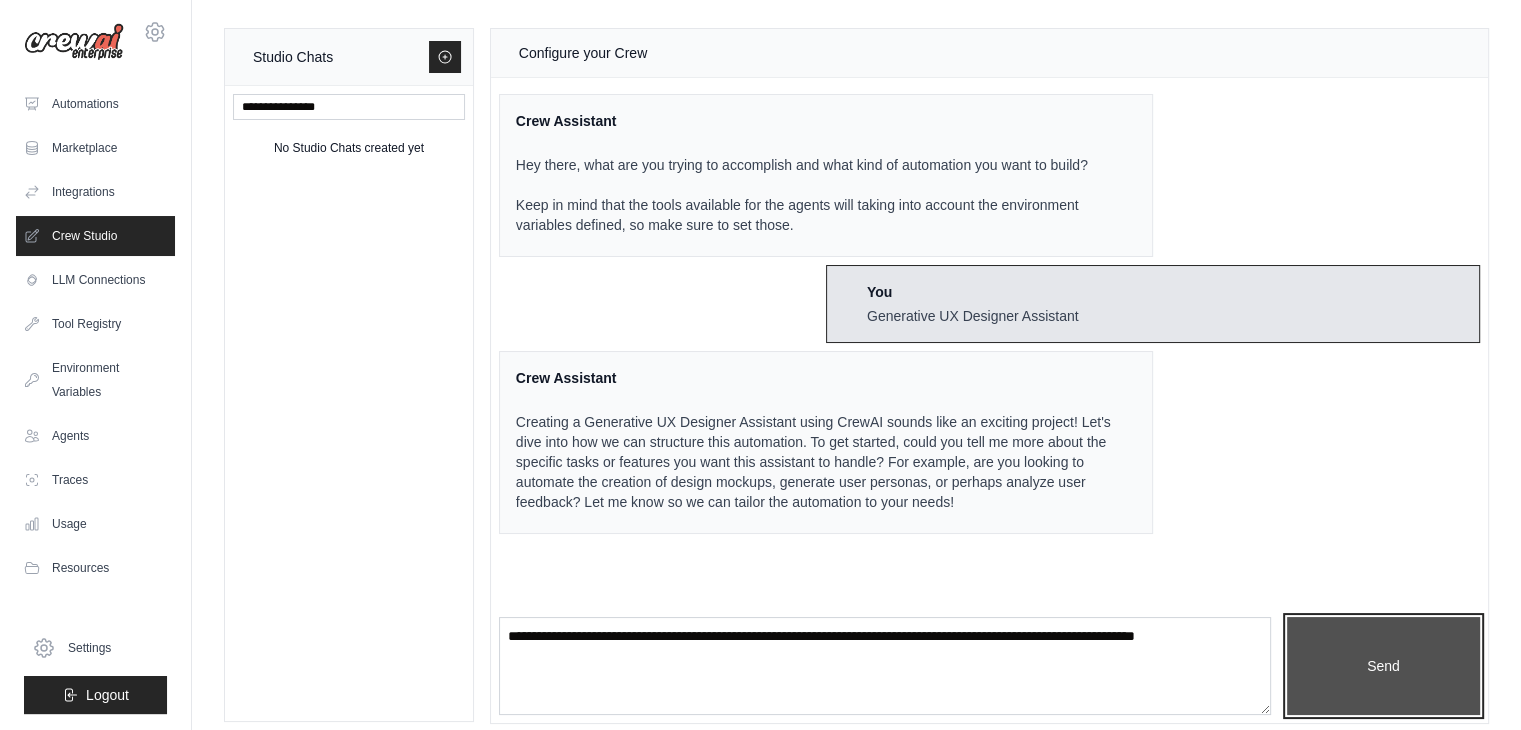 click on "Send" at bounding box center (1383, 666) 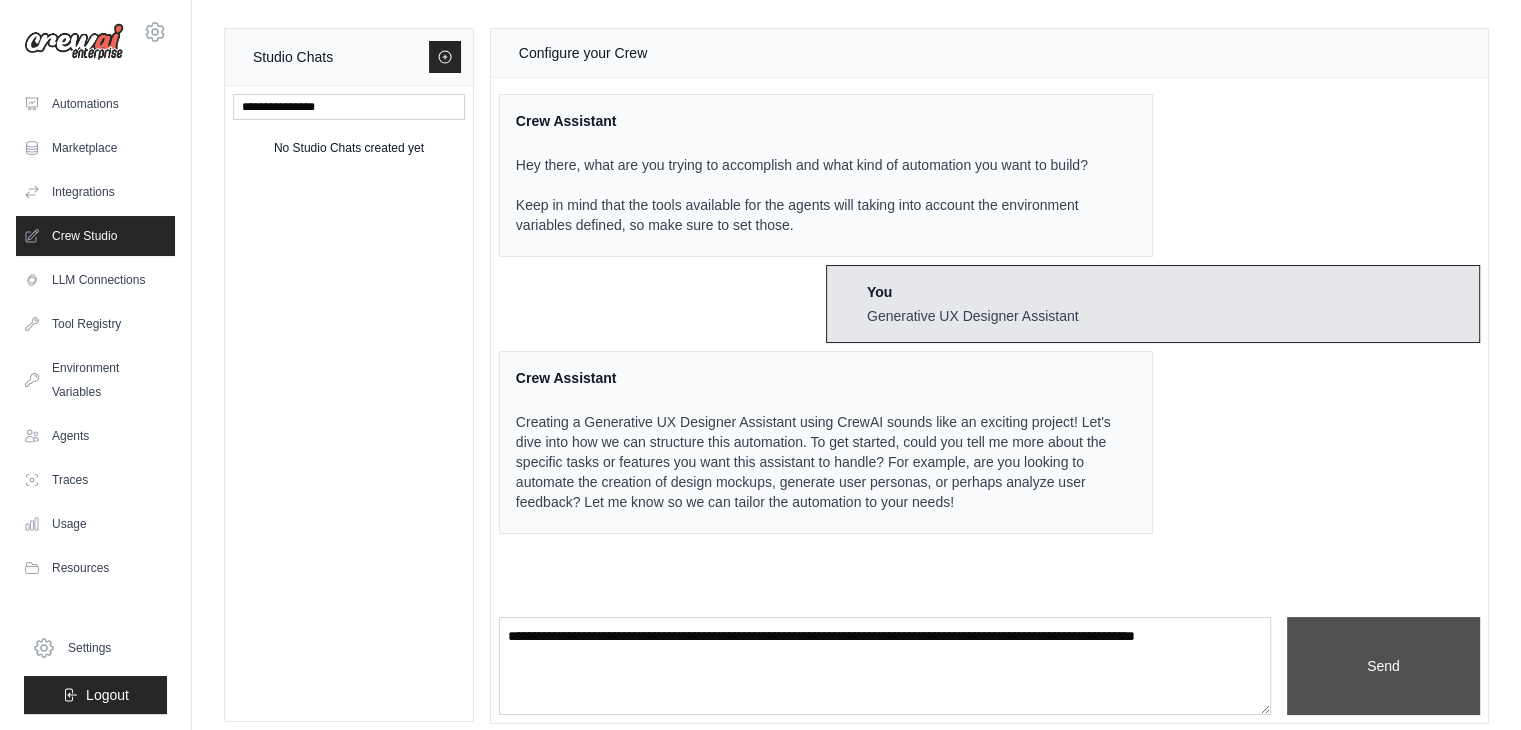 type 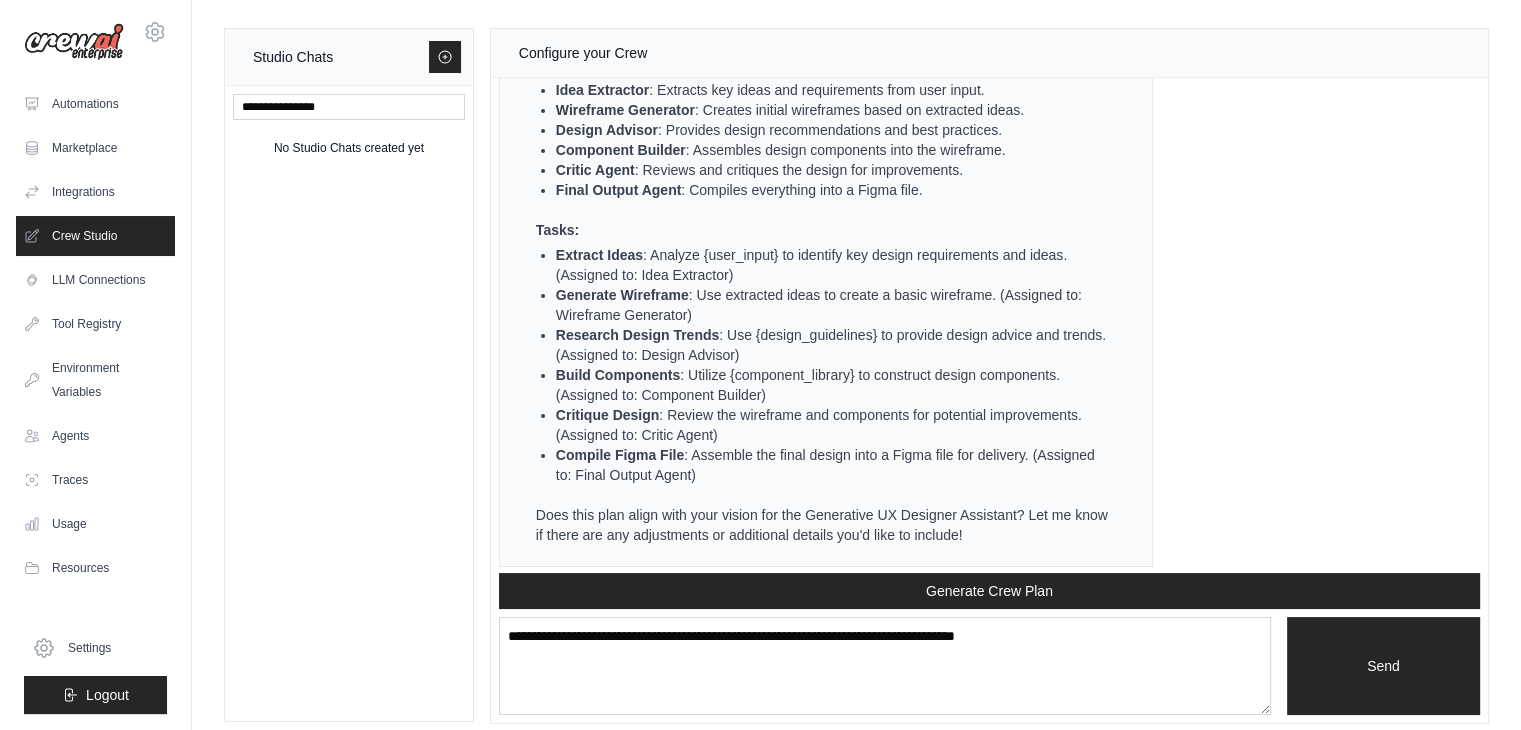 scroll, scrollTop: 1092, scrollLeft: 0, axis: vertical 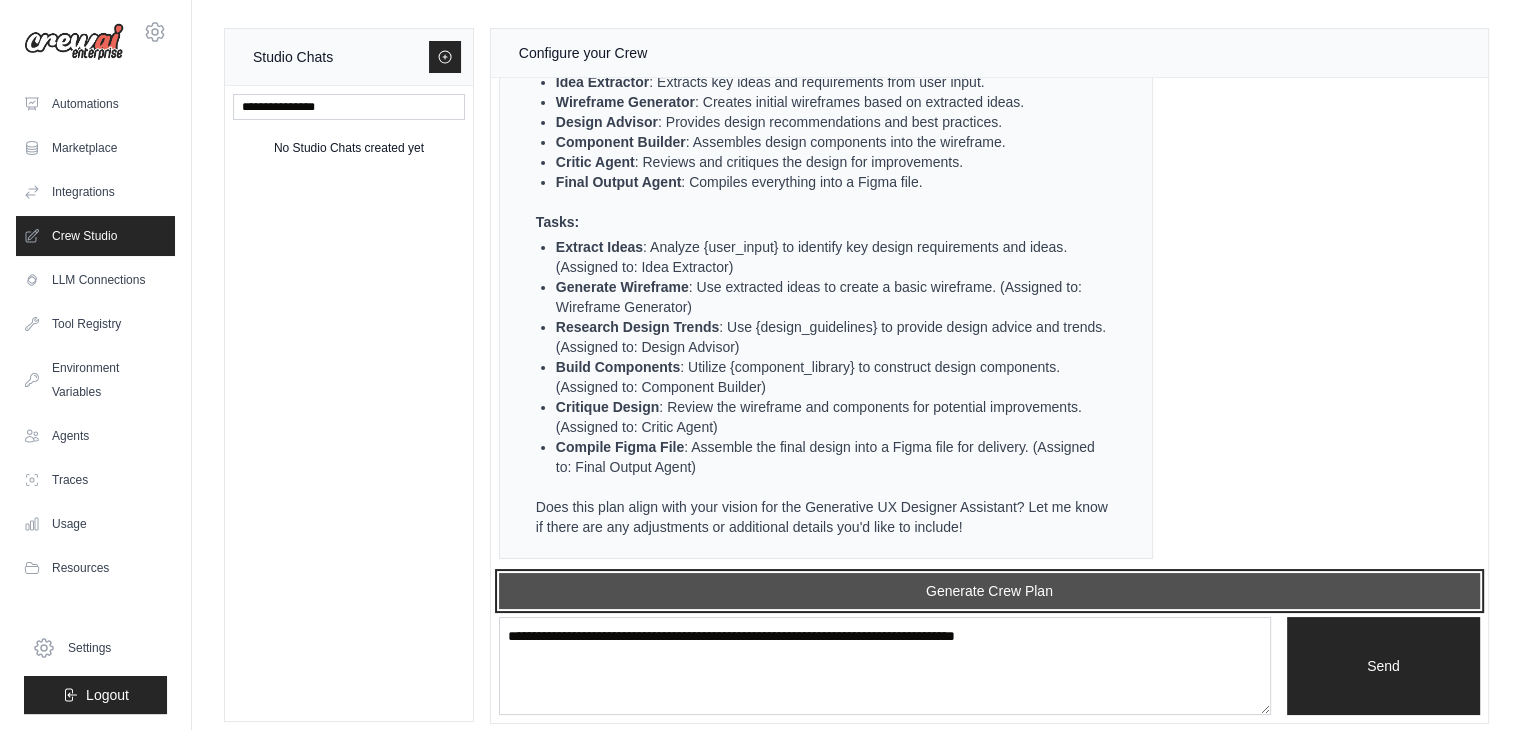 click on "Generate Crew Plan" at bounding box center (989, 591) 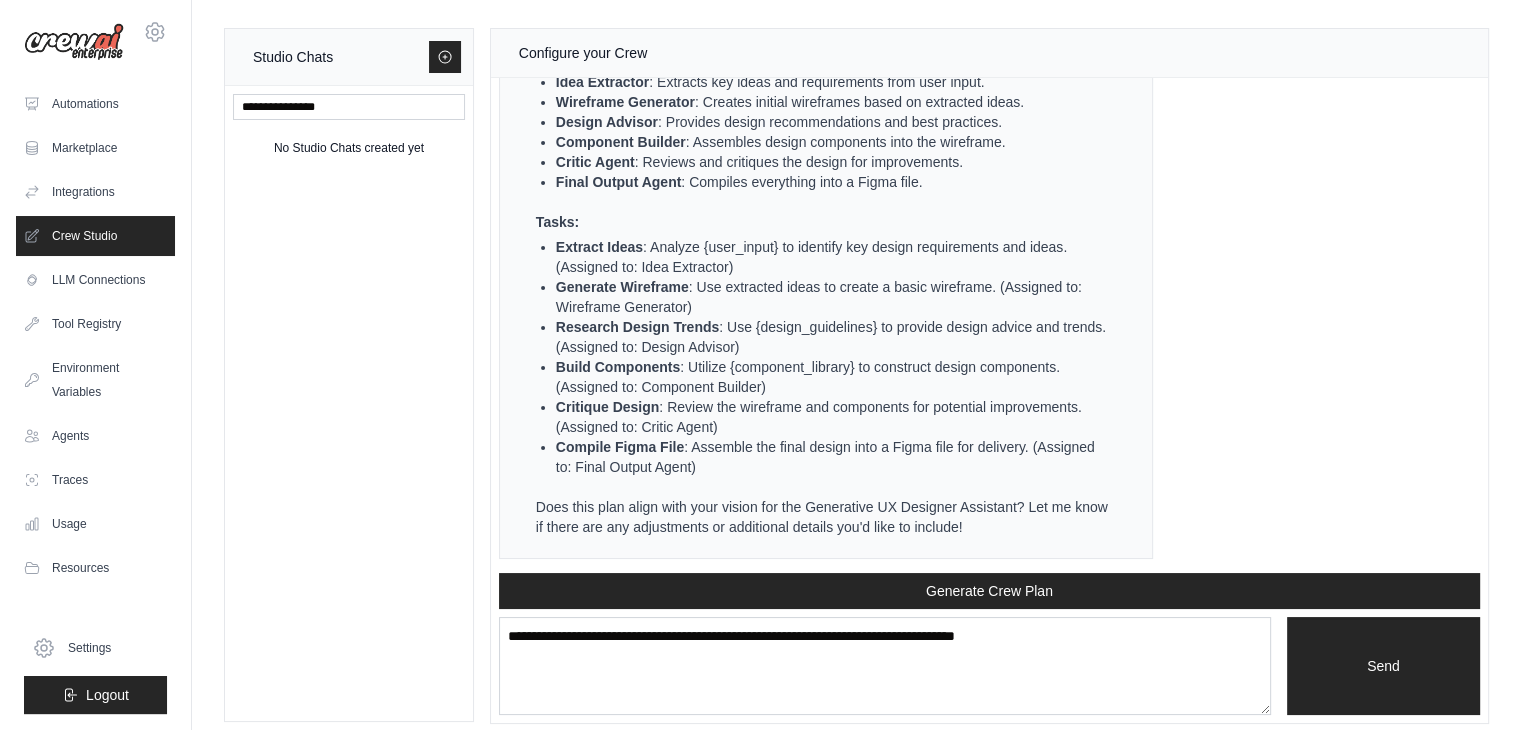 scroll, scrollTop: 2317, scrollLeft: 0, axis: vertical 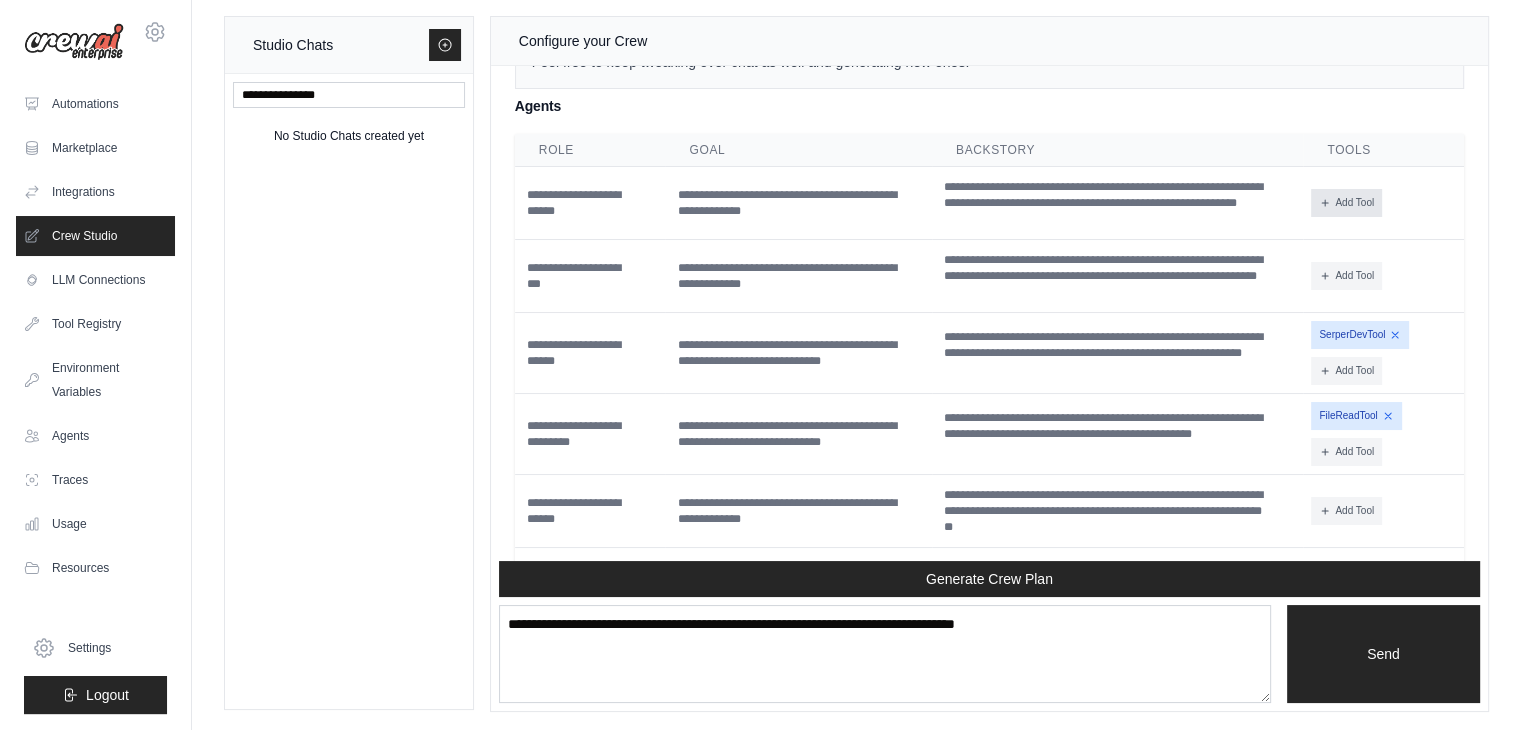 click on "Add Tool" at bounding box center [1346, 203] 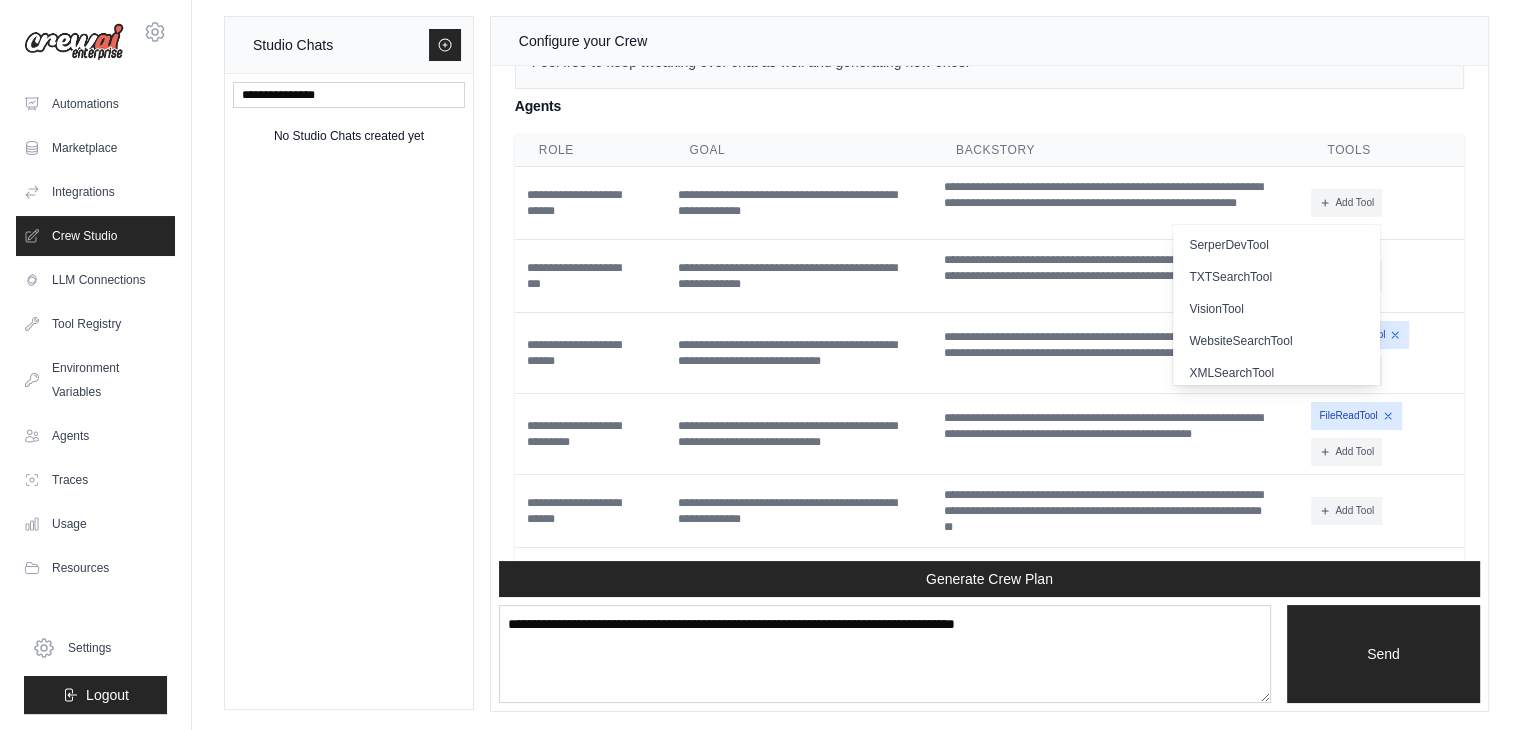 scroll, scrollTop: 516, scrollLeft: 0, axis: vertical 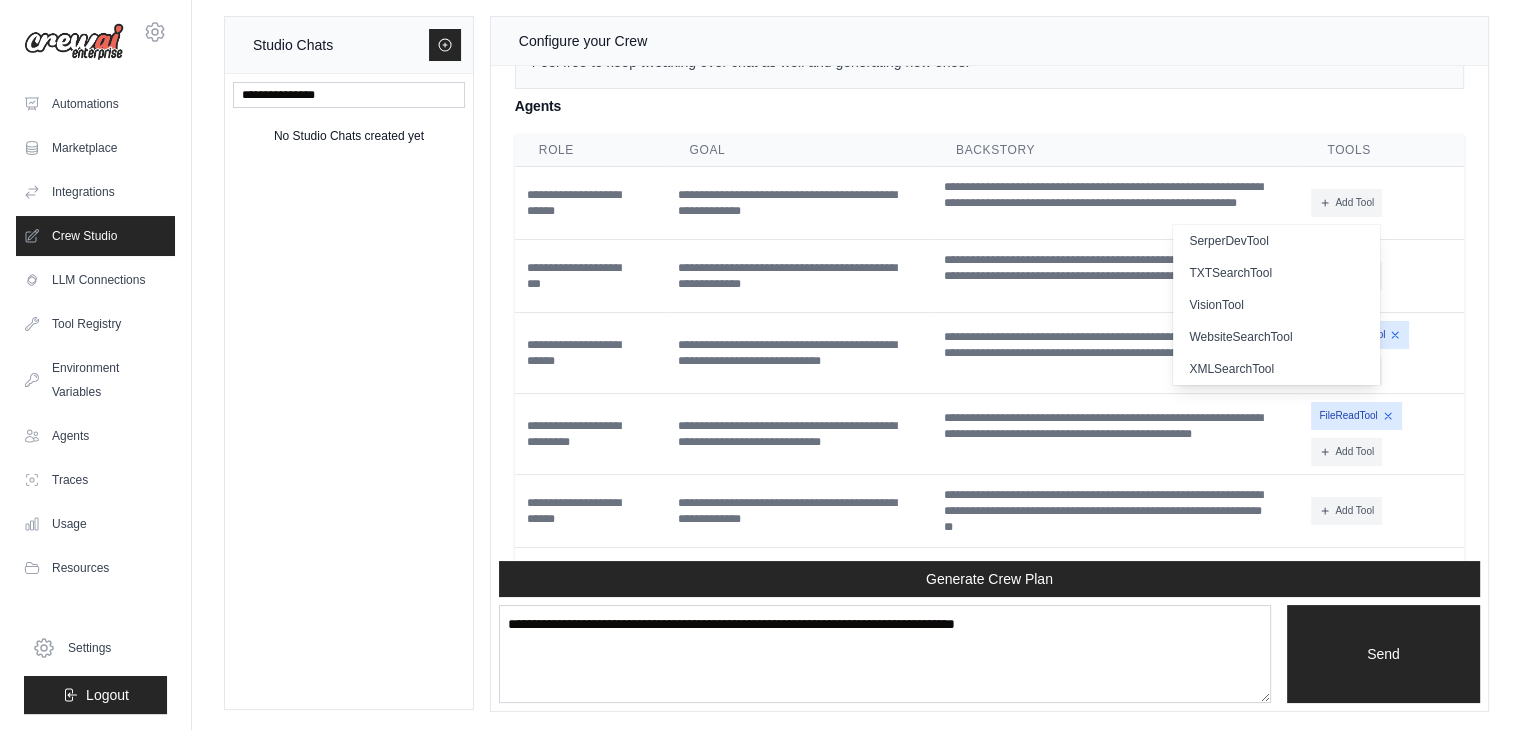 click on "Agents" at bounding box center [989, 106] 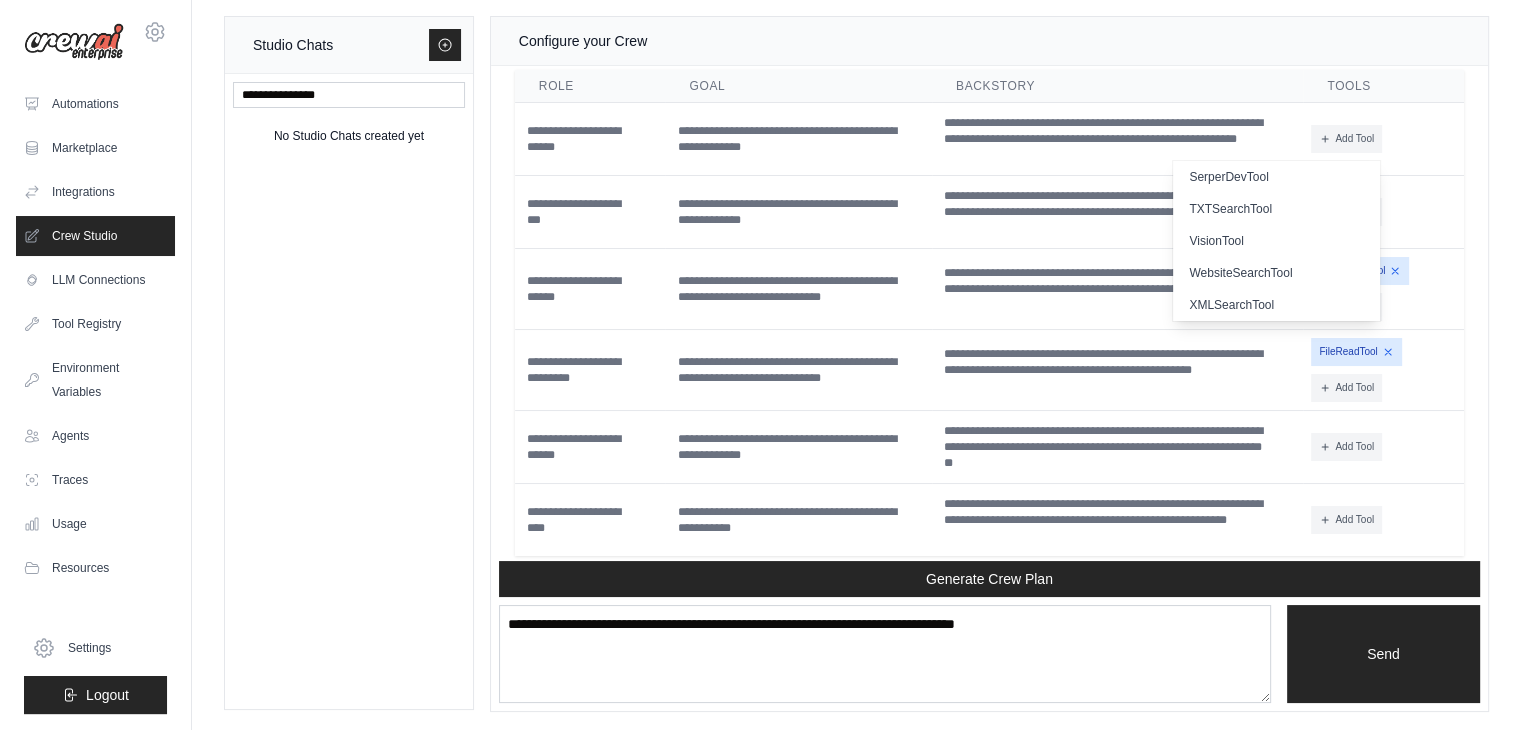scroll, scrollTop: 1785, scrollLeft: 0, axis: vertical 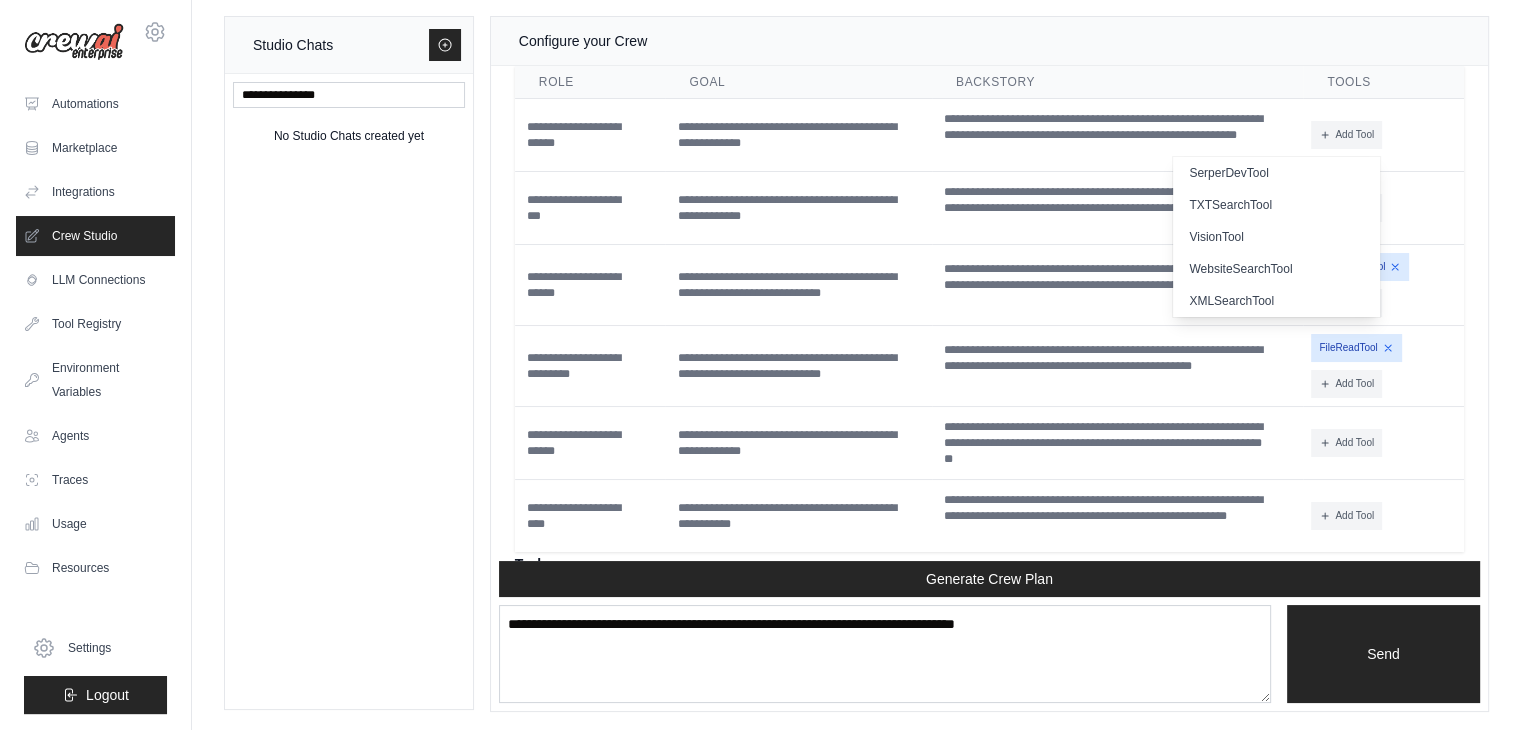 click on "Backstory" at bounding box center (1117, 82) 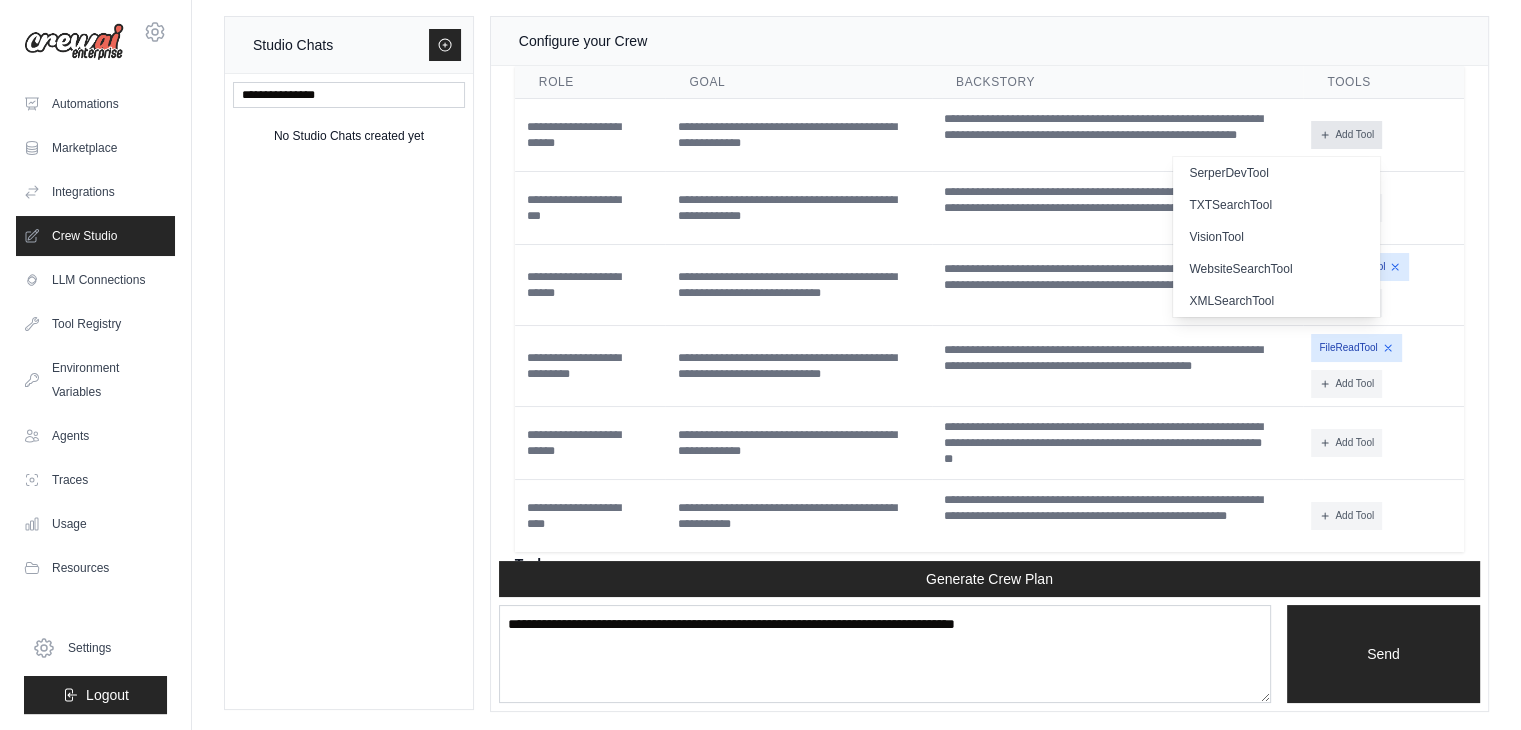 click on "Add Tool" at bounding box center (1346, 135) 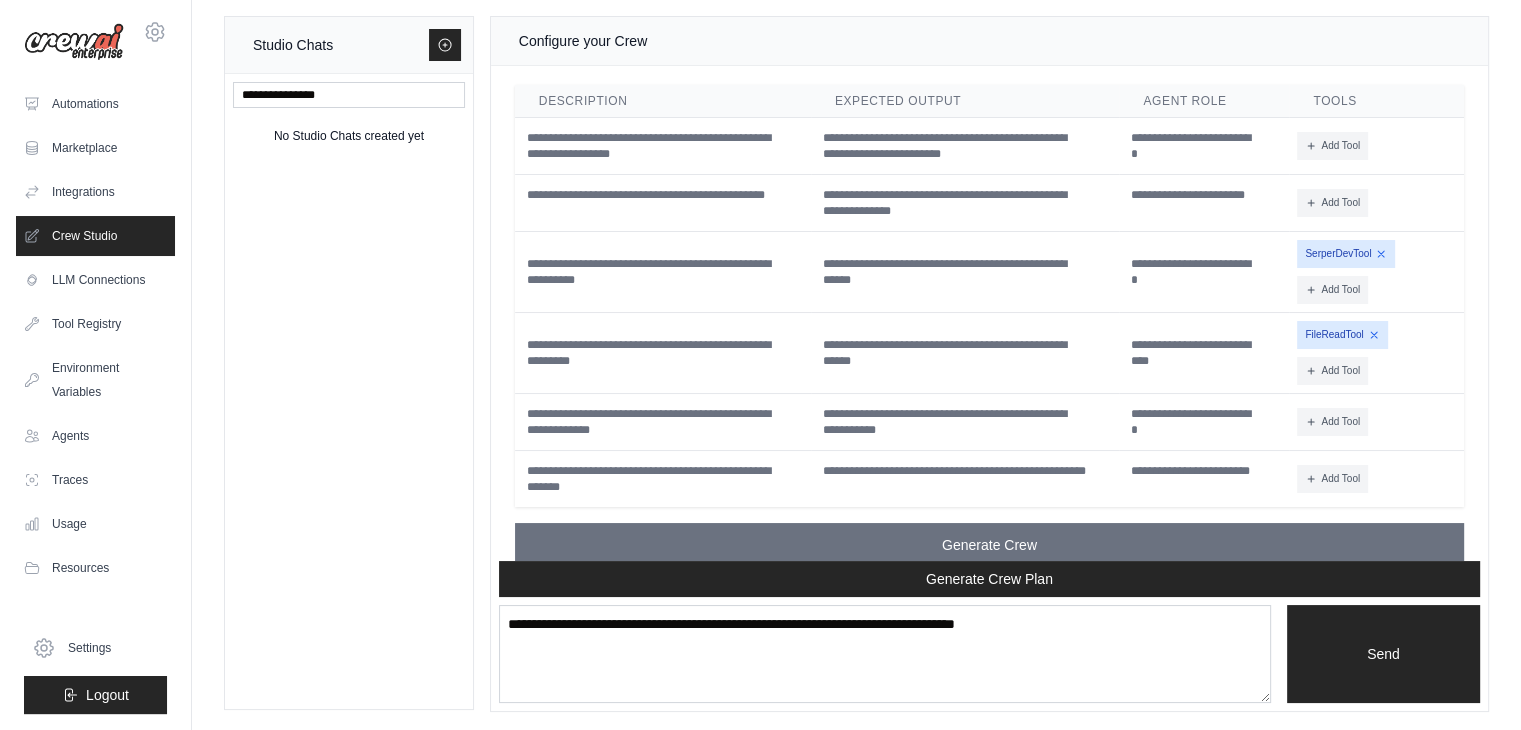 scroll, scrollTop: 2317, scrollLeft: 0, axis: vertical 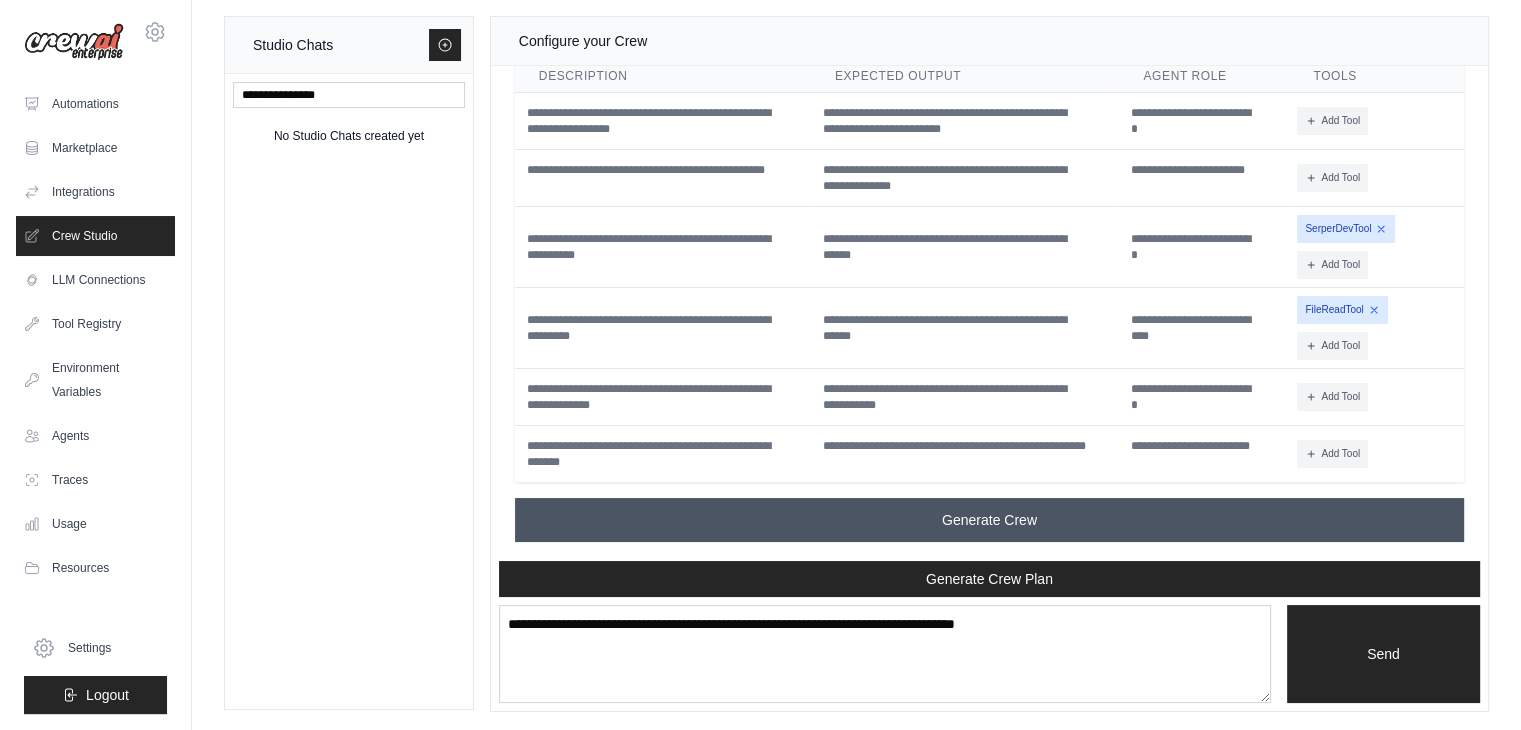 click on "Generate Crew" at bounding box center (989, 520) 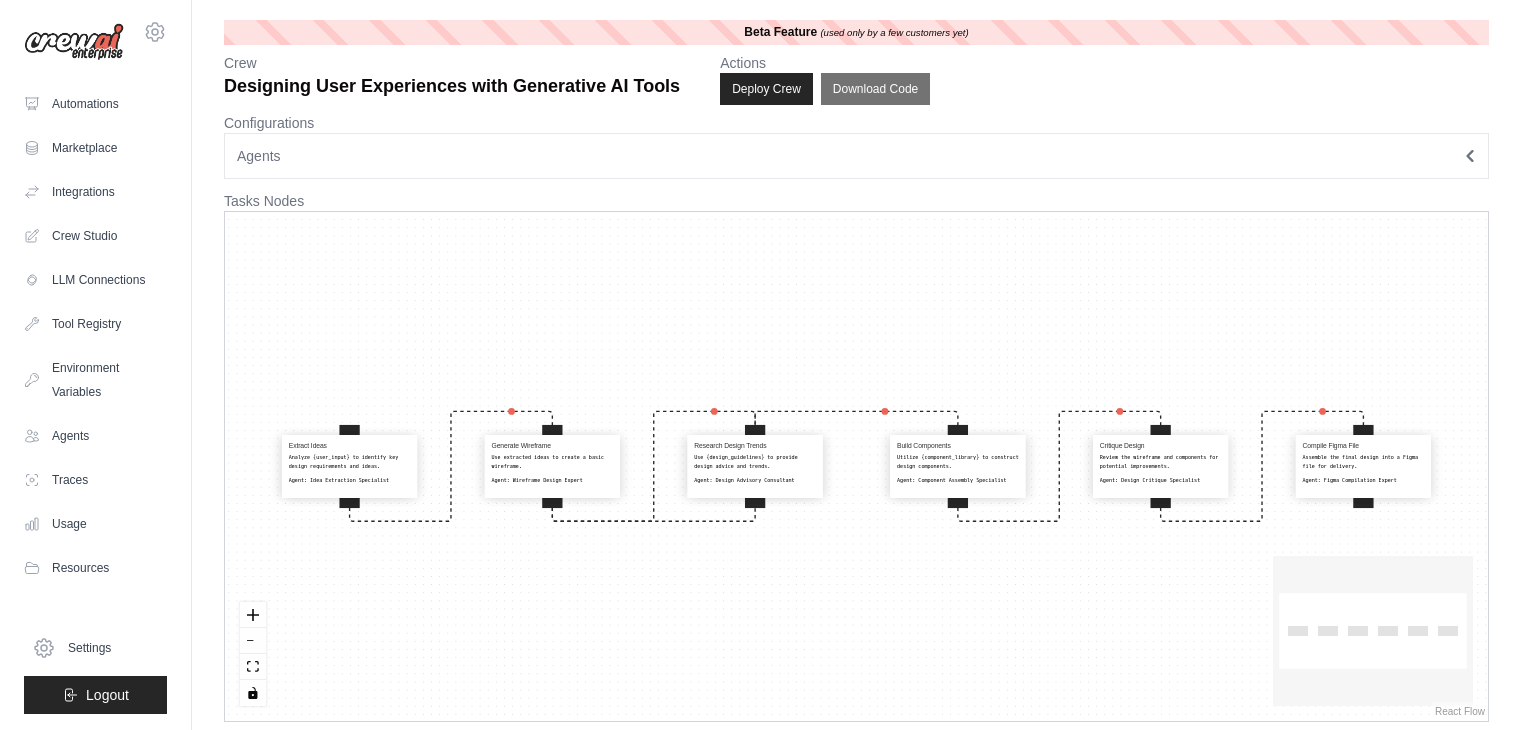 scroll, scrollTop: 0, scrollLeft: 0, axis: both 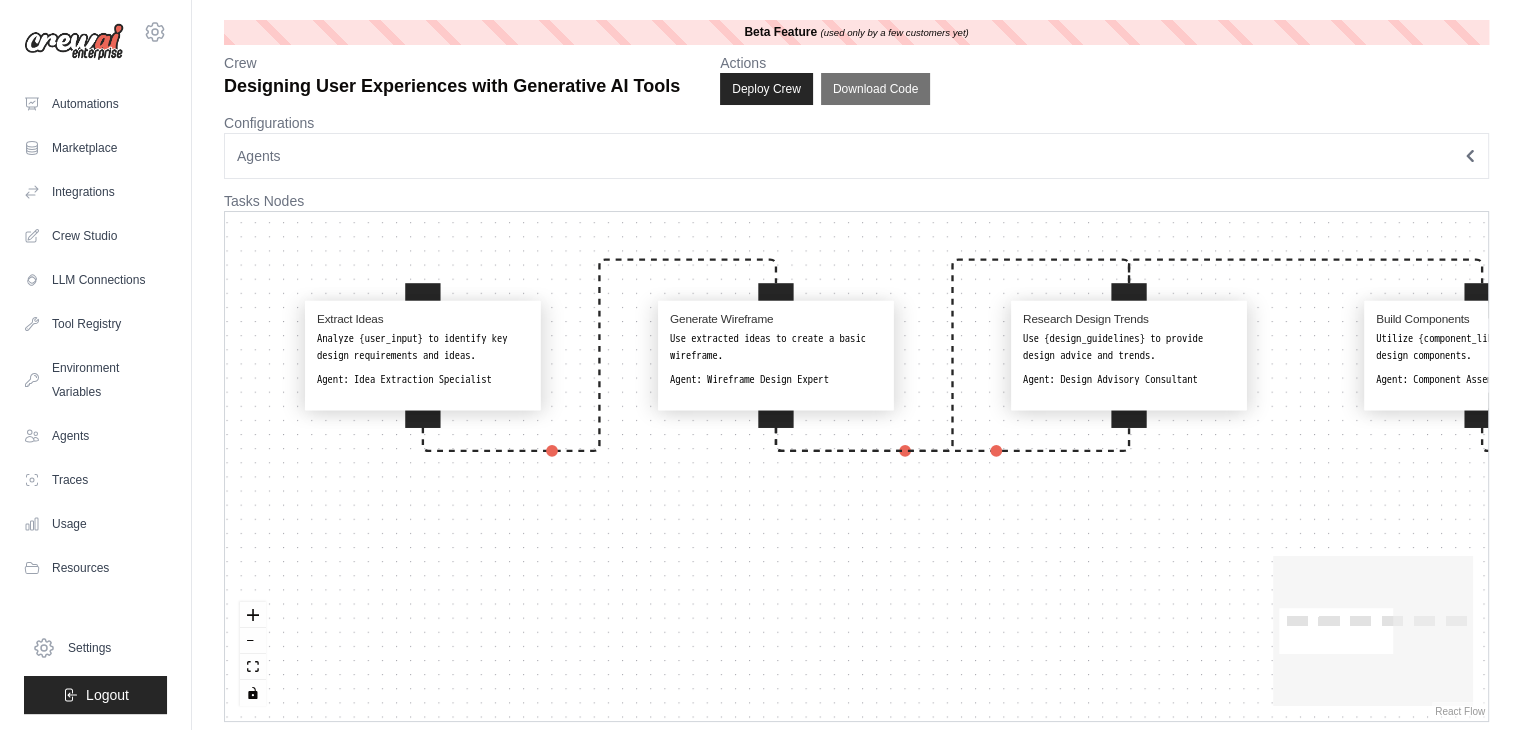 drag, startPoint x: 362, startPoint y: 401, endPoint x: 452, endPoint y: 145, distance: 271.35953 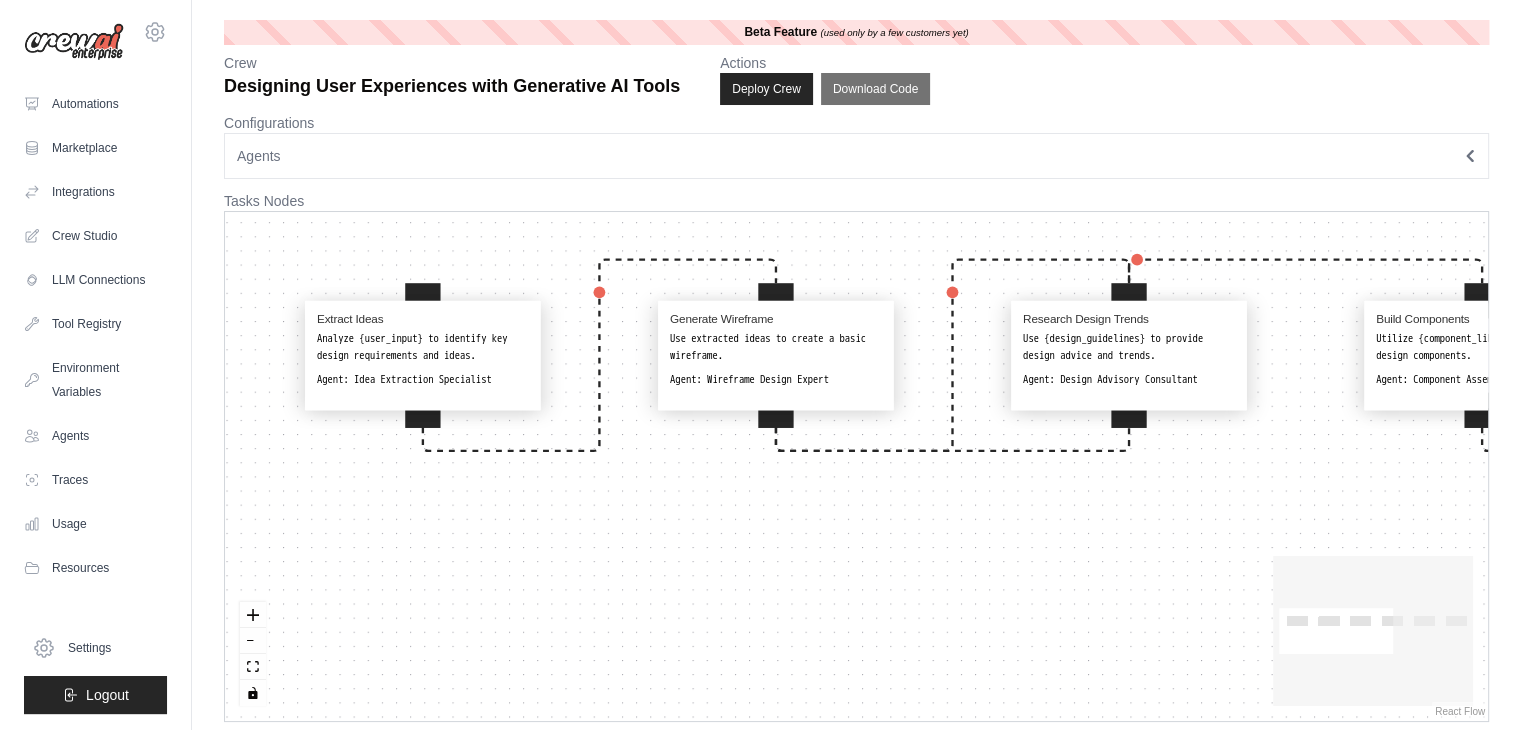 click on "**********" at bounding box center [856, 371] 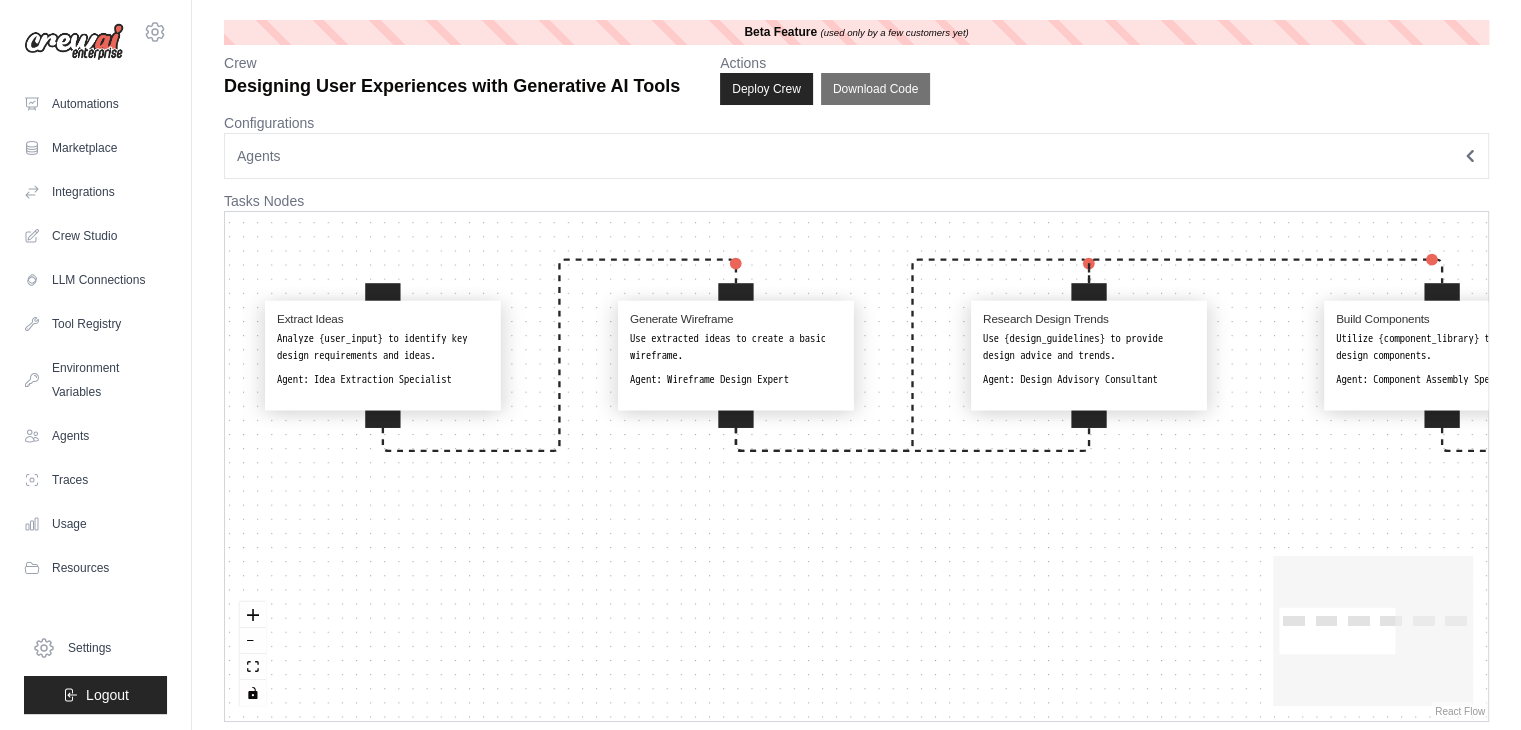drag, startPoint x: 520, startPoint y: 212, endPoint x: 480, endPoint y: 212, distance: 40 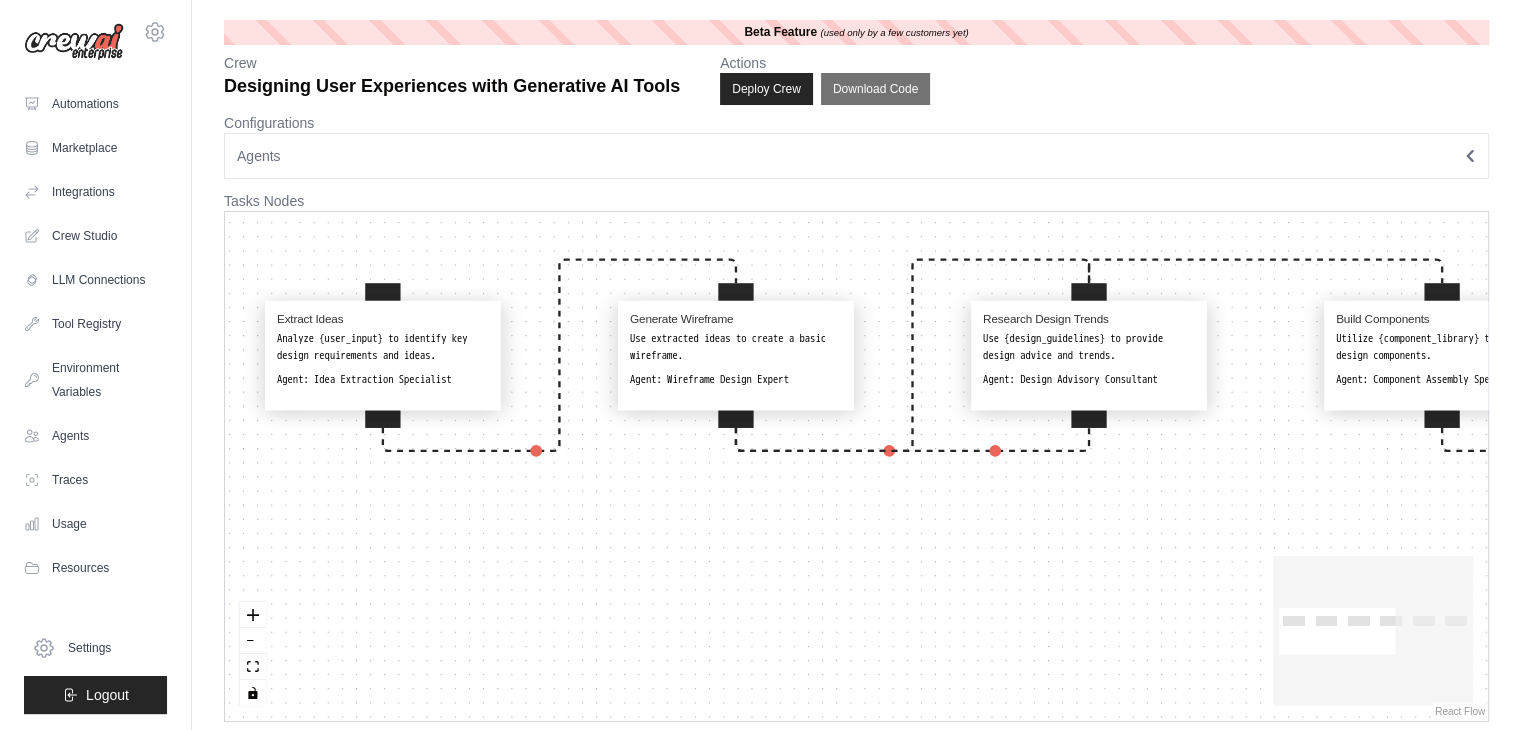 click on "Extract Ideas Analyze {user_input} to identify key design requirements and ideas. Agent:   Idea Extraction Specialist Generate Wireframe Use extracted ideas to create a basic wireframe. Agent:   Wireframe Design Expert Research Design Trends Use {design_guidelines} to provide design advice and trends. Agent:   Design Advisory Consultant Build Components Utilize {component_library} to construct design components. Agent:   Component Assembly Specialist Critique Design Review the wireframe and components for potential improvements. Agent:   Design Critique Specialist Compile Figma File Assemble the final design into a Figma file for delivery. Agent:   Figma Compilation Expert" at bounding box center (856, 466) 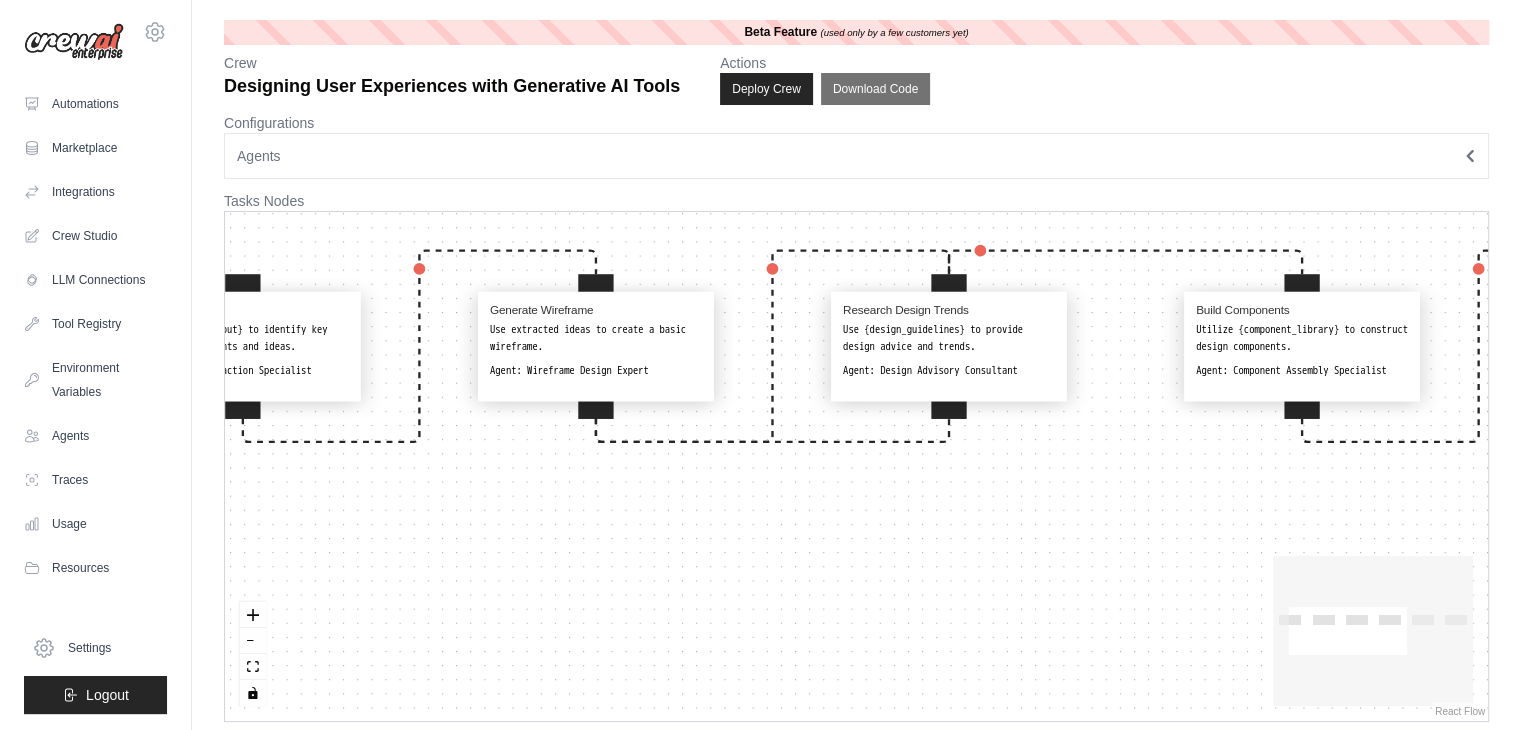 drag, startPoint x: 772, startPoint y: 519, endPoint x: 632, endPoint y: 510, distance: 140.28899 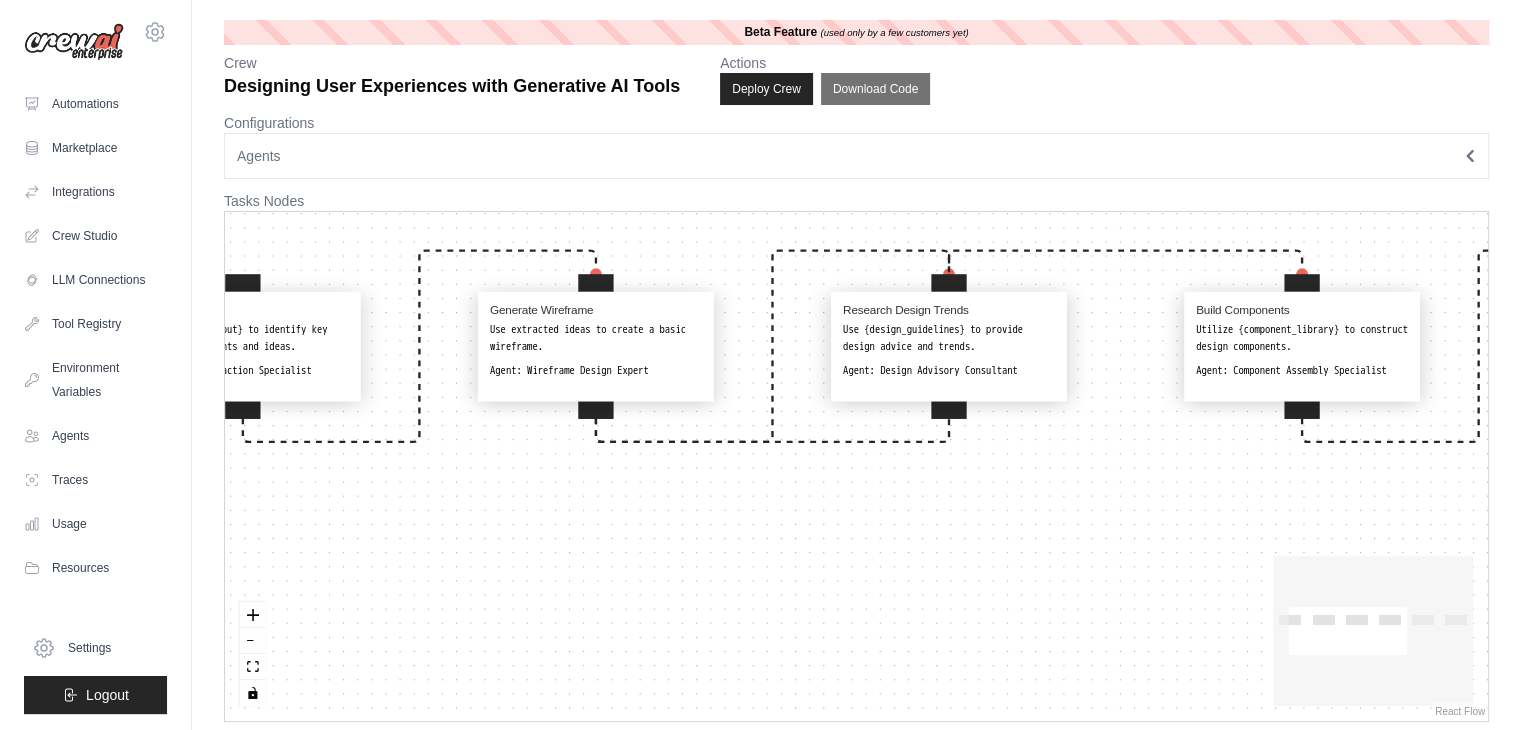 click on "Extract Ideas Analyze {user_input} to identify key design requirements and ideas. Agent:   Idea Extraction Specialist Generate Wireframe Use extracted ideas to create a basic wireframe. Agent:   Wireframe Design Expert Research Design Trends Use {design_guidelines} to provide design advice and trends. Agent:   Design Advisory Consultant Build Components Utilize {component_library} to construct design components. Agent:   Component Assembly Specialist Critique Design Review the wireframe and components for potential improvements. Agent:   Design Critique Specialist Compile Figma File Assemble the final design into a Figma file for delivery. Agent:   Figma Compilation Expert" at bounding box center (856, 466) 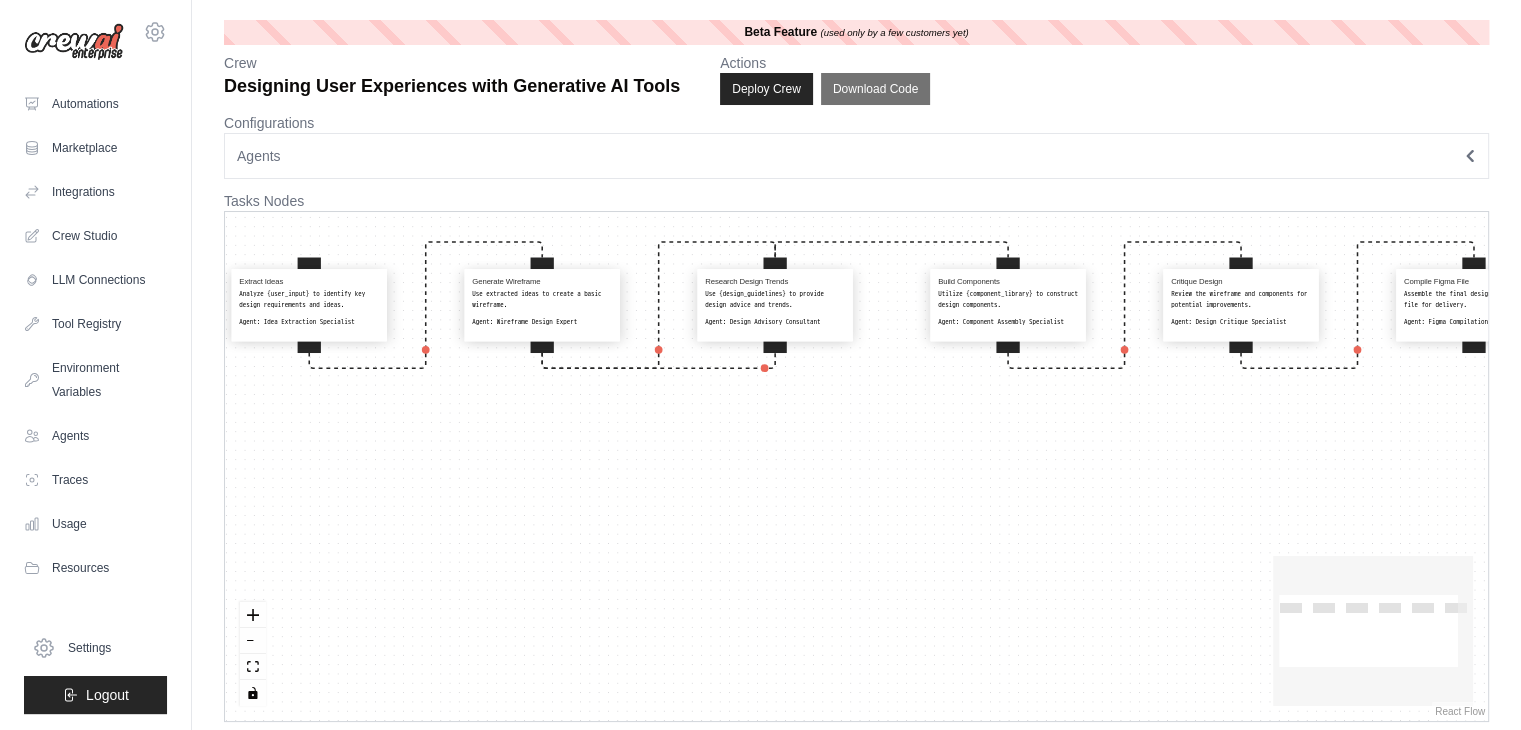 drag, startPoint x: 829, startPoint y: 589, endPoint x: 764, endPoint y: 493, distance: 115.935326 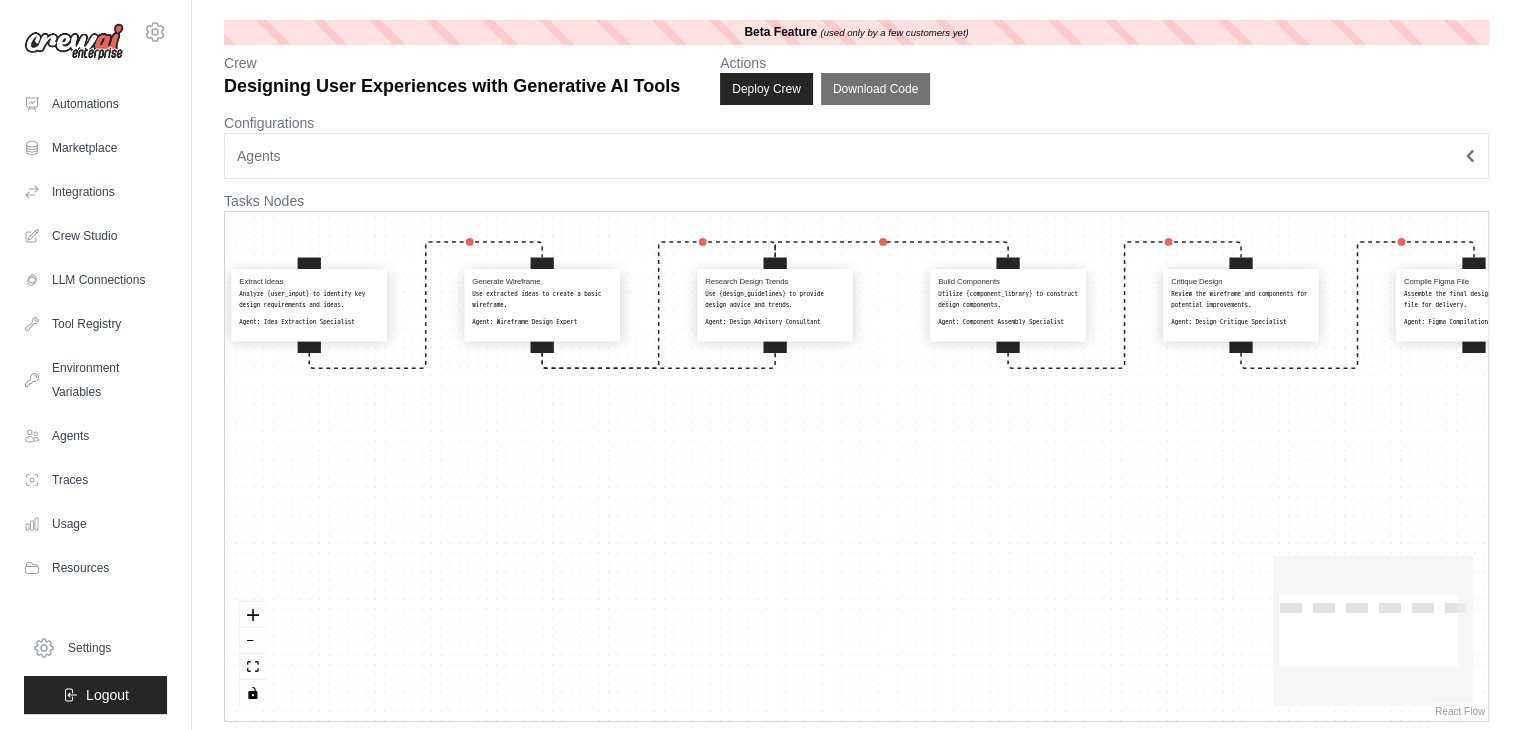 click on "Extract Ideas Analyze {user_input} to identify key design requirements and ideas. Agent:   Idea Extraction Specialist Generate Wireframe Use extracted ideas to create a basic wireframe. Agent:   Wireframe Design Expert Research Design Trends Use {design_guidelines} to provide design advice and trends. Agent:   Design Advisory Consultant Build Components Utilize {component_library} to construct design components. Agent:   Component Assembly Specialist Critique Design Review the wireframe and components for potential improvements. Agent:   Design Critique Specialist Compile Figma File Assemble the final design into a Figma file for delivery. Agent:   Figma Compilation Expert" at bounding box center [856, 466] 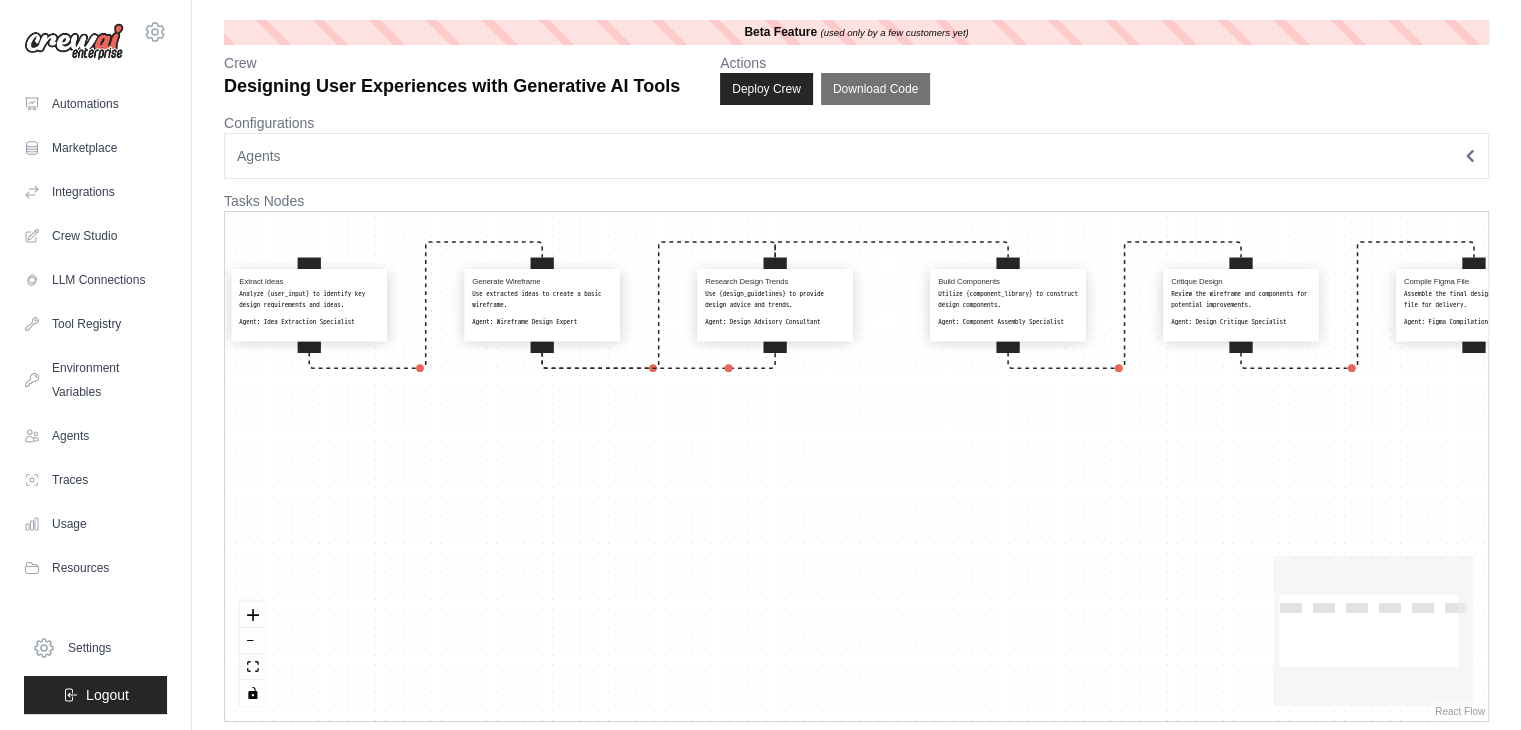 click on "Extract Ideas Analyze {user_input} to identify key design requirements and ideas. Agent:   Idea Extraction Specialist Generate Wireframe Use extracted ideas to create a basic wireframe. Agent:   Wireframe Design Expert Research Design Trends Use {design_guidelines} to provide design advice and trends. Agent:   Design Advisory Consultant Build Components Utilize {component_library} to construct design components. Agent:   Component Assembly Specialist Critique Design Review the wireframe and components for potential improvements. Agent:   Design Critique Specialist Compile Figma File Assemble the final design into a Figma file for delivery. Agent:   Figma Compilation Expert" at bounding box center [856, 466] 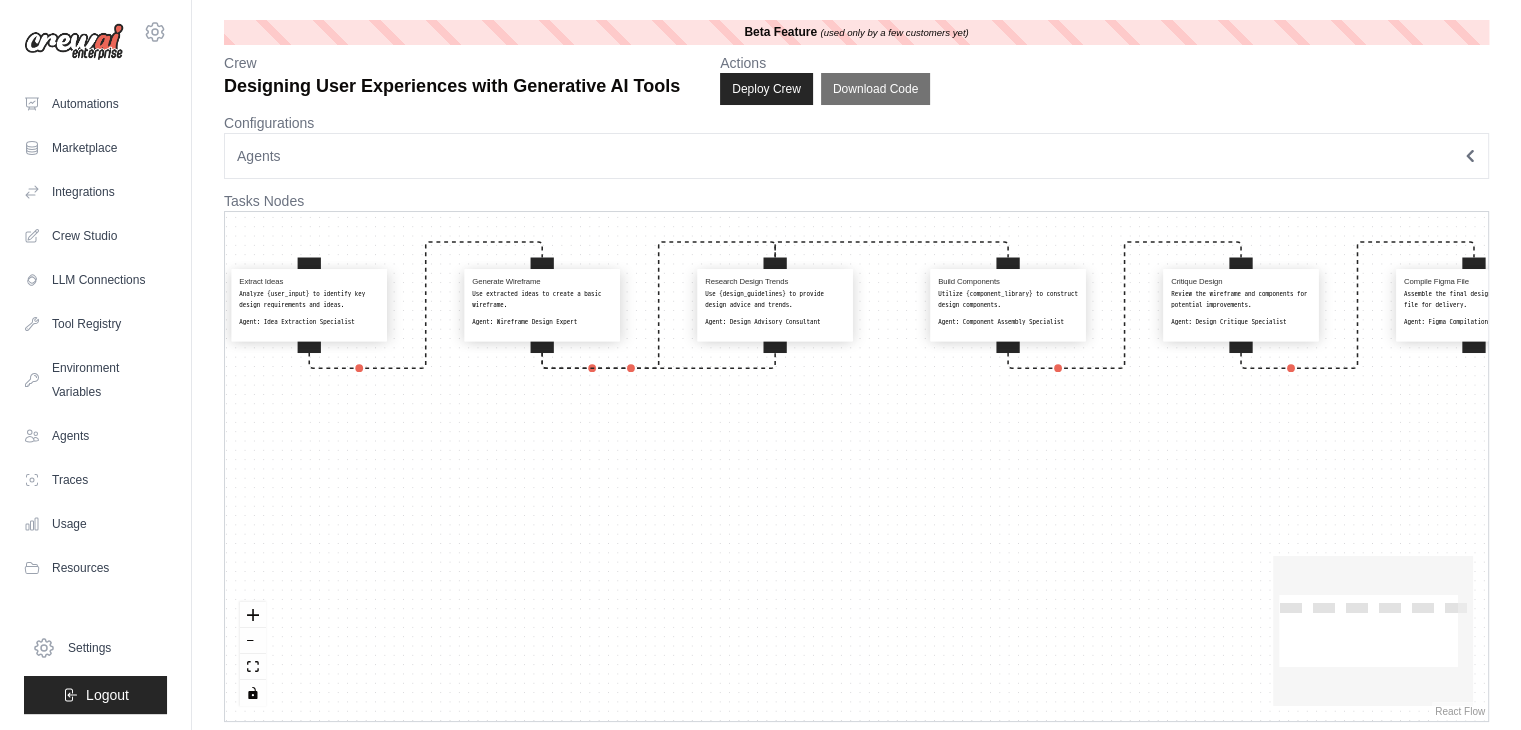 click on "Agents" at bounding box center (856, 156) 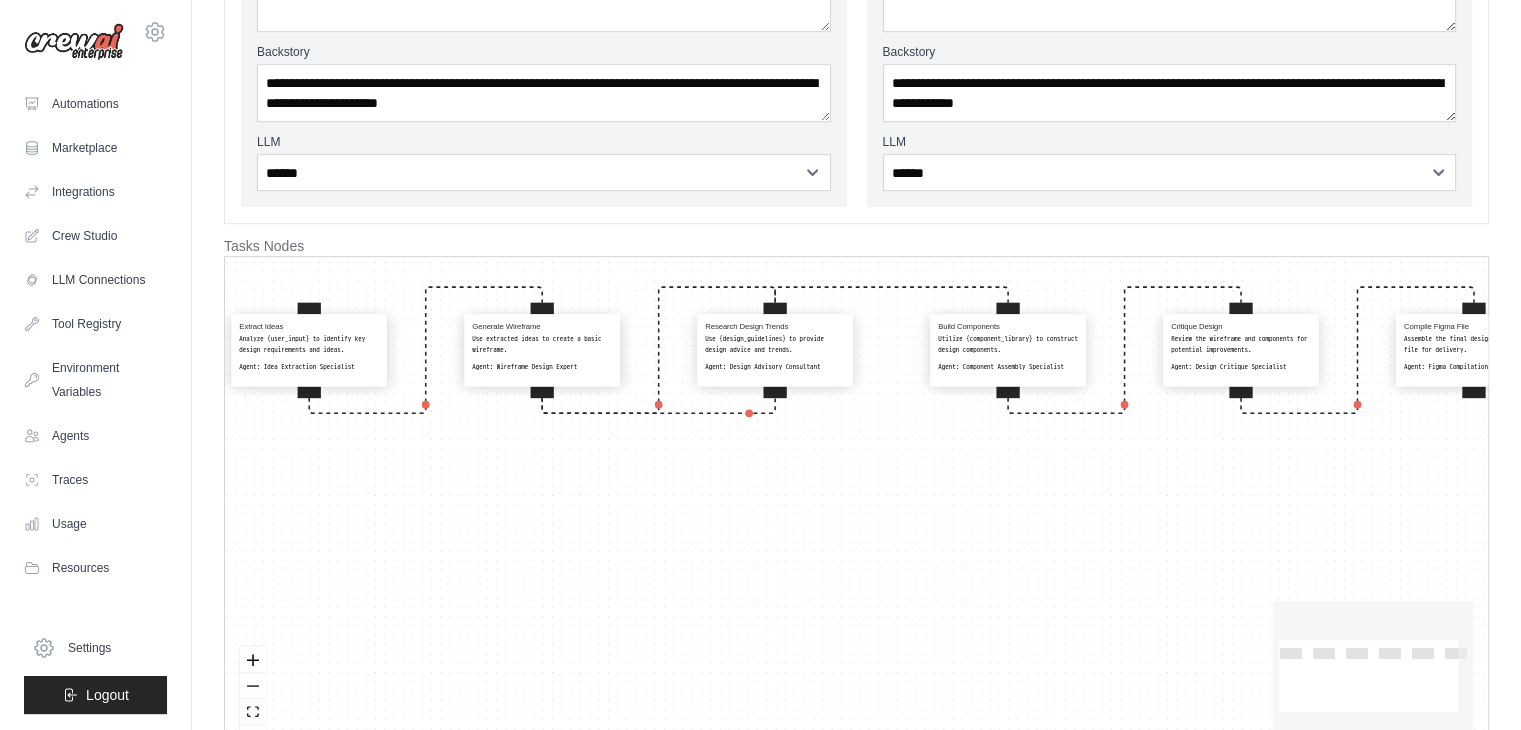scroll, scrollTop: 1183, scrollLeft: 0, axis: vertical 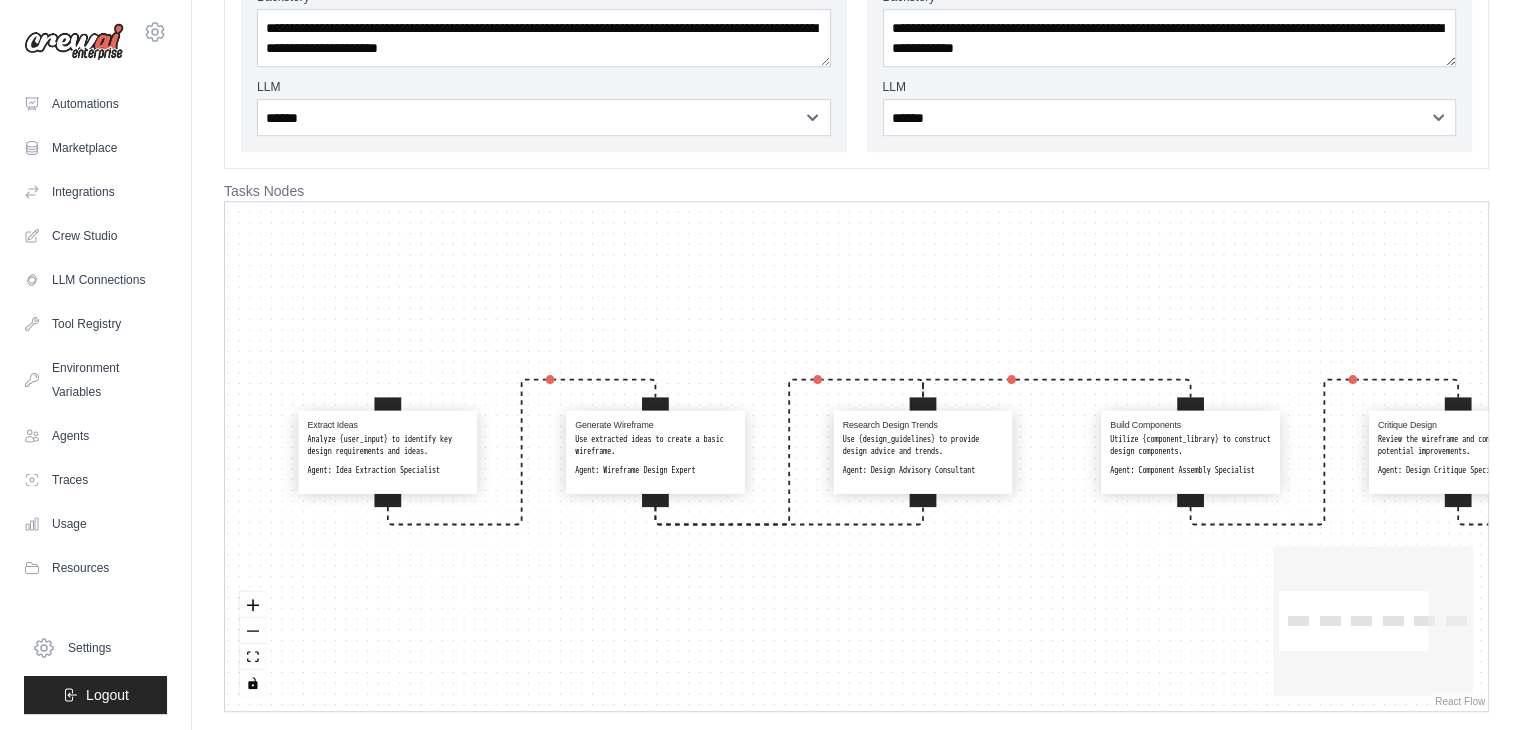 drag, startPoint x: 744, startPoint y: 406, endPoint x: 888, endPoint y: 564, distance: 213.77559 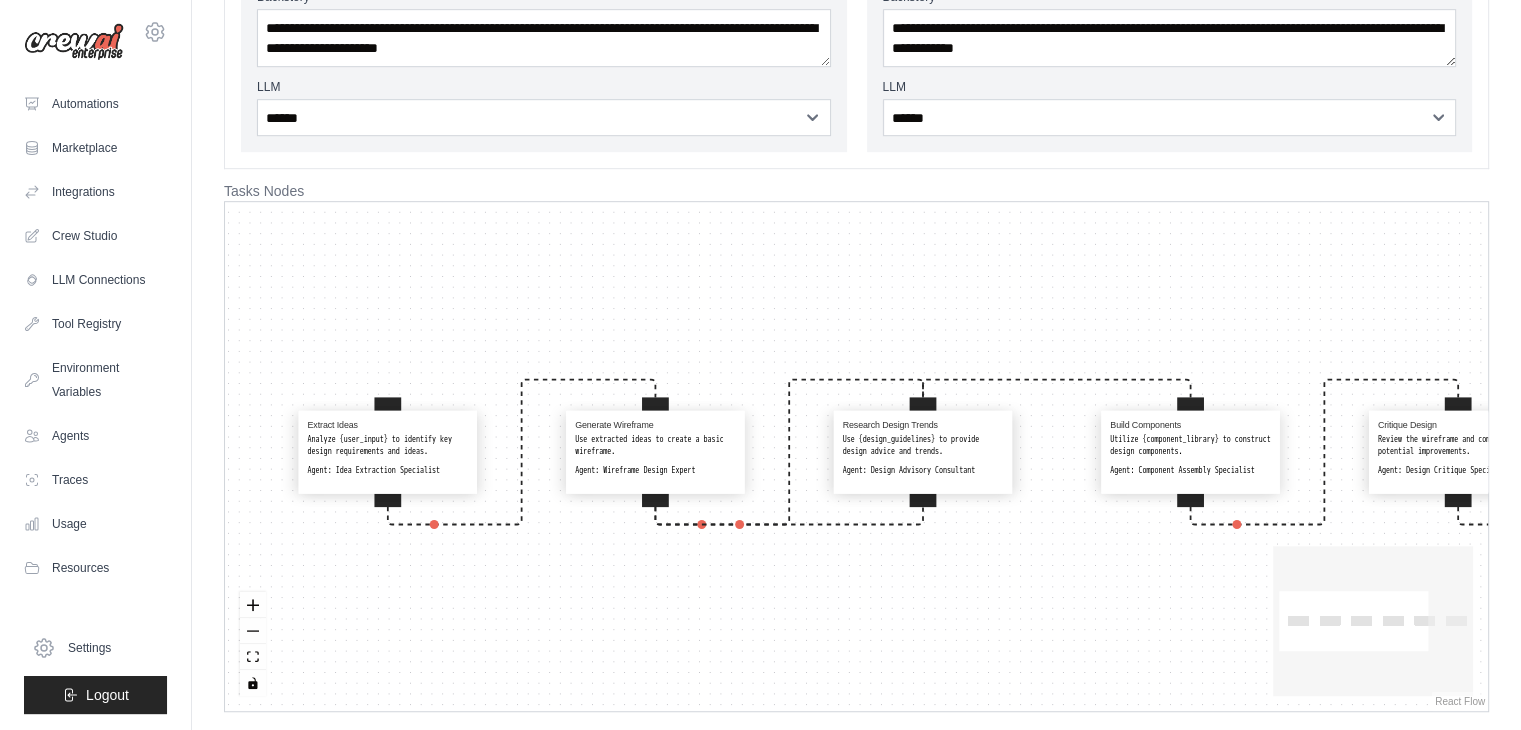click on "Extract Ideas Analyze {user_input} to identify key design requirements and ideas. Agent:   Idea Extraction Specialist Generate Wireframe Use extracted ideas to create a basic wireframe. Agent:   Wireframe Design Expert Research Design Trends Use {design_guidelines} to provide design advice and trends. Agent:   Design Advisory Consultant Build Components Utilize {component_library} to construct design components. Agent:   Component Assembly Specialist Critique Design Review the wireframe and components for potential improvements. Agent:   Design Critique Specialist Compile Figma File Assemble the final design into a Figma file for delivery. Agent:   Figma Compilation Expert" at bounding box center [856, 456] 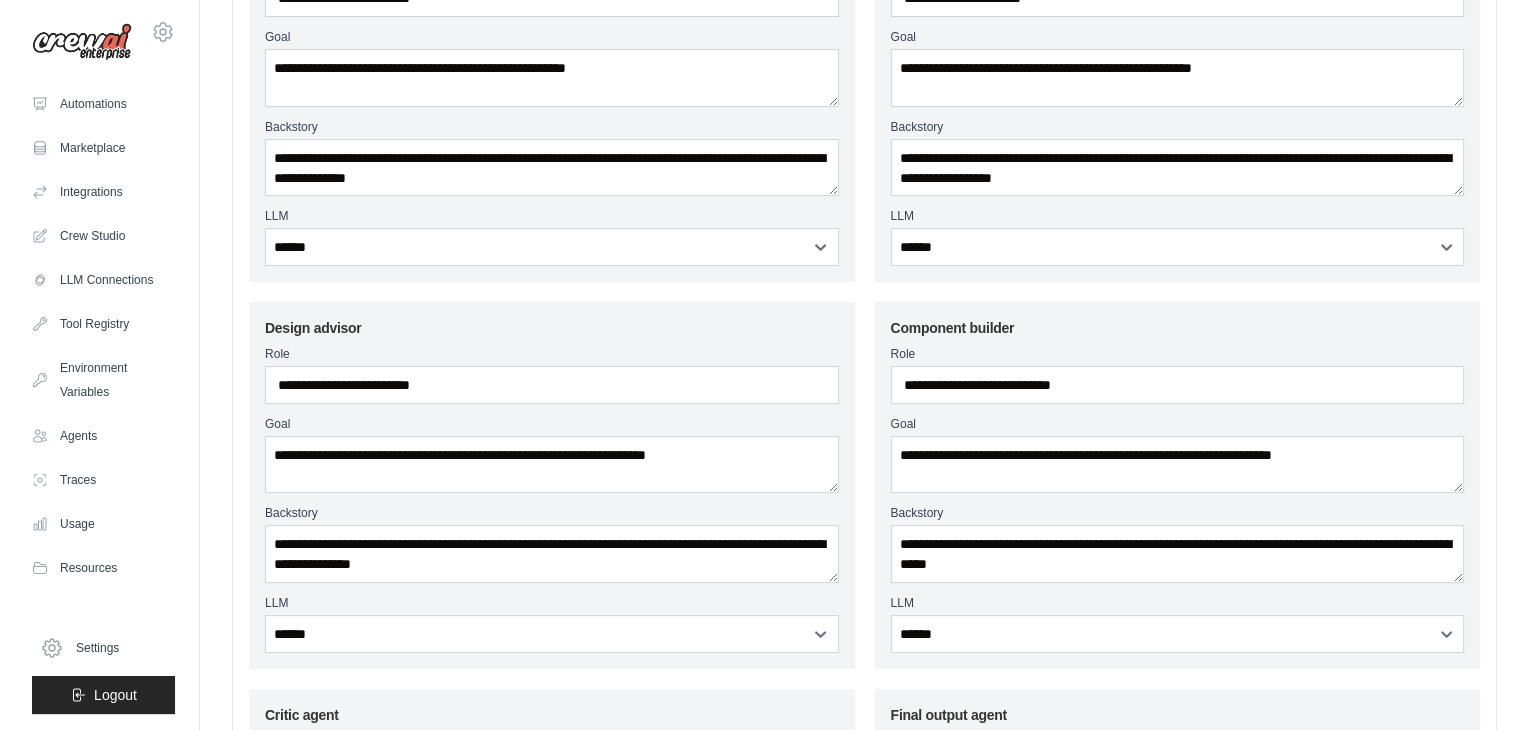 scroll, scrollTop: 0, scrollLeft: 0, axis: both 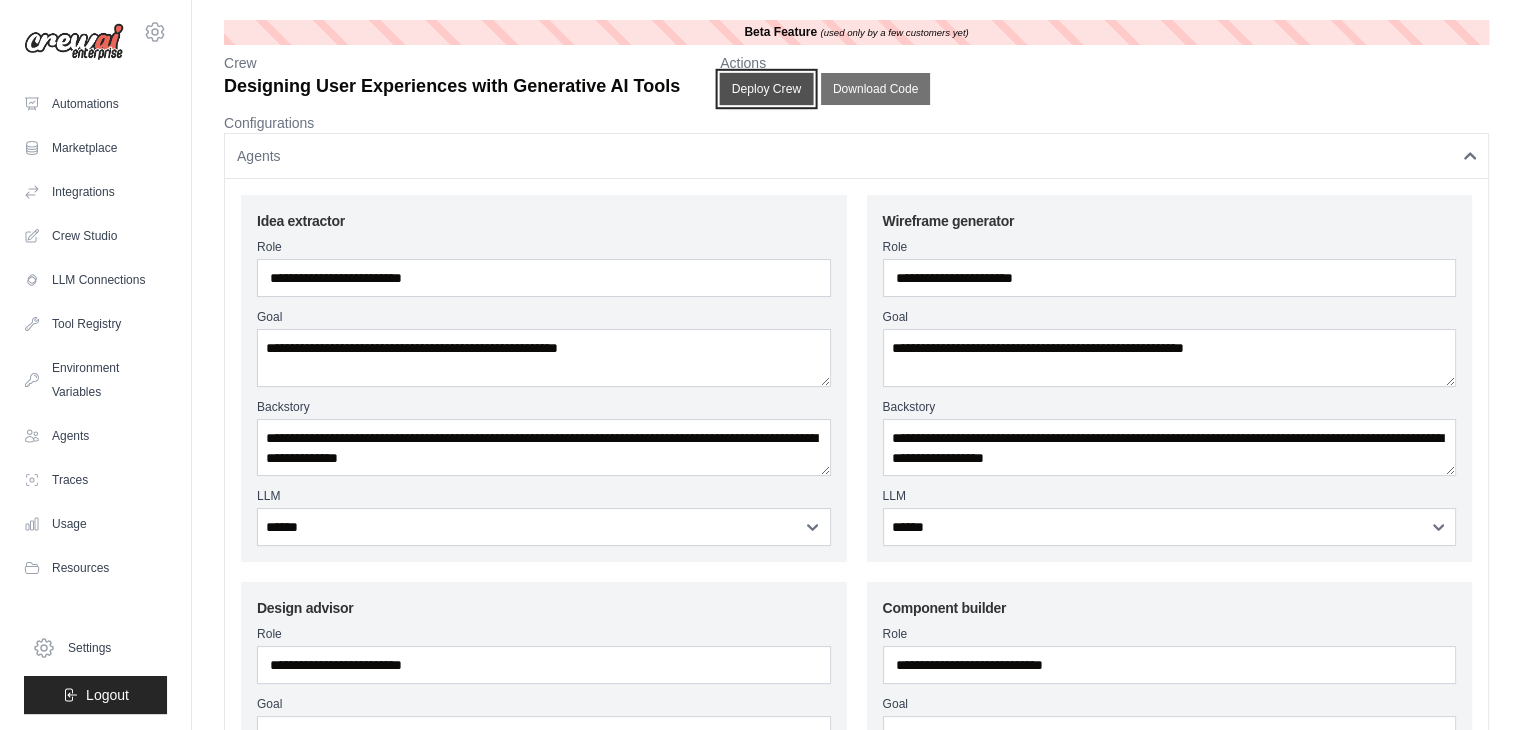 click on "Deploy Crew" at bounding box center [767, 89] 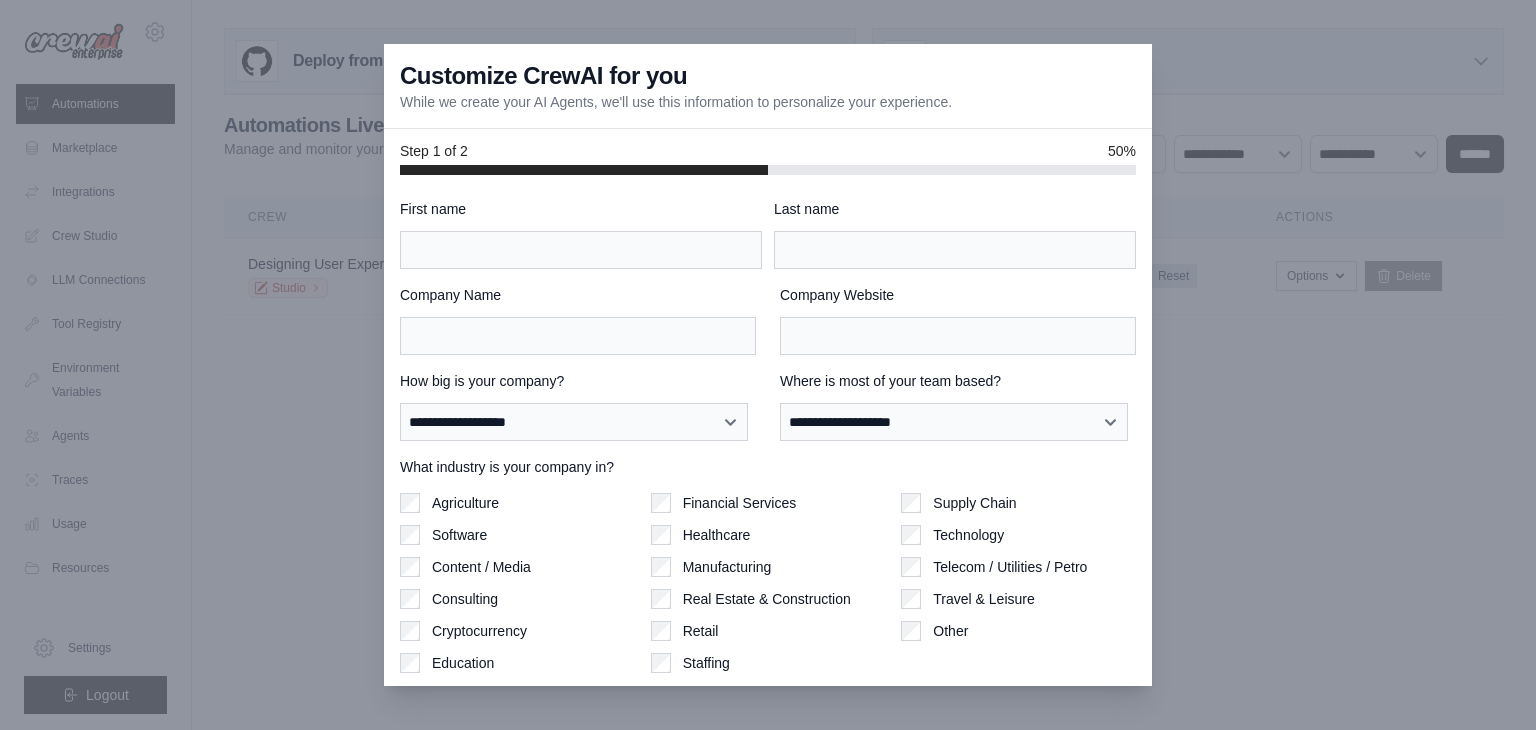scroll, scrollTop: 0, scrollLeft: 0, axis: both 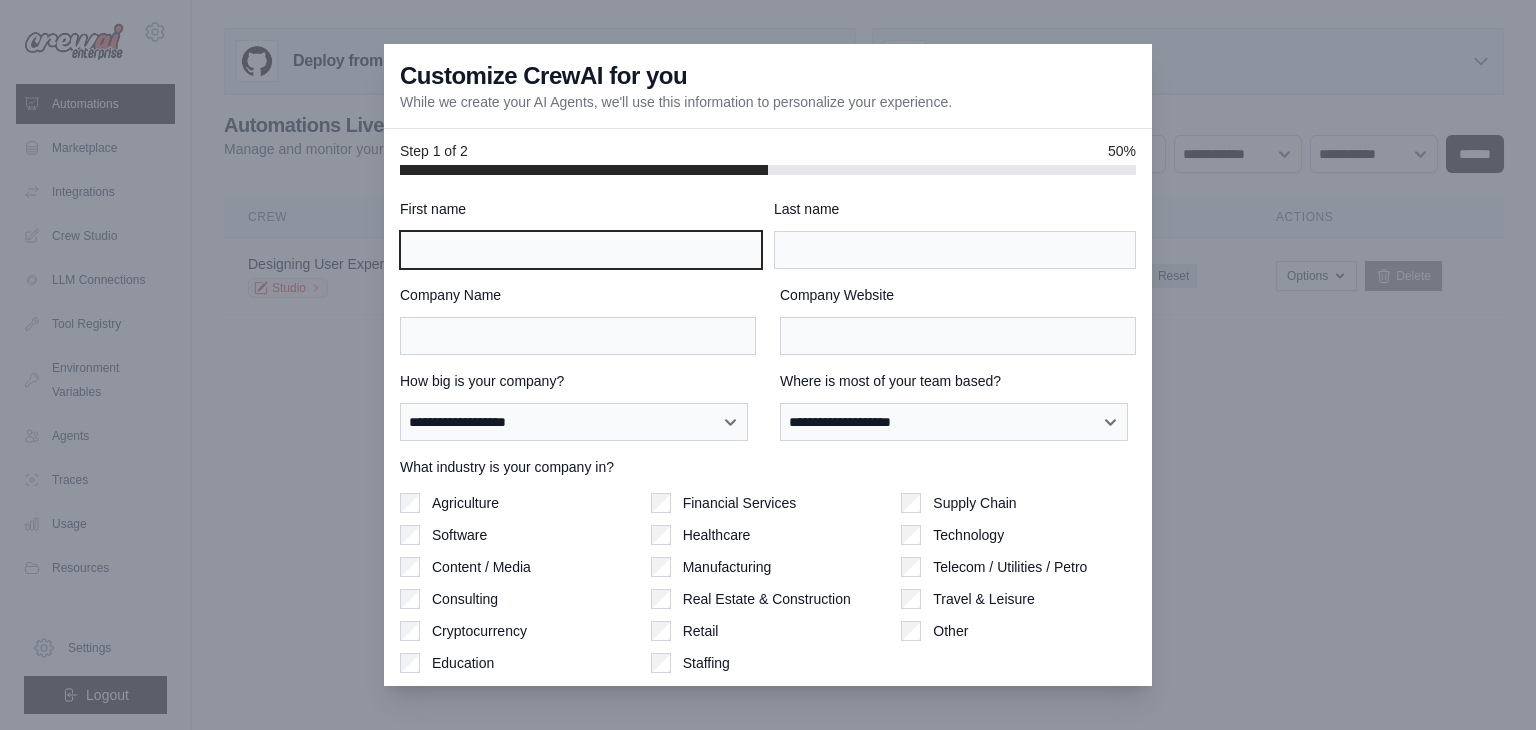 click on "First name" at bounding box center (581, 250) 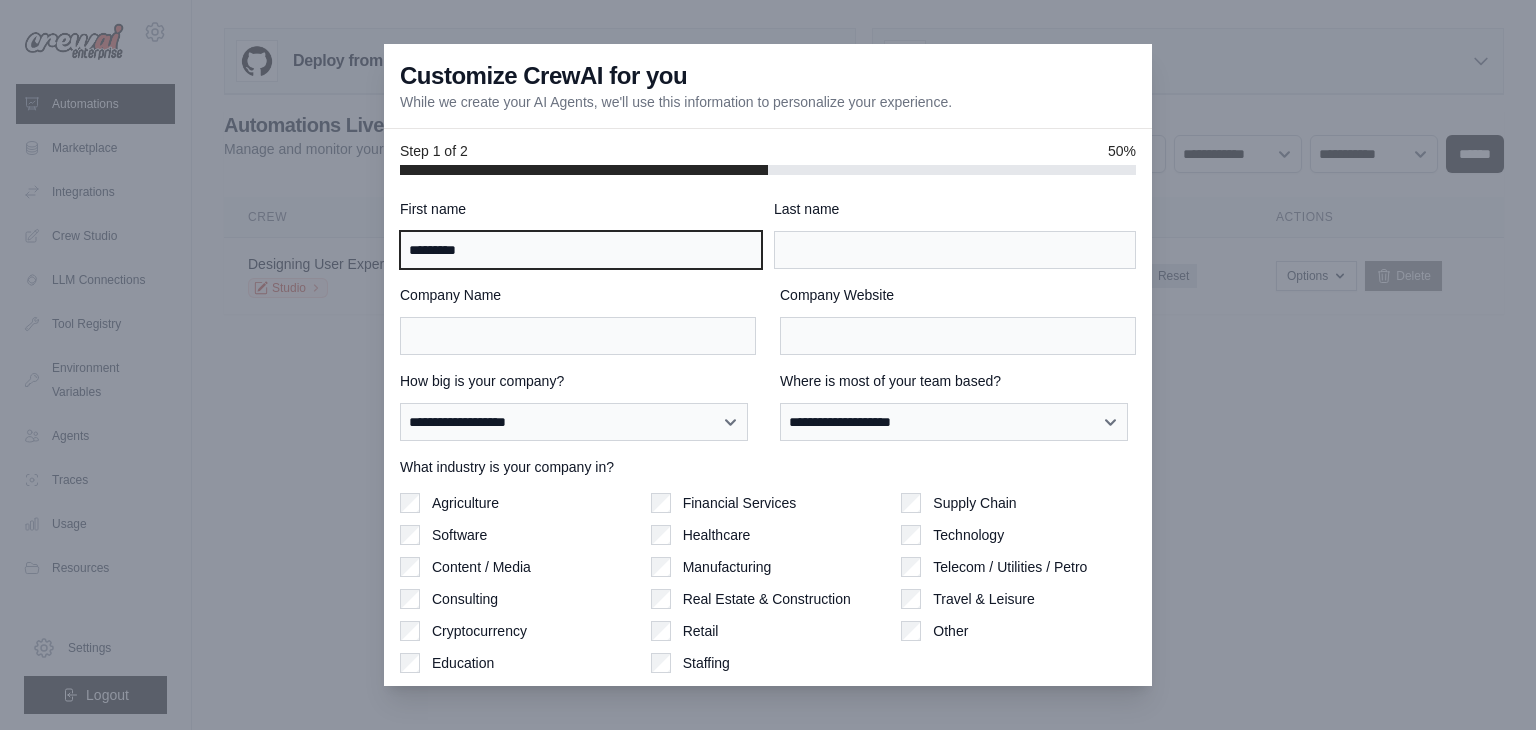 type on "********" 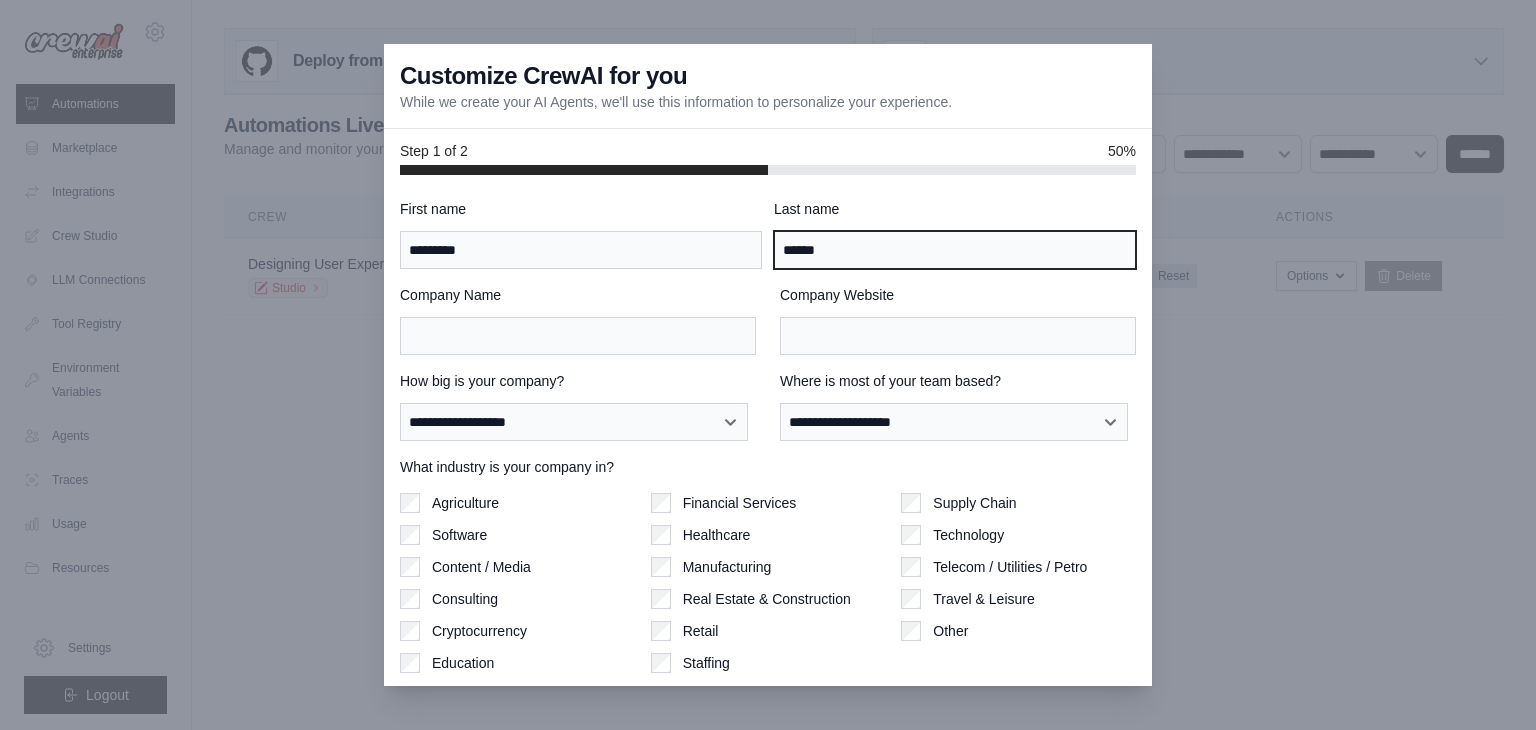 type on "******" 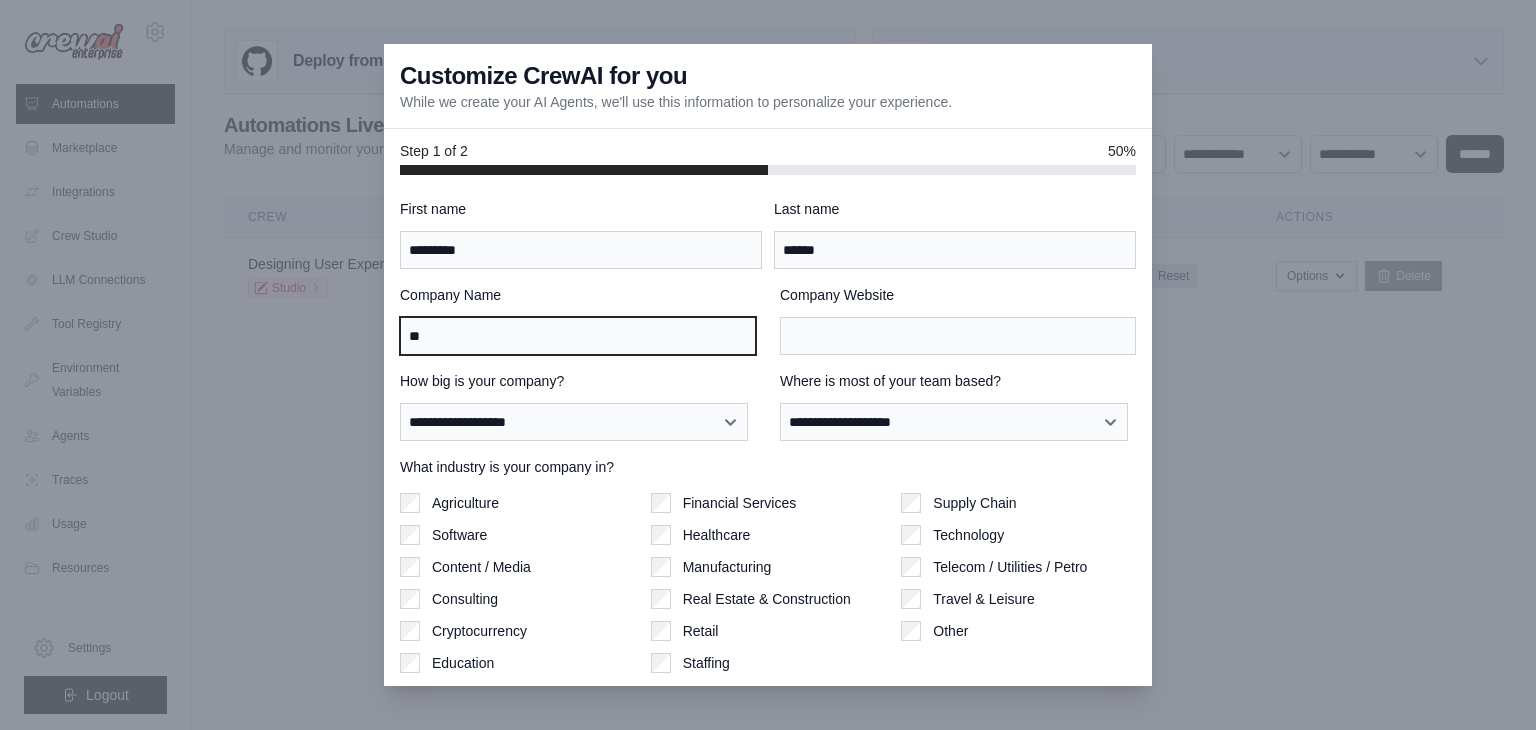 type on "*" 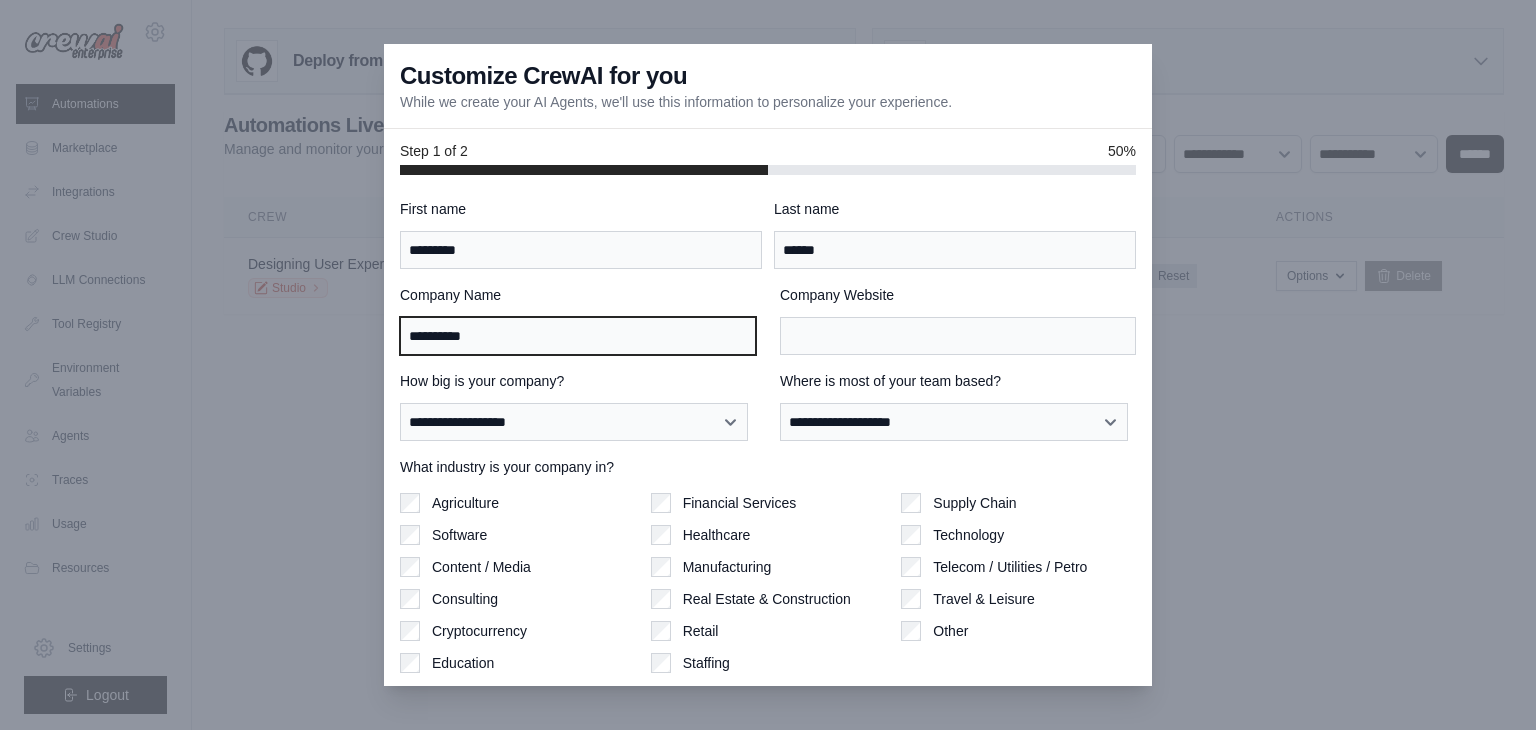 type on "**********" 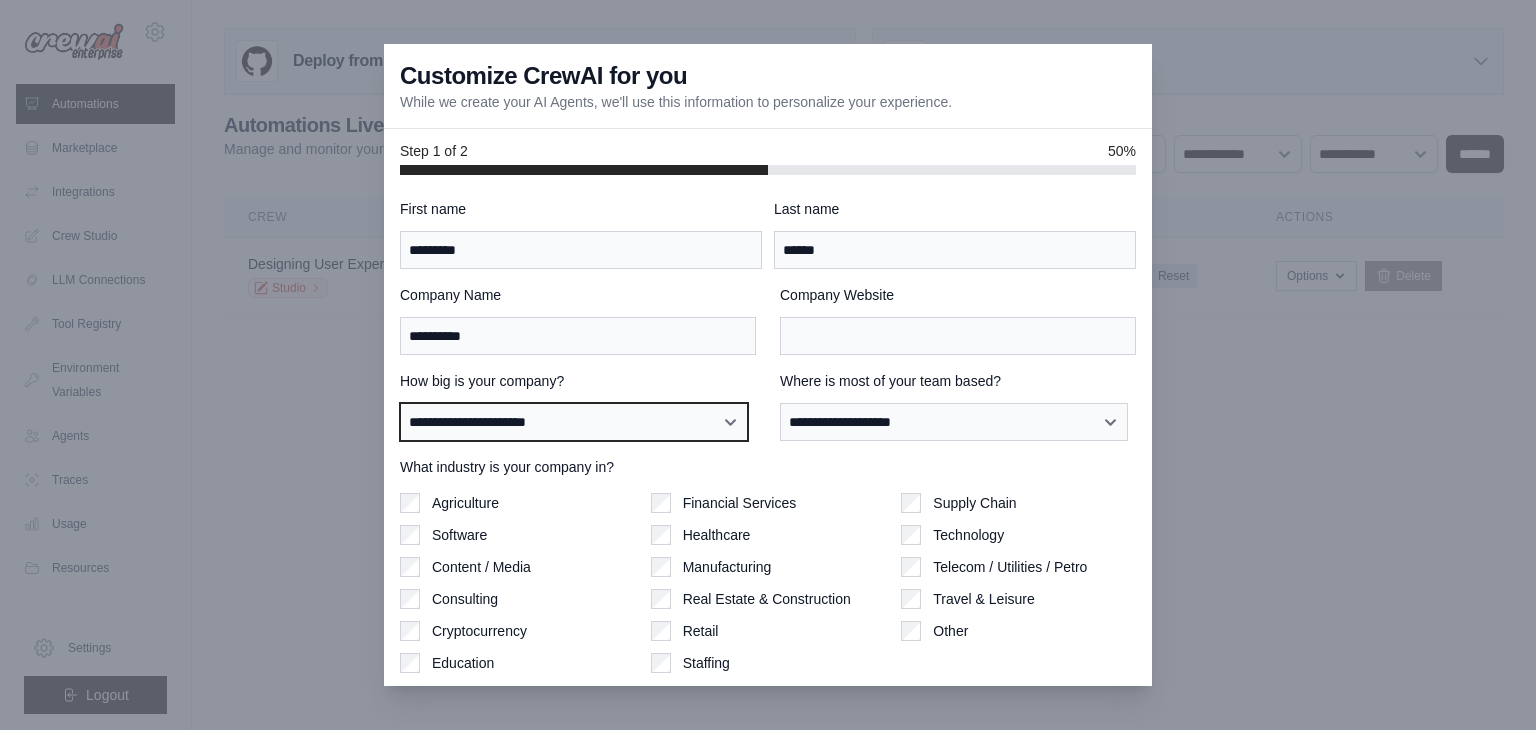 select on "**********" 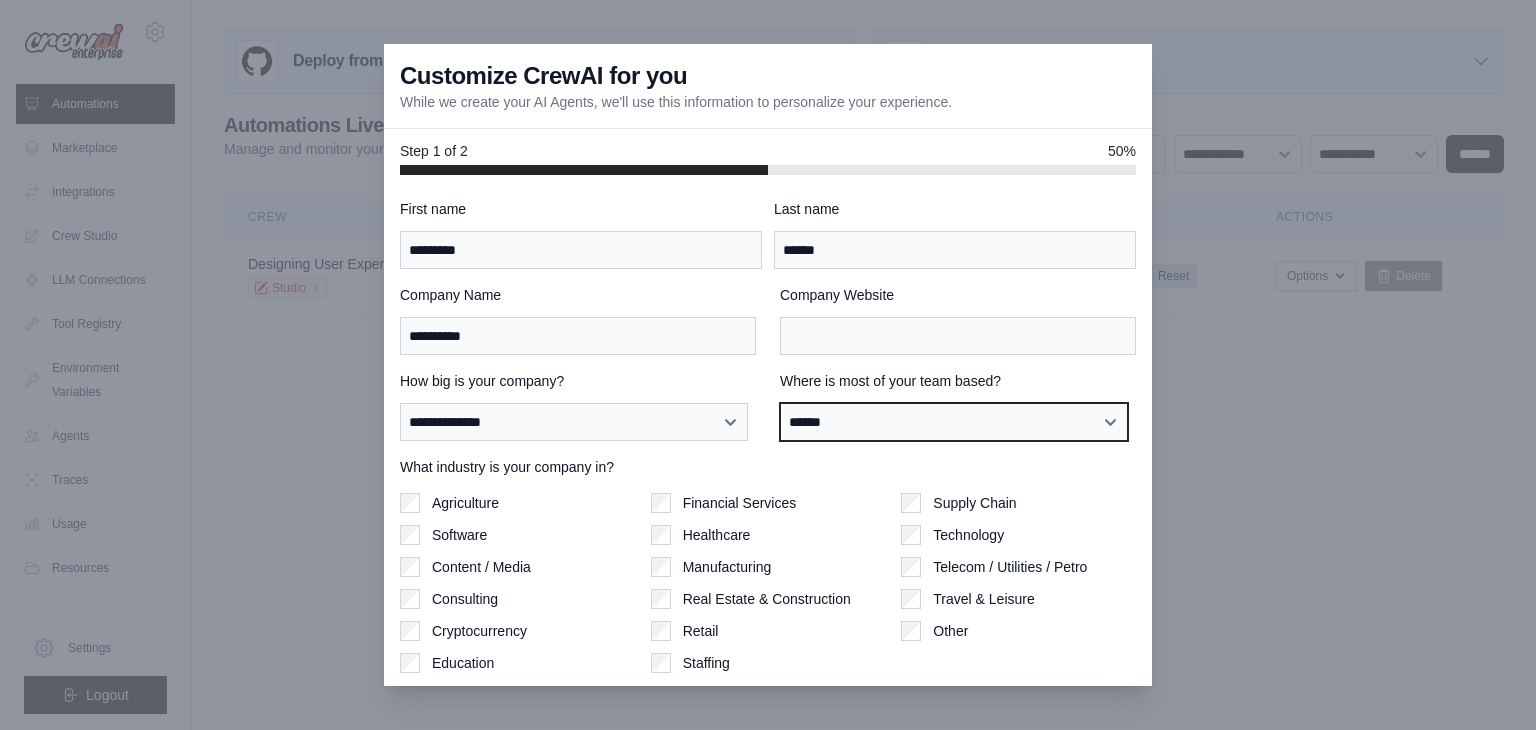 select on "**********" 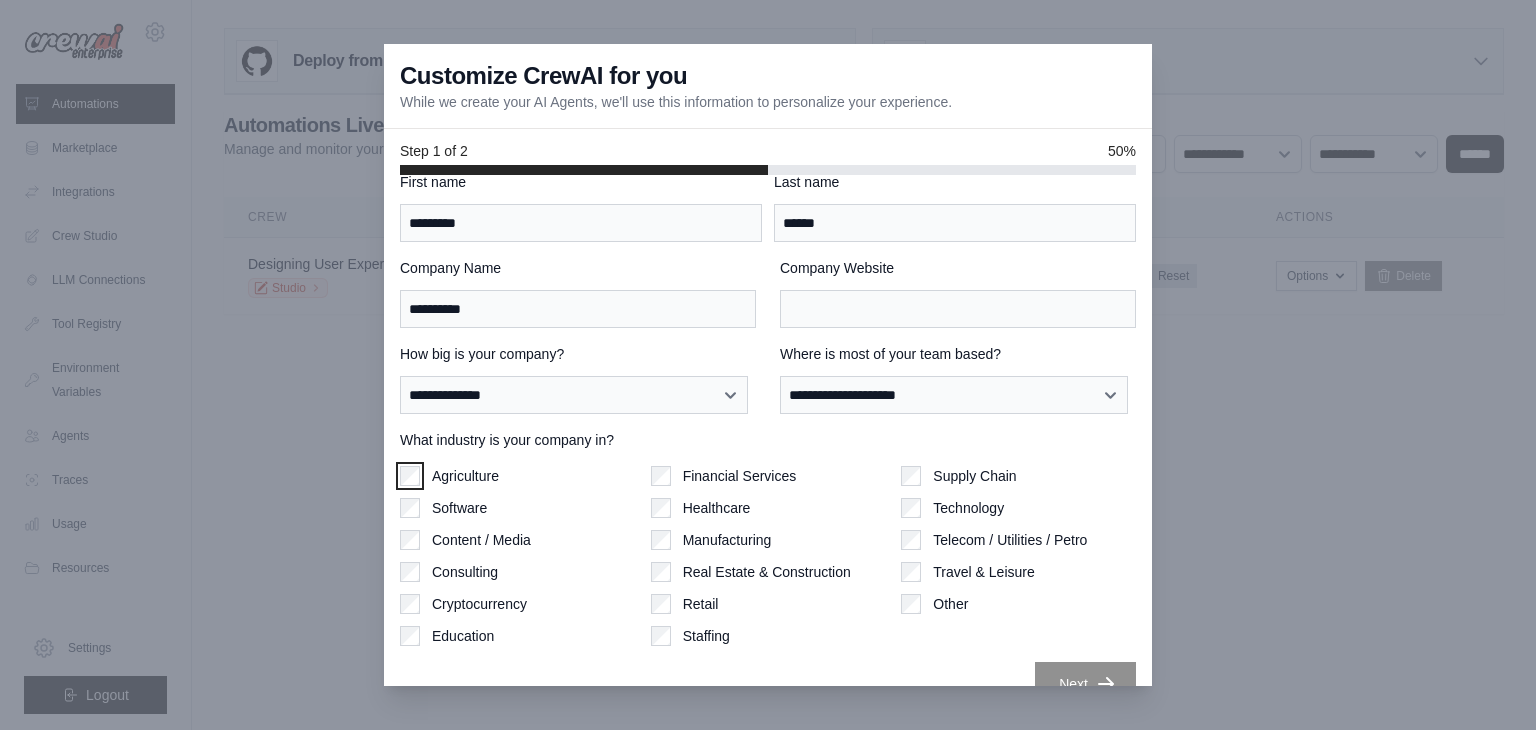 scroll, scrollTop: 62, scrollLeft: 0, axis: vertical 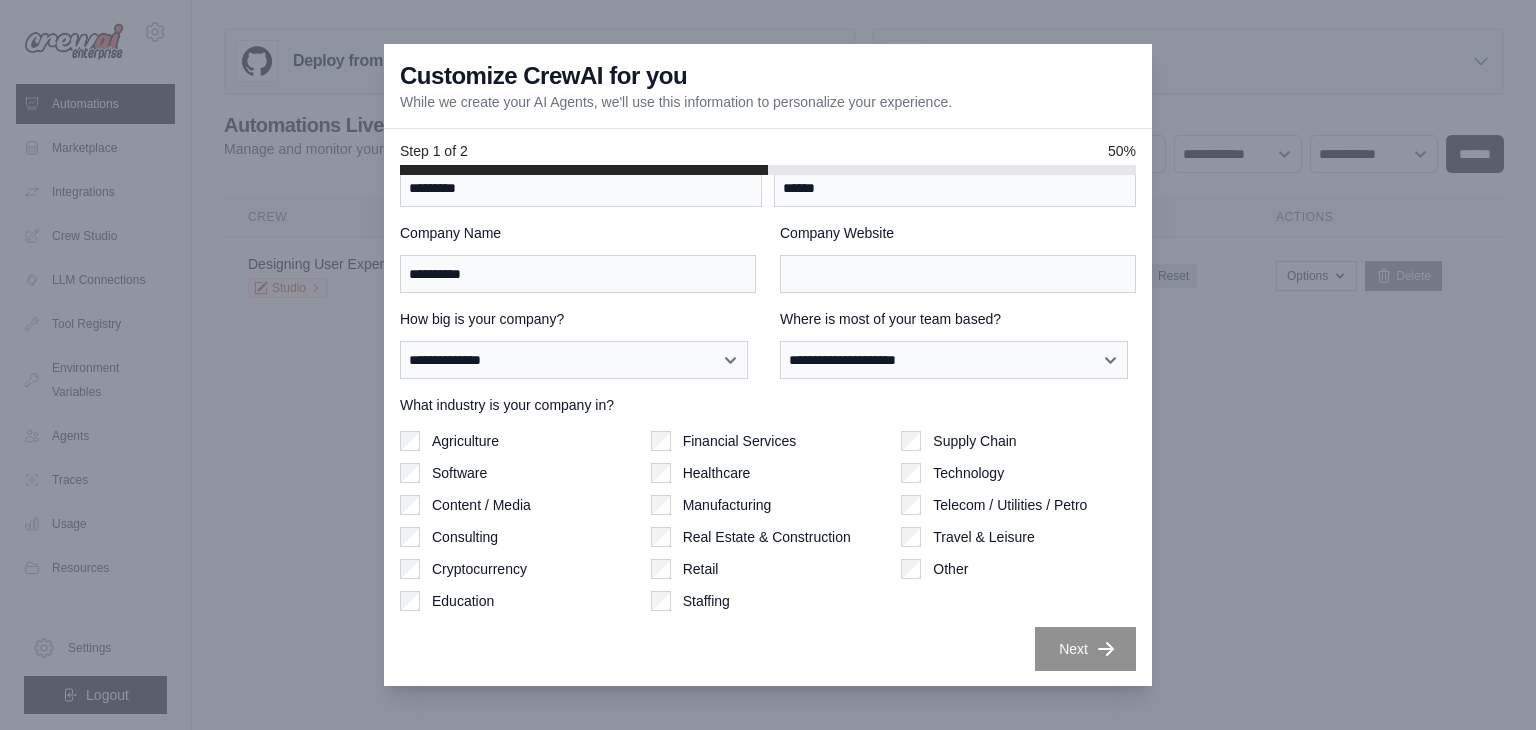 click on "Agriculture
Software
Content / Media
Consulting
Cryptocurrency
Education
Financial Services
Healthcare Manufacturing" at bounding box center [768, 521] 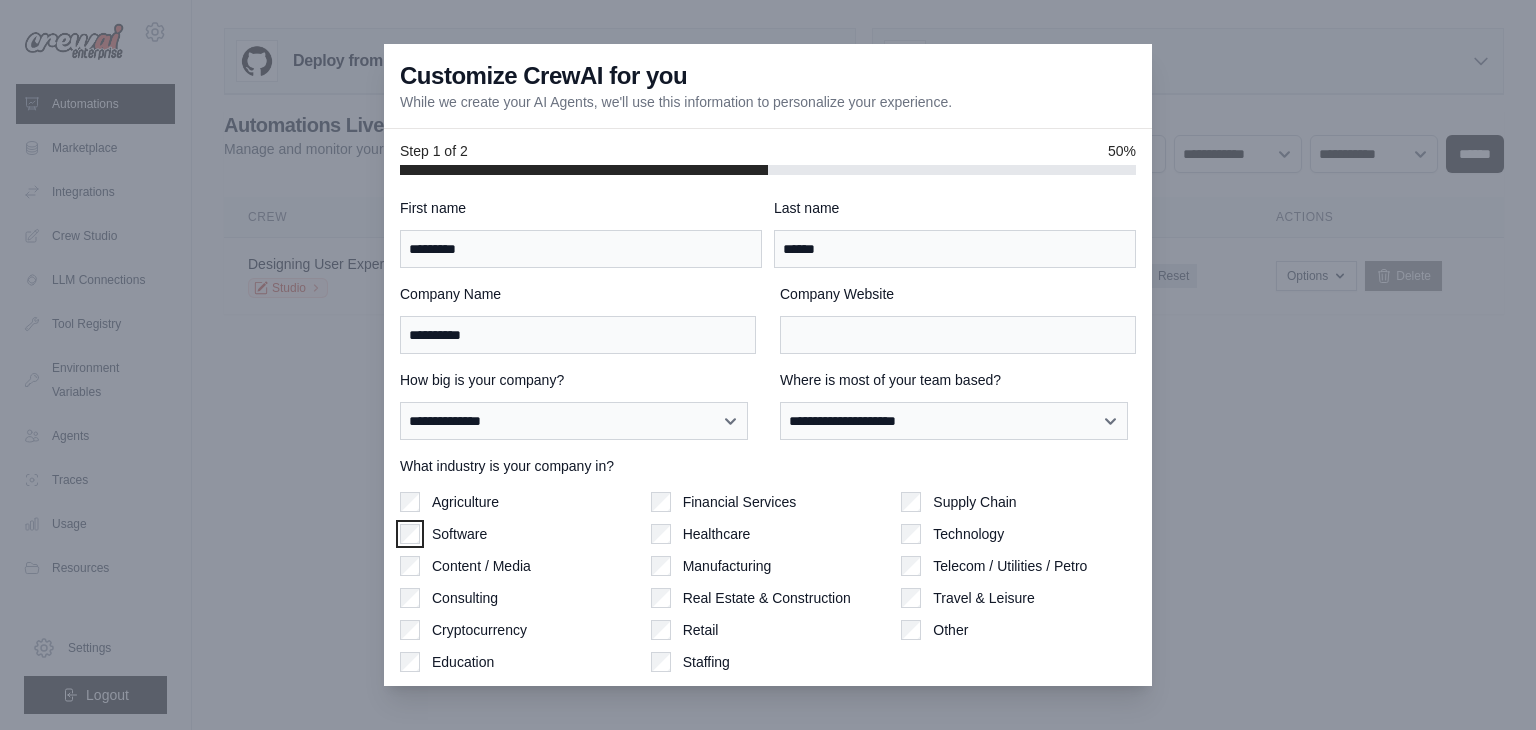 scroll, scrollTop: 0, scrollLeft: 0, axis: both 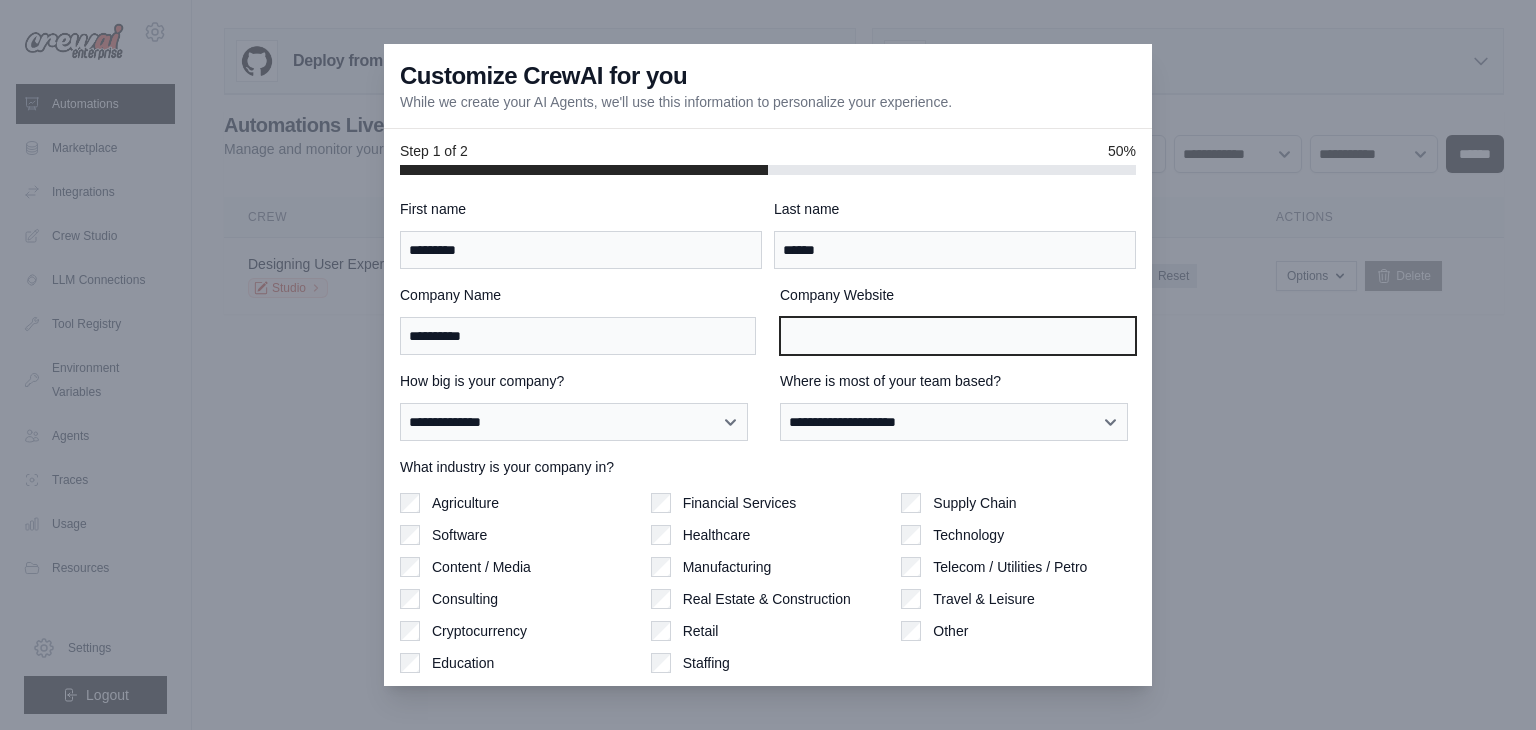 click on "Company Website" at bounding box center (958, 336) 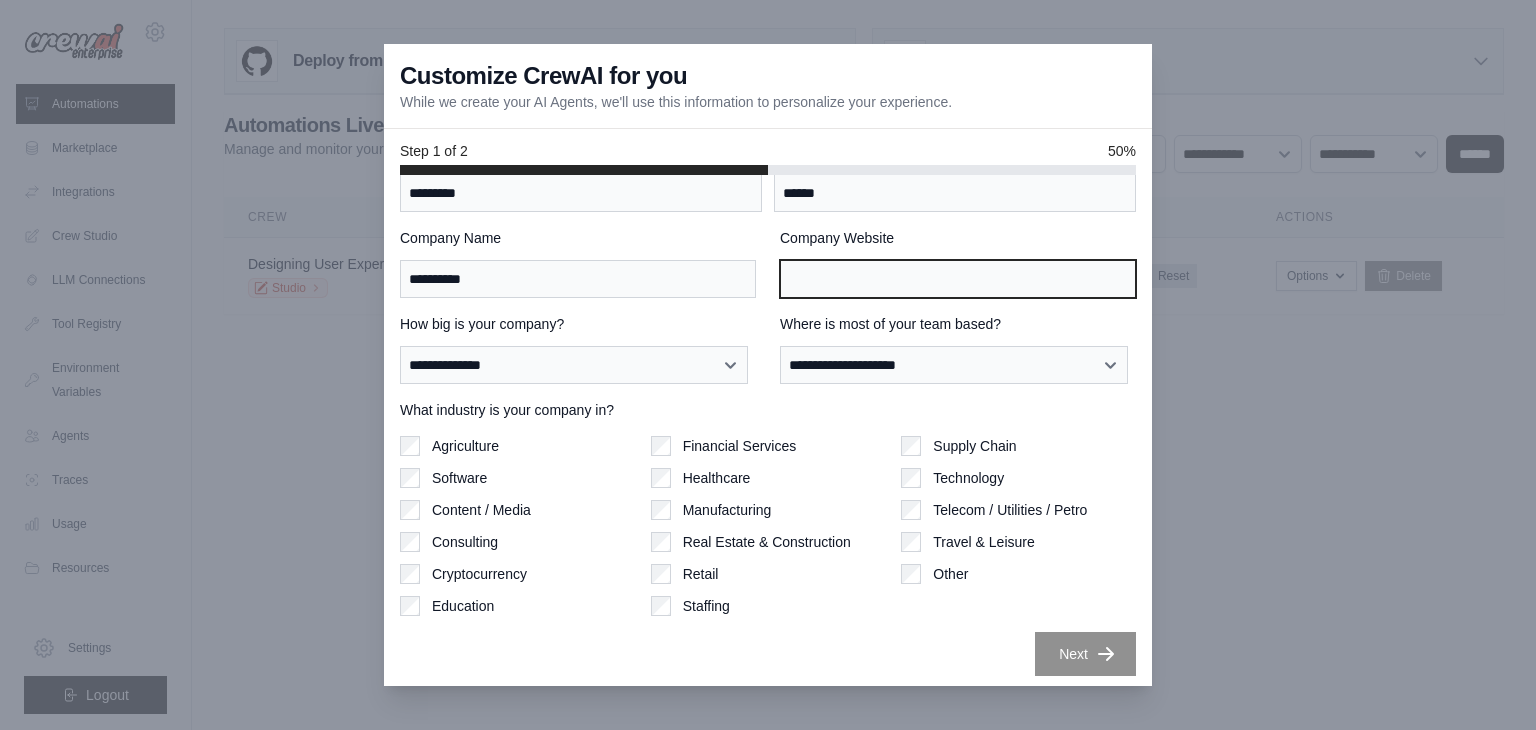 scroll, scrollTop: 62, scrollLeft: 0, axis: vertical 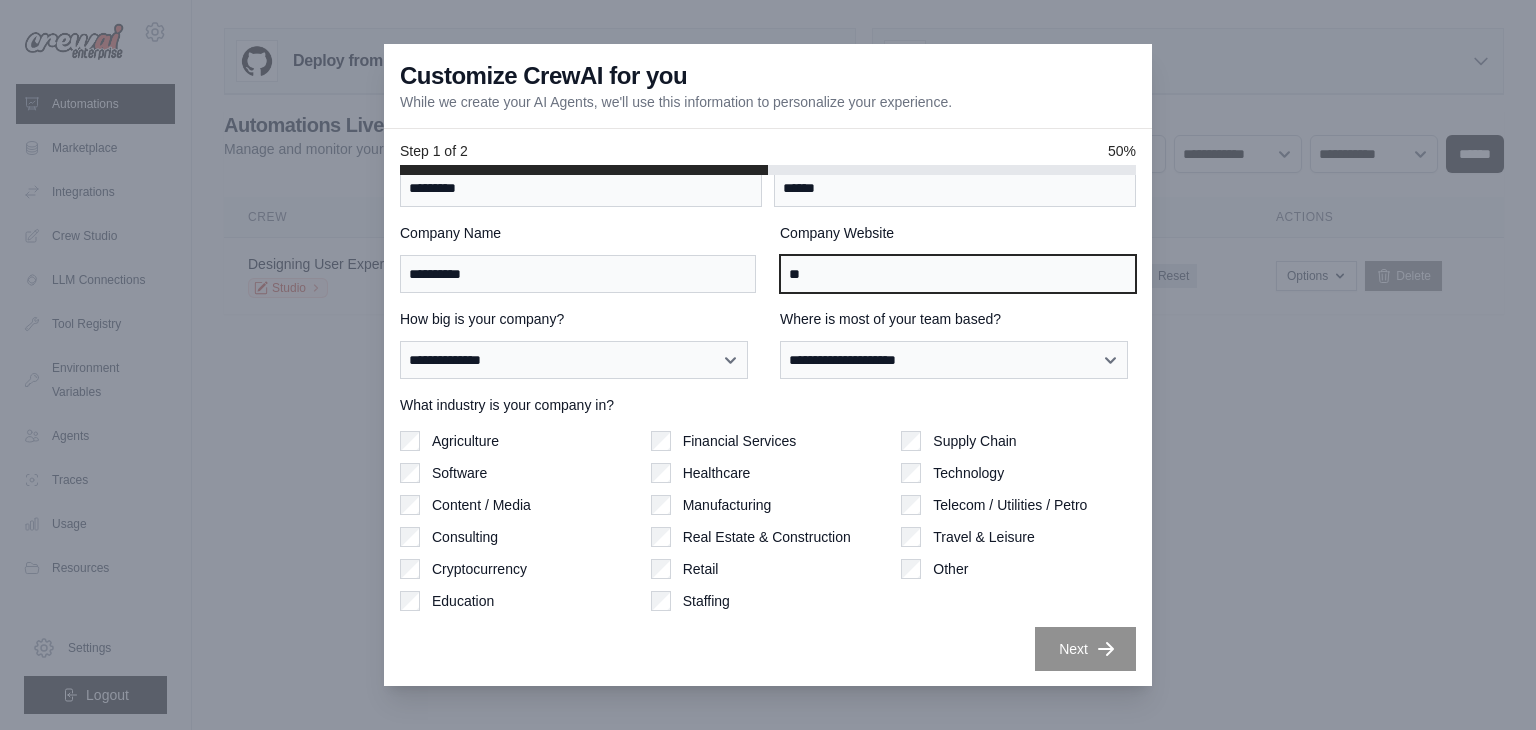 type on "*" 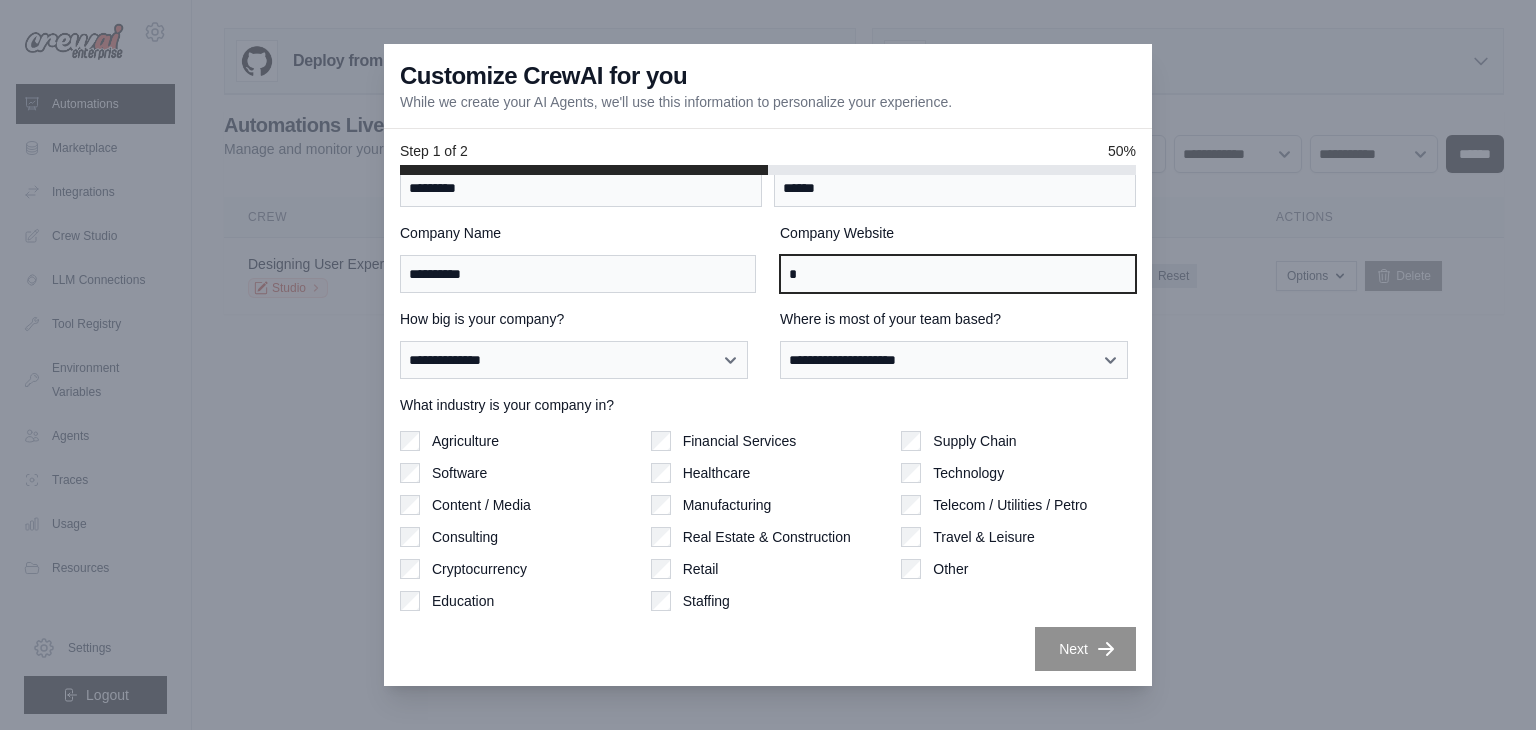 type 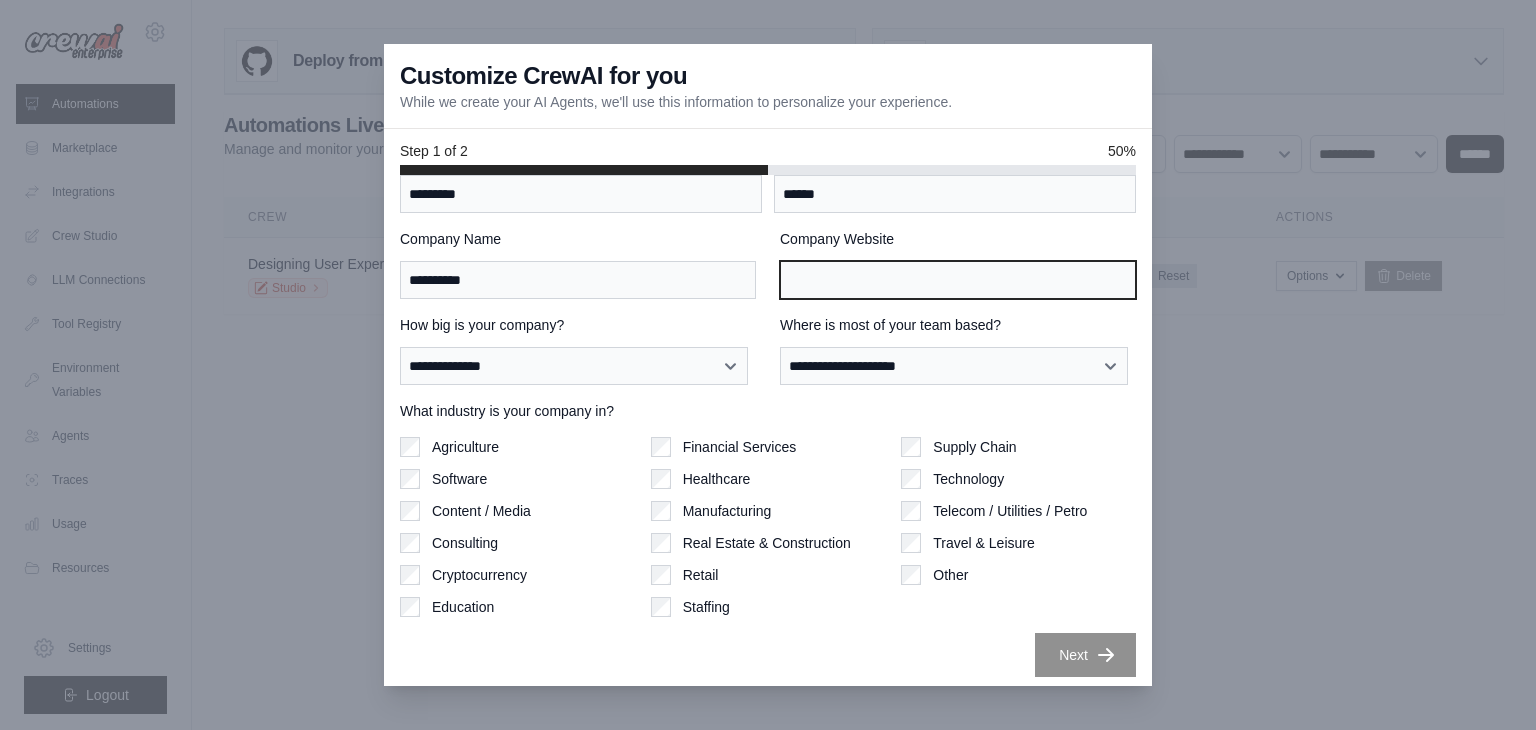 scroll, scrollTop: 62, scrollLeft: 0, axis: vertical 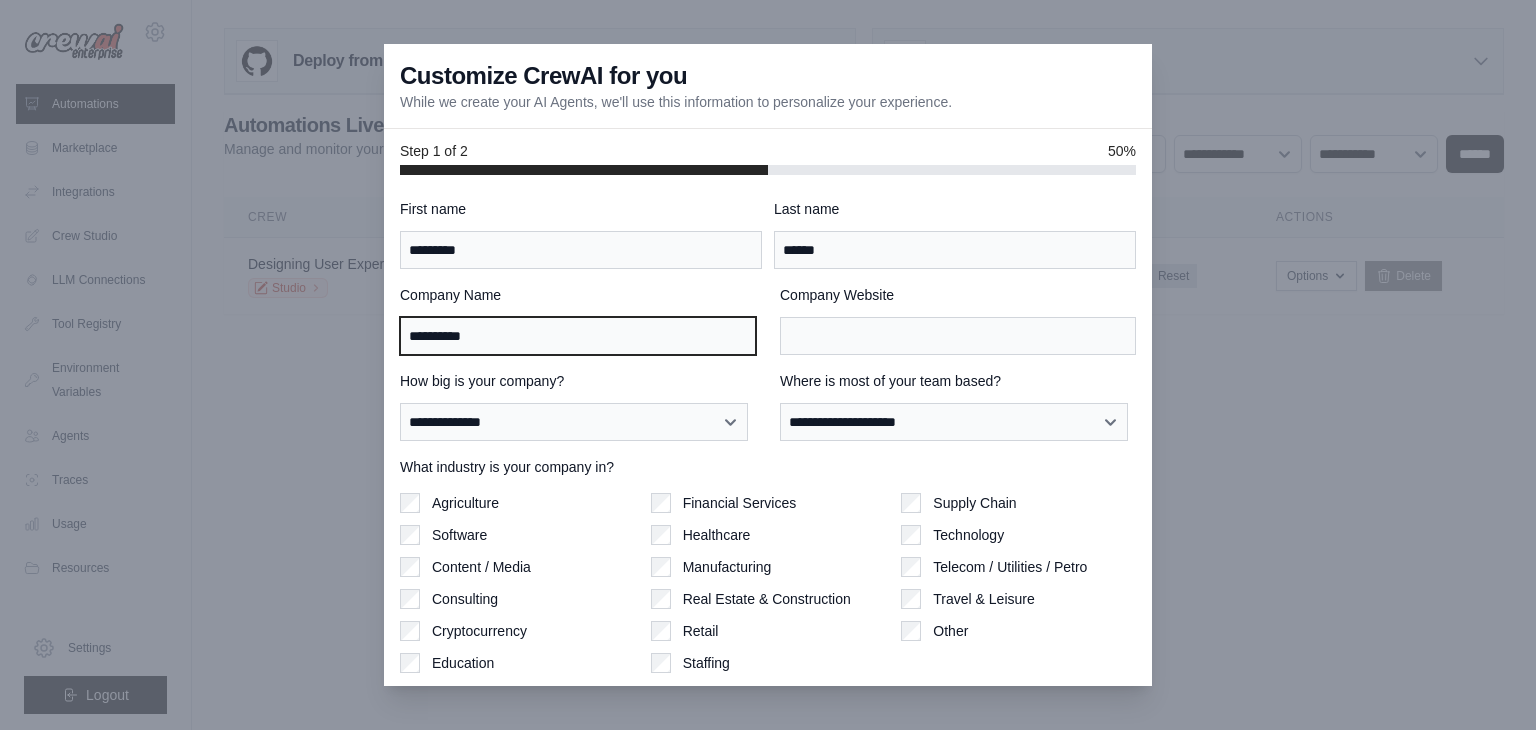 click on "**********" at bounding box center [578, 336] 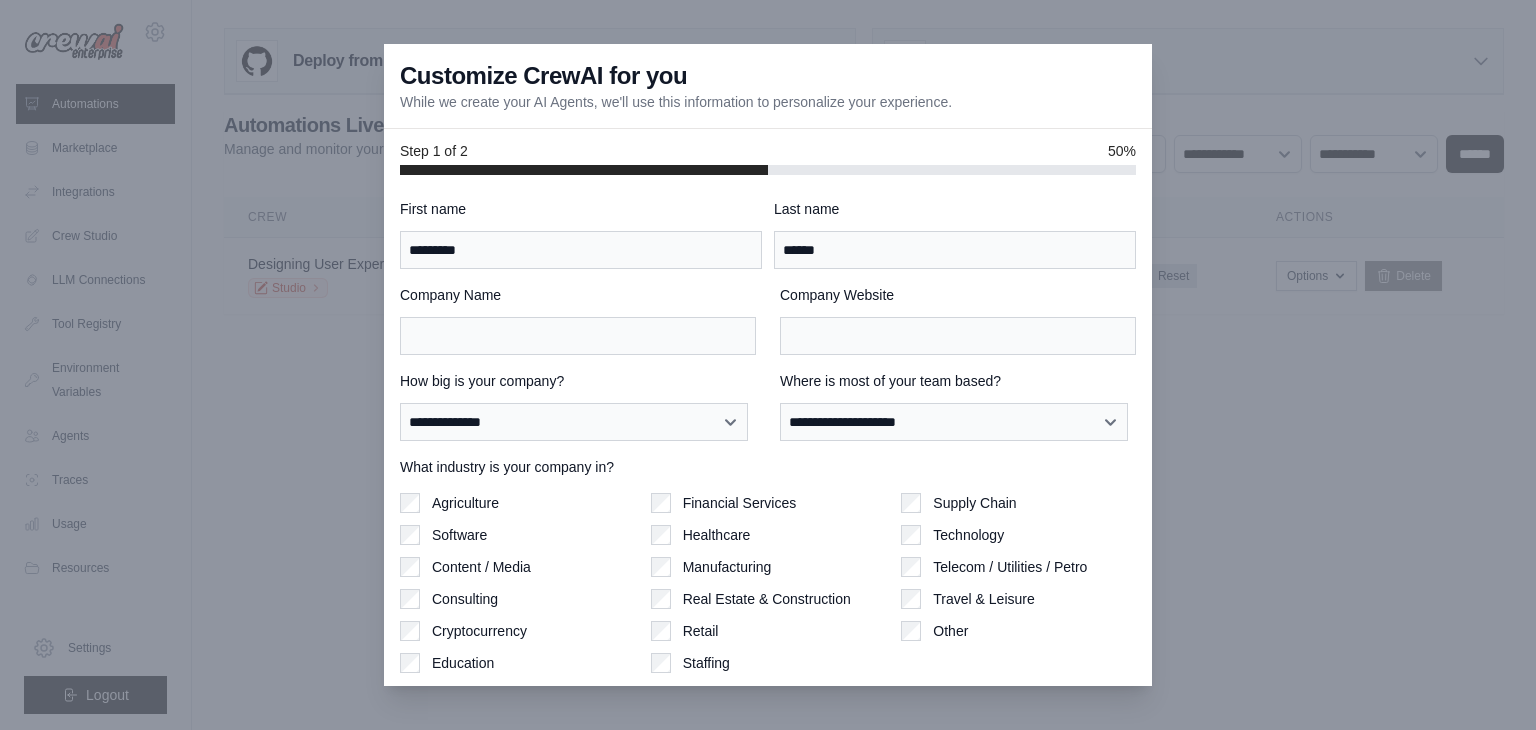 click on "What industry is your company in?" at bounding box center (768, 467) 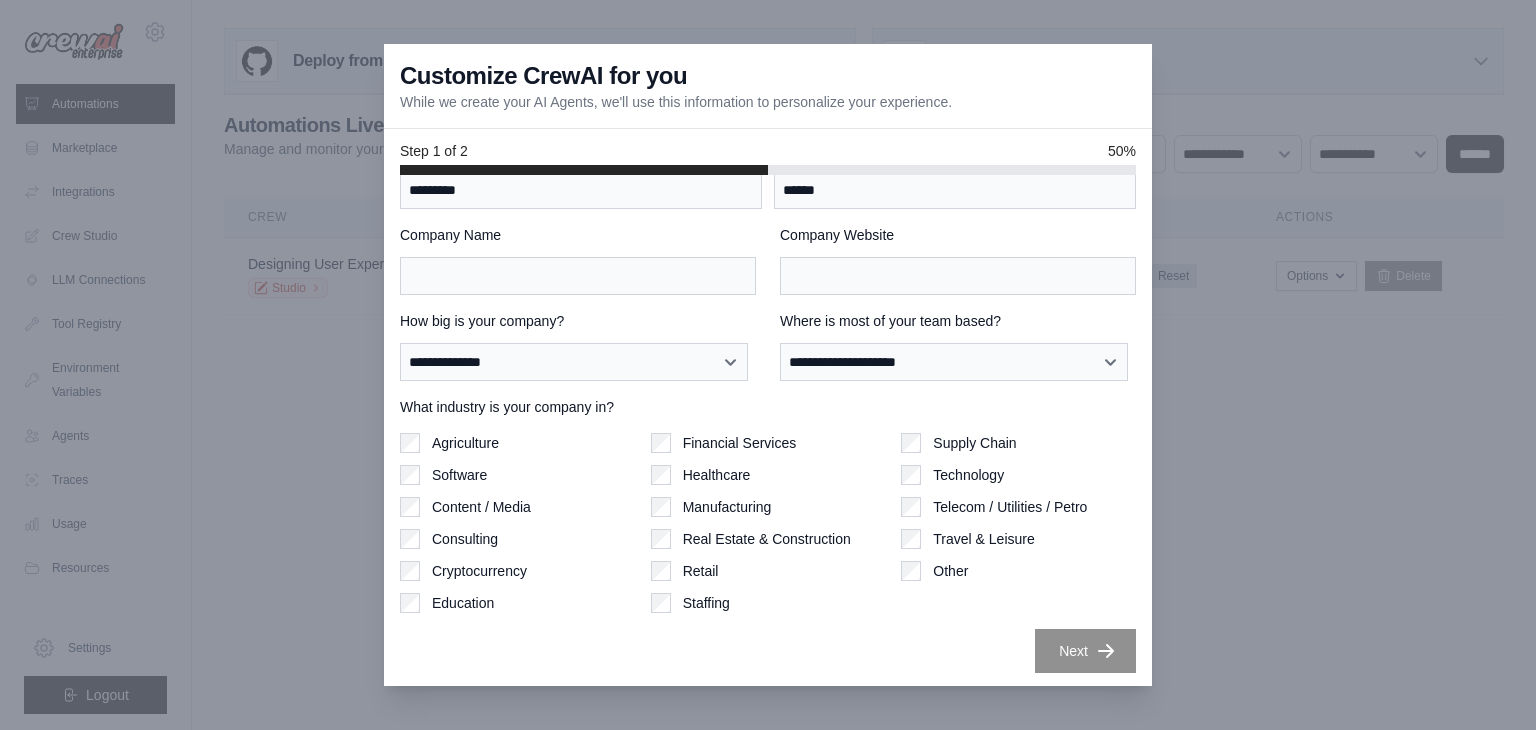 scroll, scrollTop: 62, scrollLeft: 0, axis: vertical 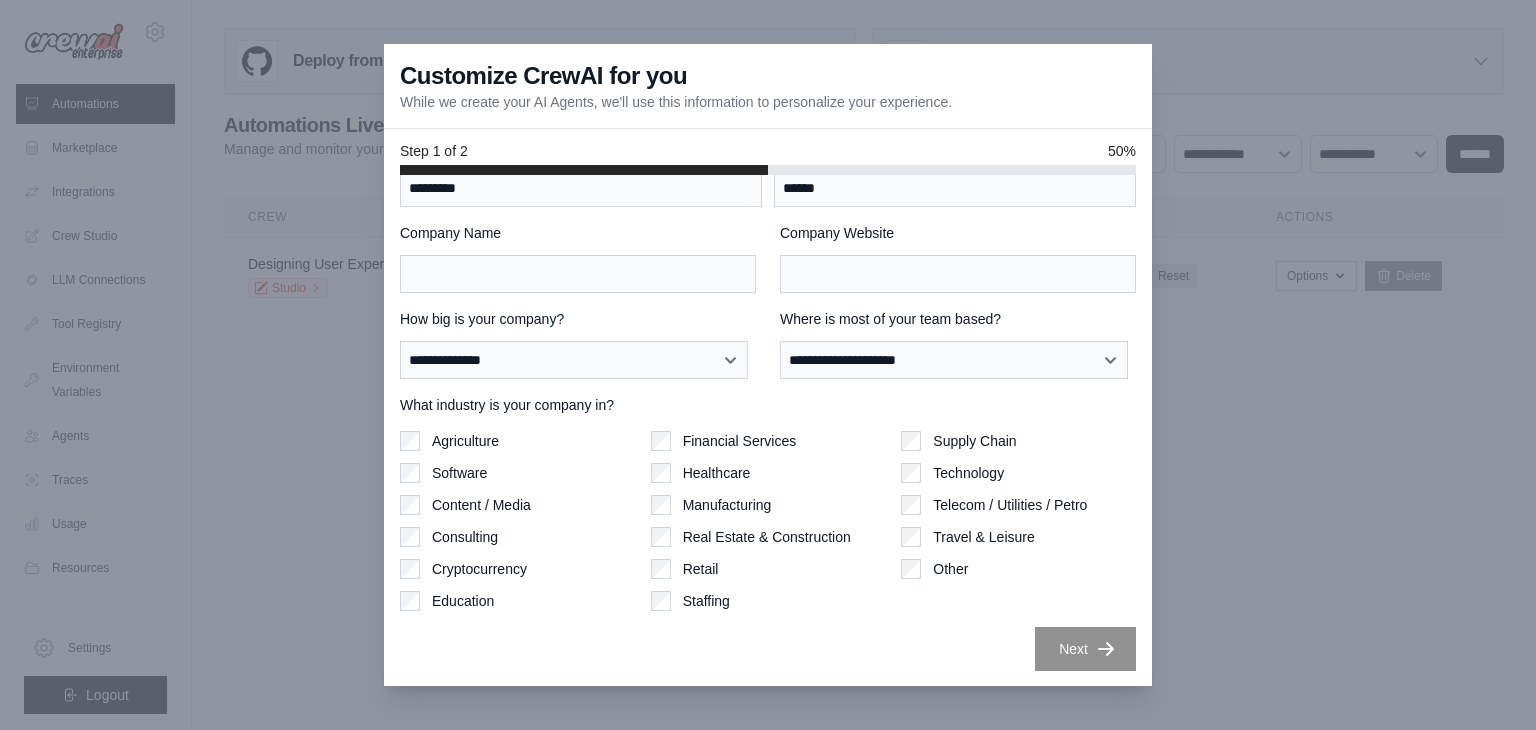 click at bounding box center (768, 365) 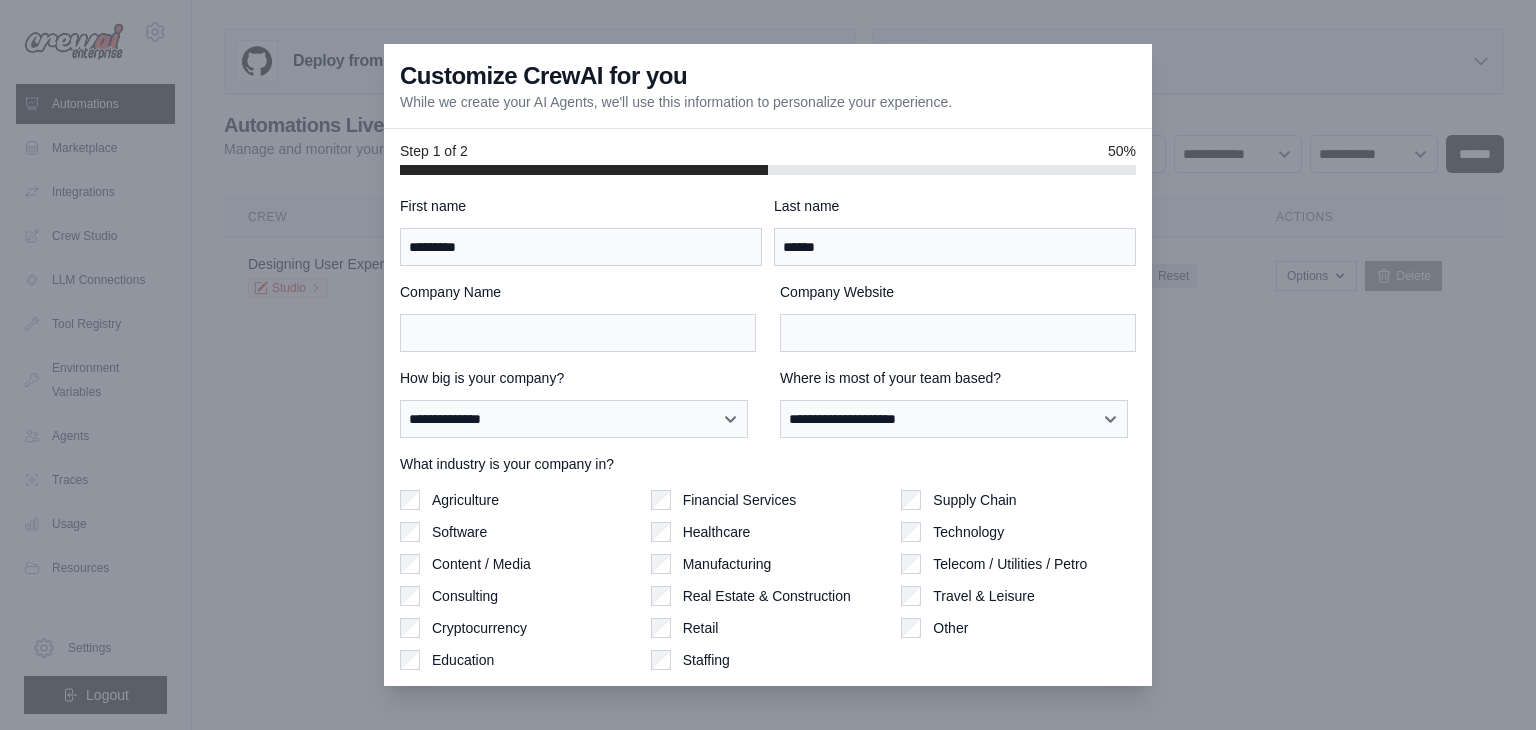 scroll, scrollTop: 0, scrollLeft: 0, axis: both 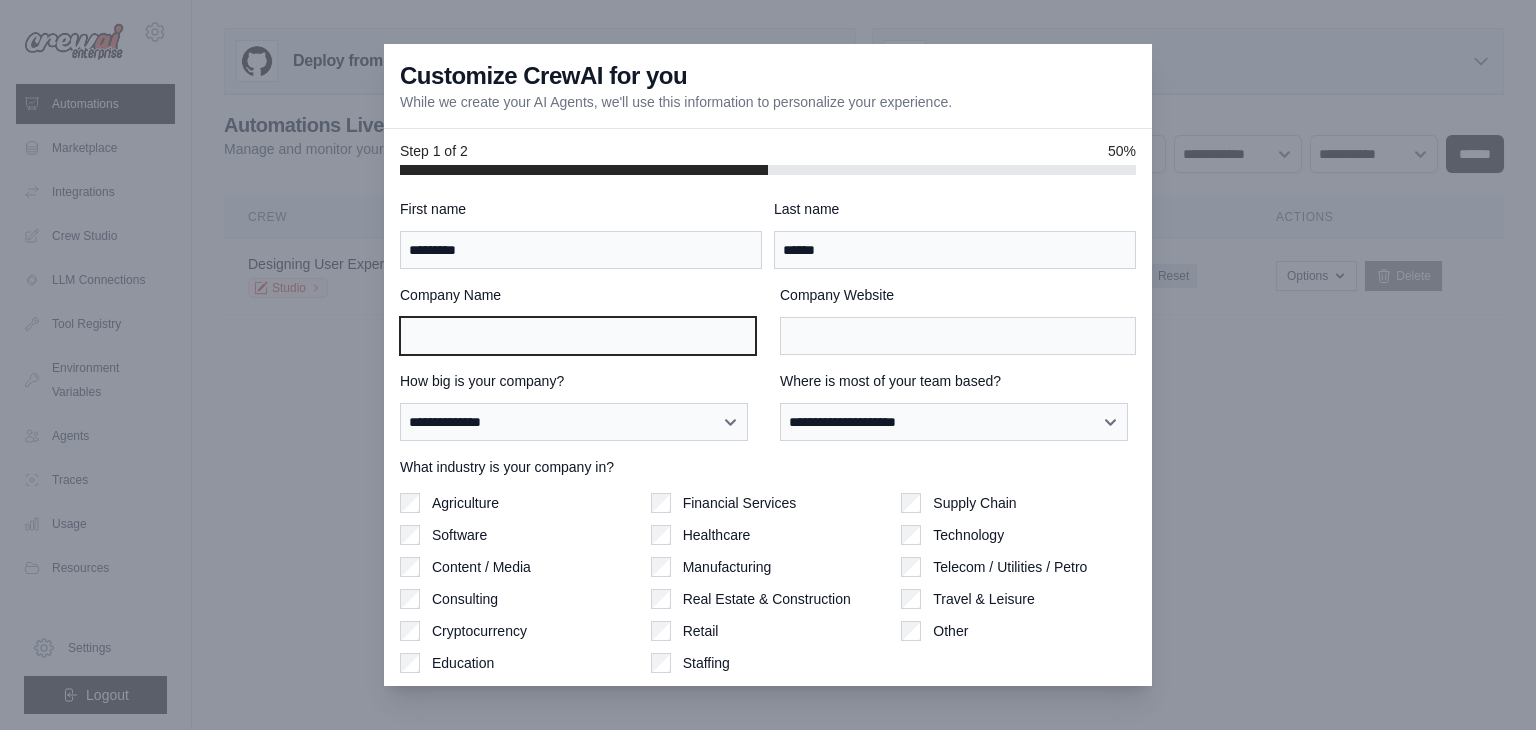 click on "Company Name" at bounding box center (578, 336) 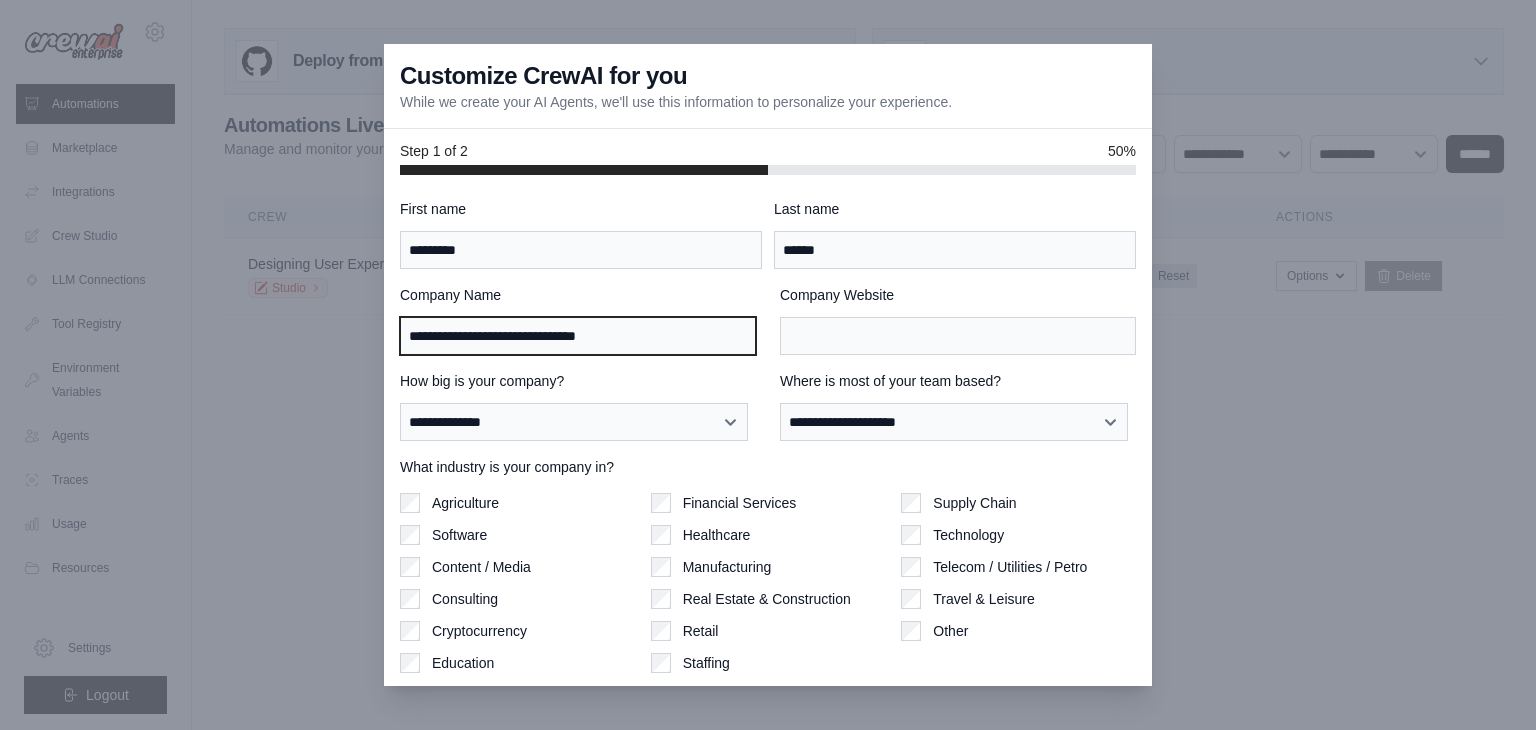 type on "**********" 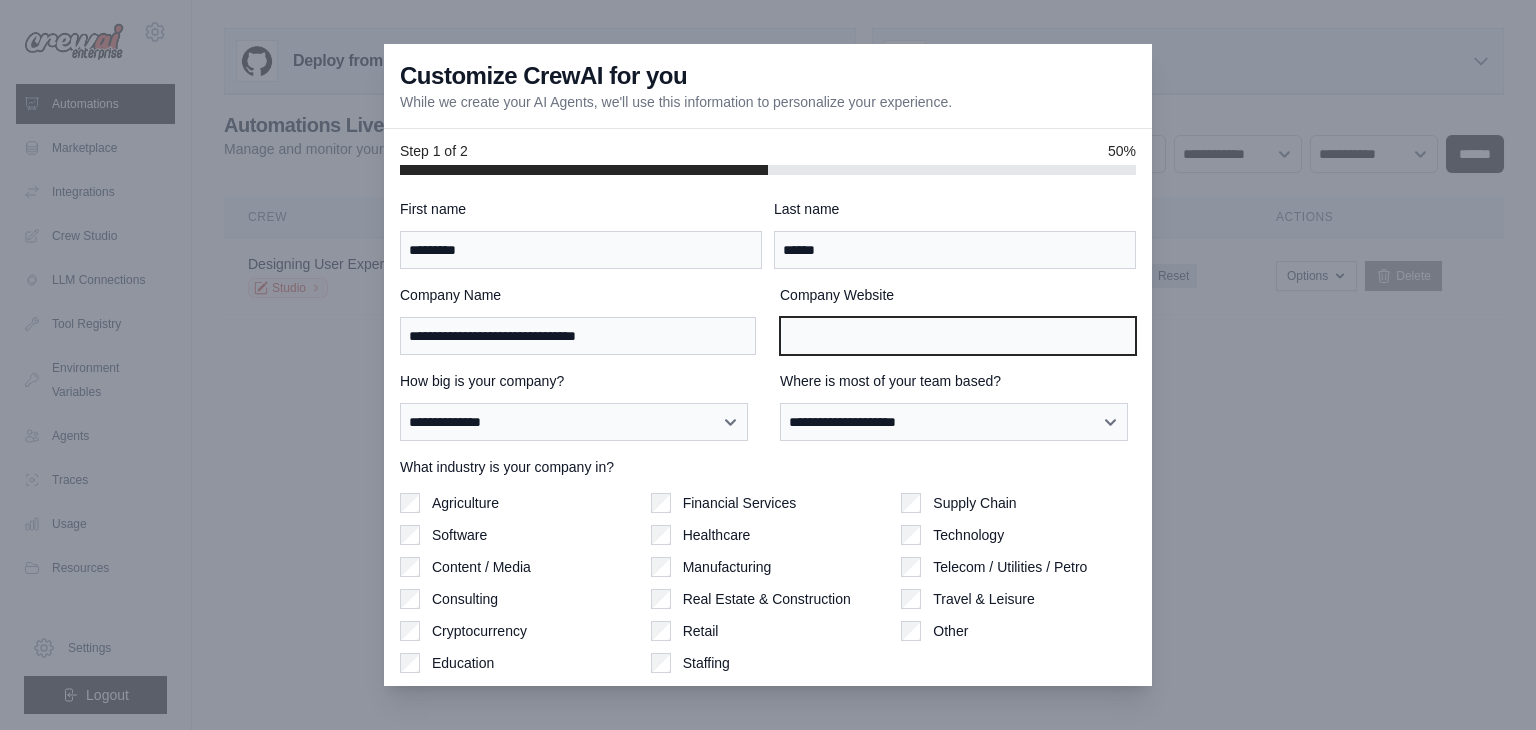 paste on "**********" 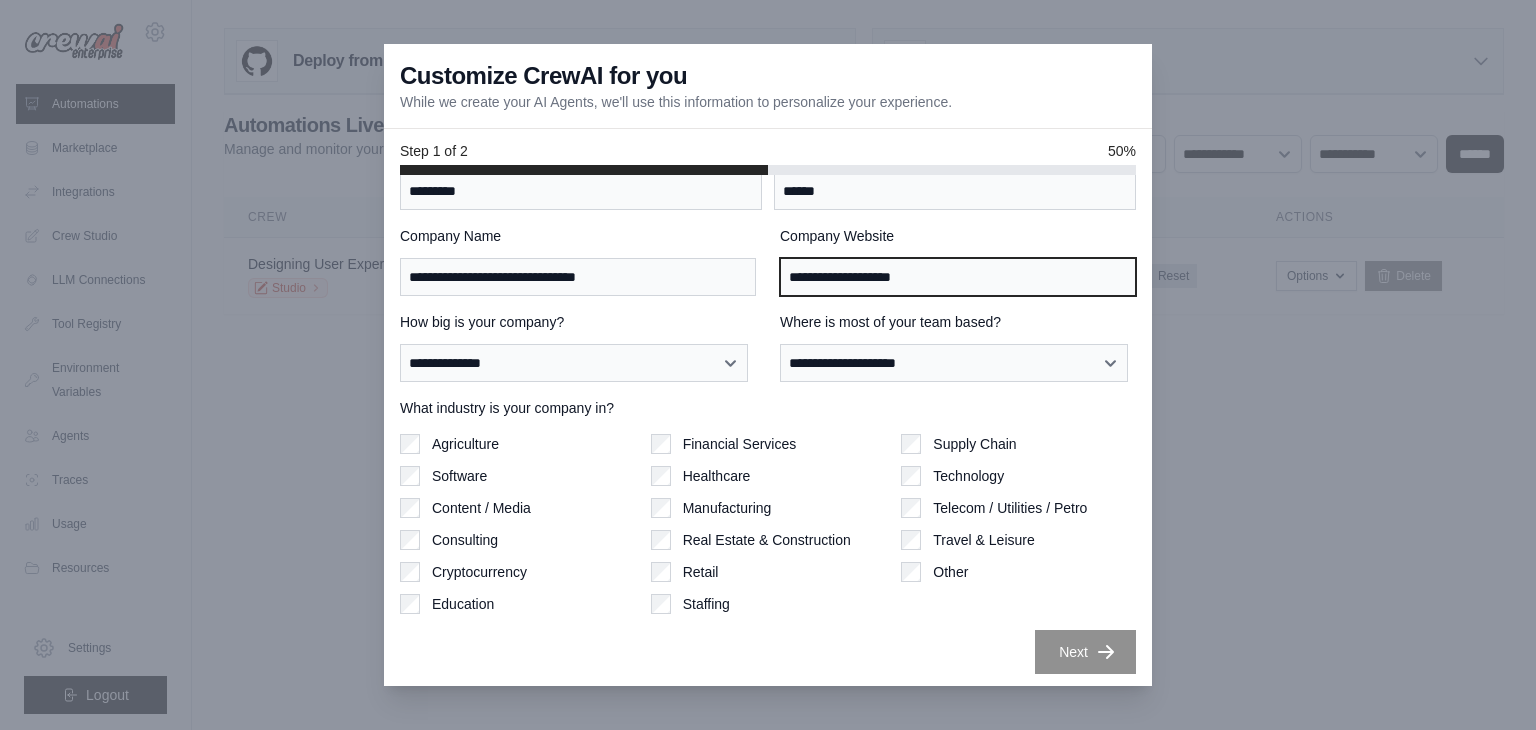 scroll, scrollTop: 62, scrollLeft: 0, axis: vertical 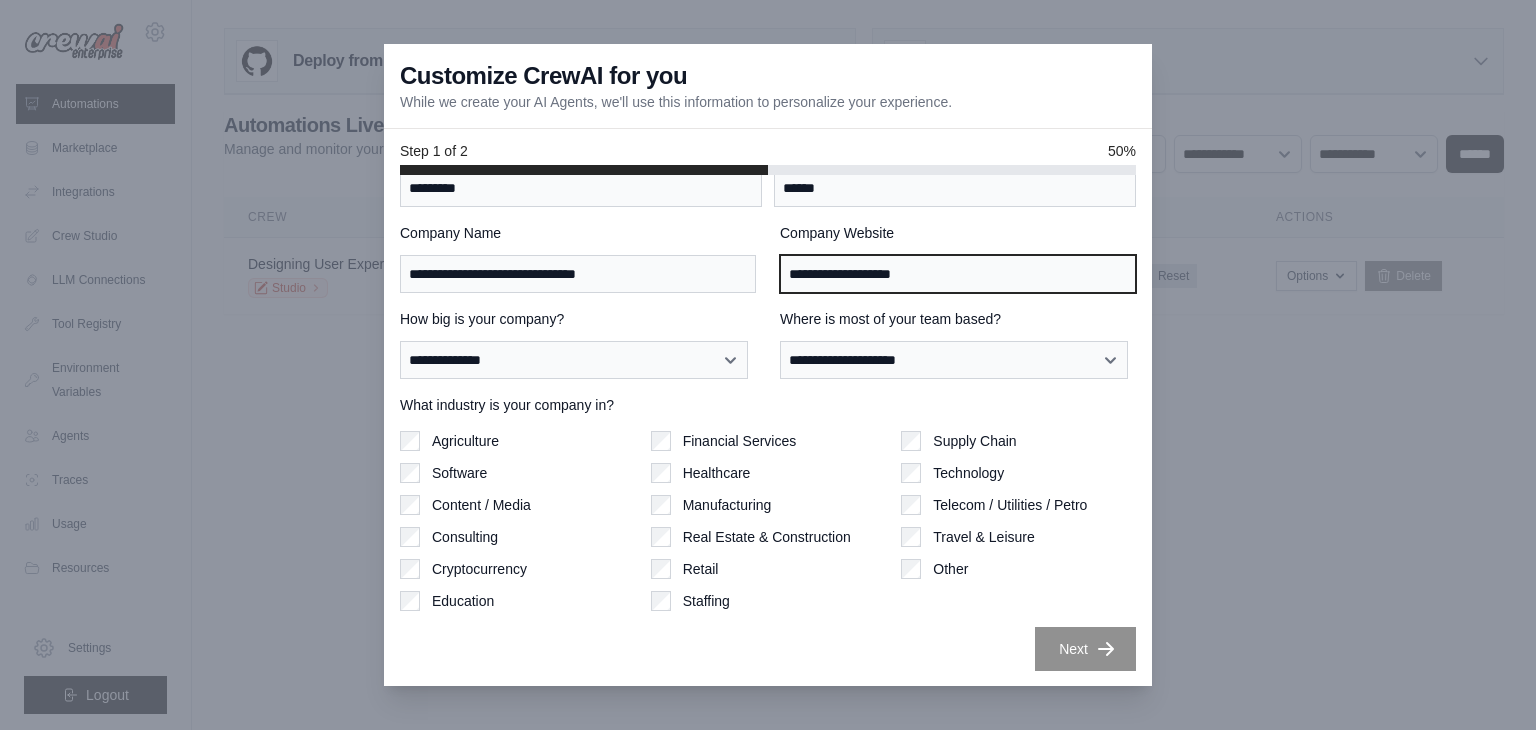 type on "**********" 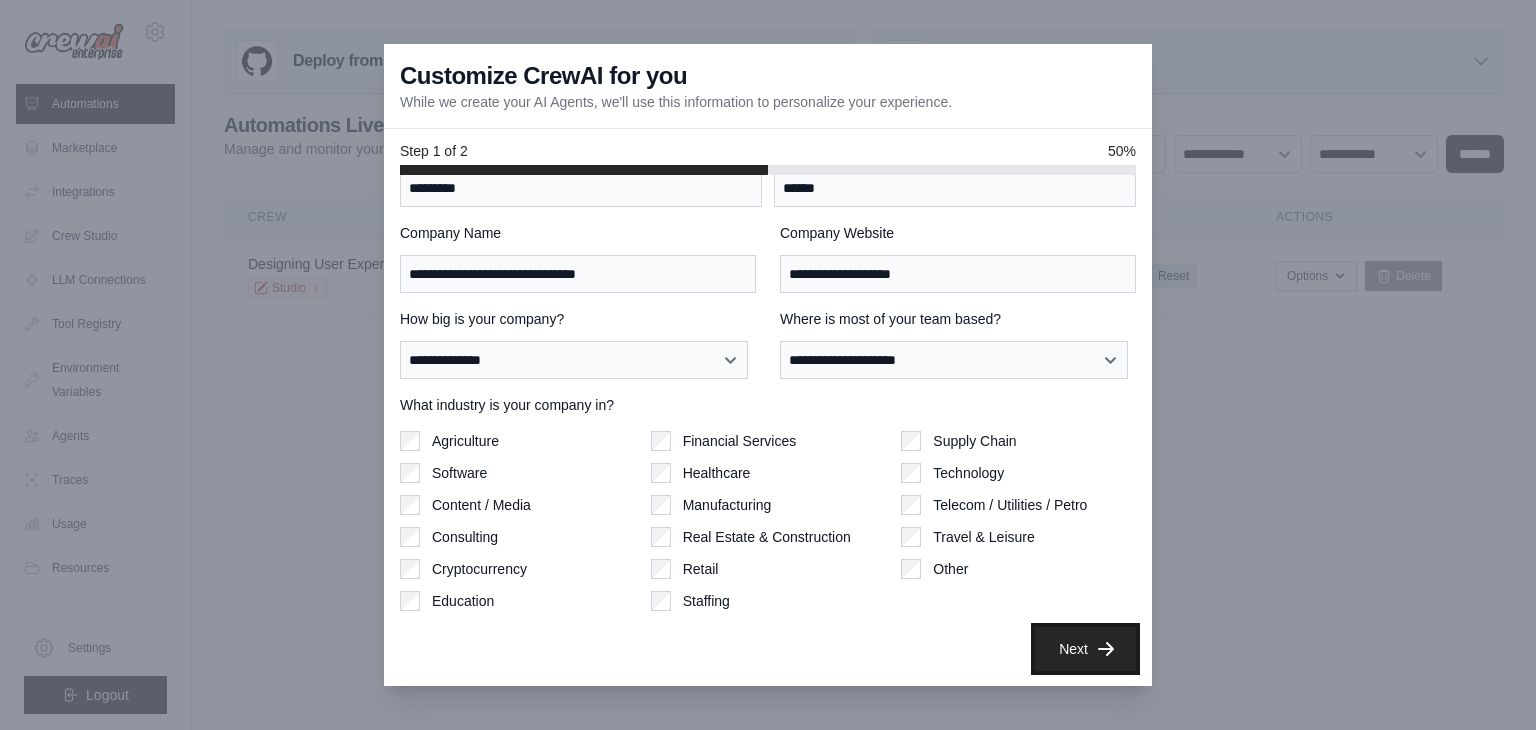 click on "Next" at bounding box center [1085, 649] 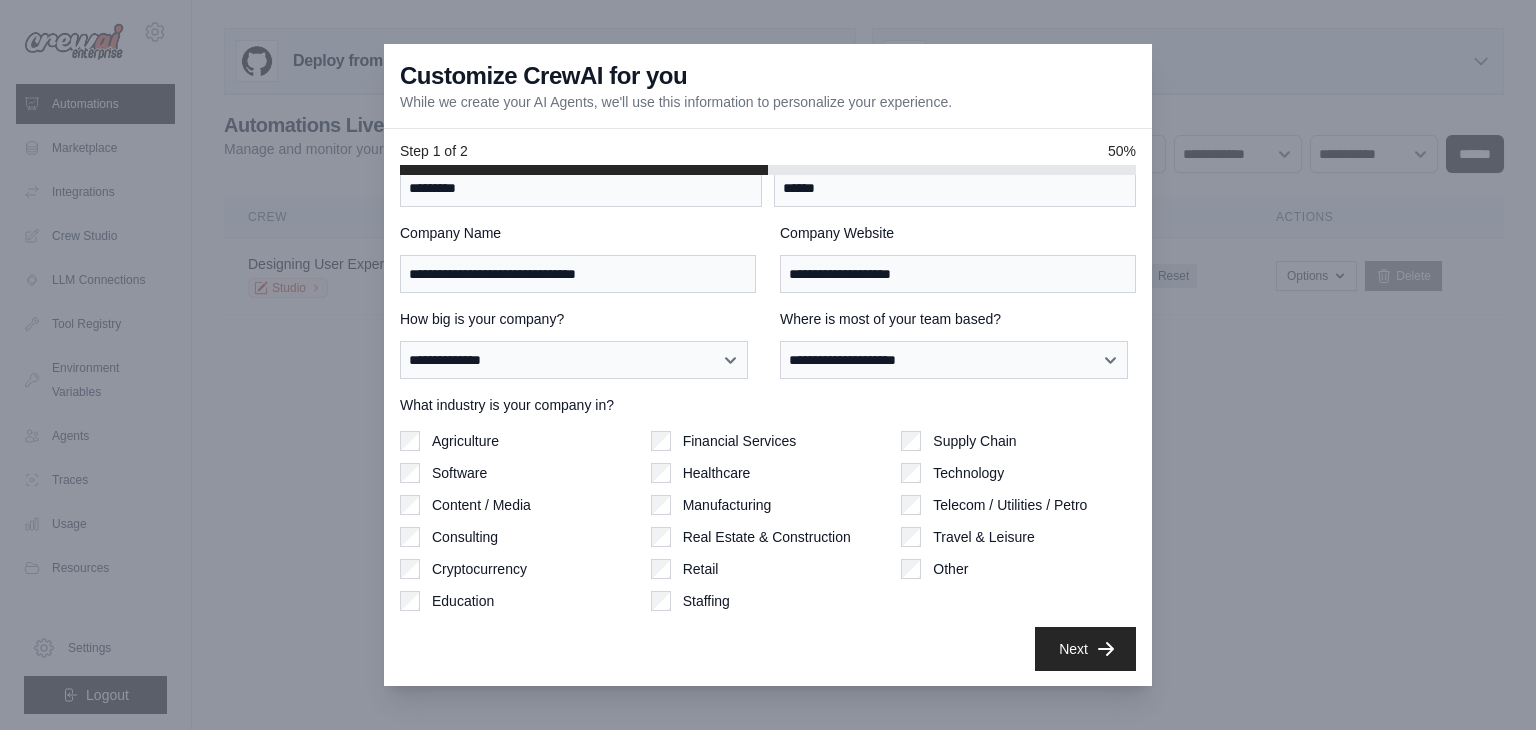 scroll, scrollTop: 0, scrollLeft: 0, axis: both 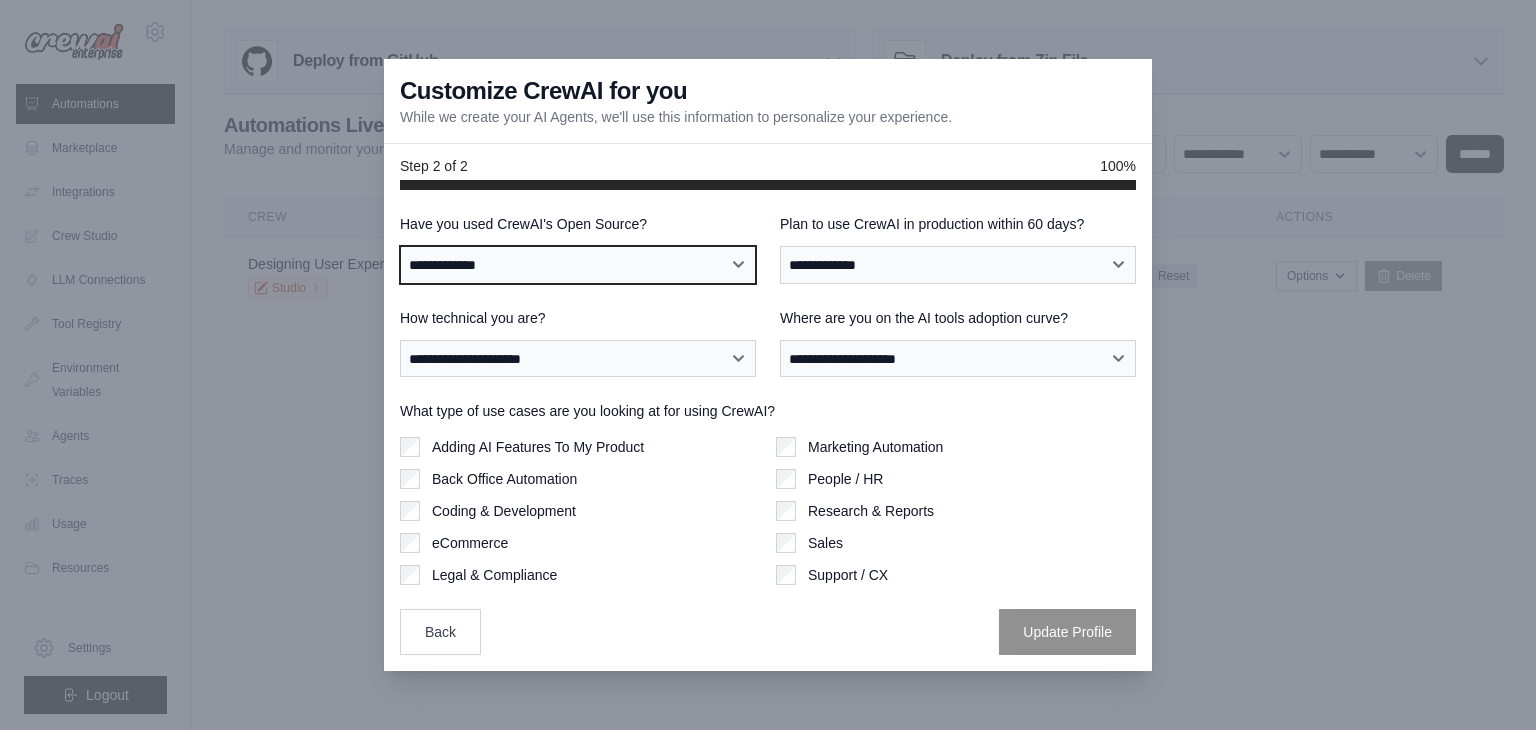 click on "**********" at bounding box center (578, 265) 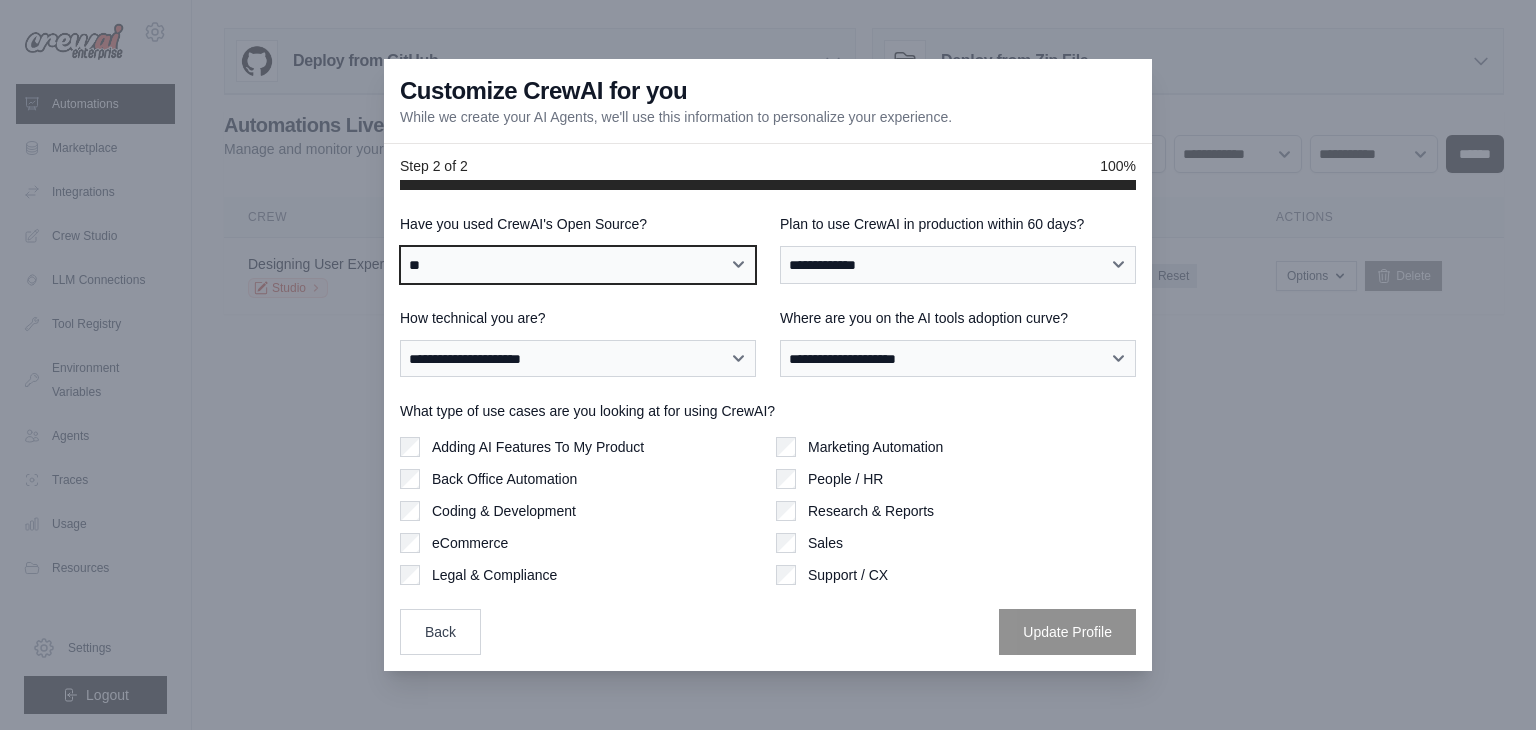 click on "**********" at bounding box center (578, 265) 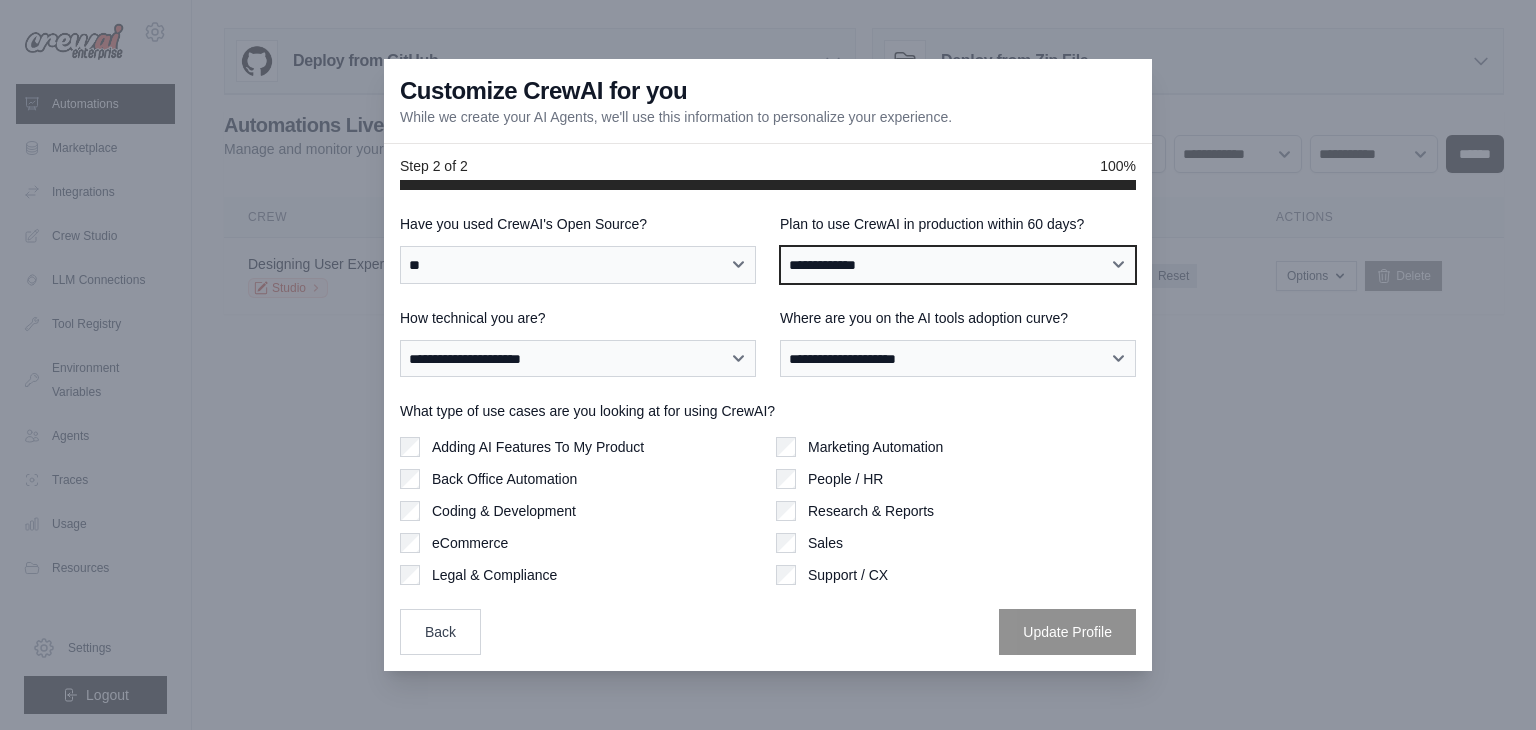 click on "**********" at bounding box center [958, 265] 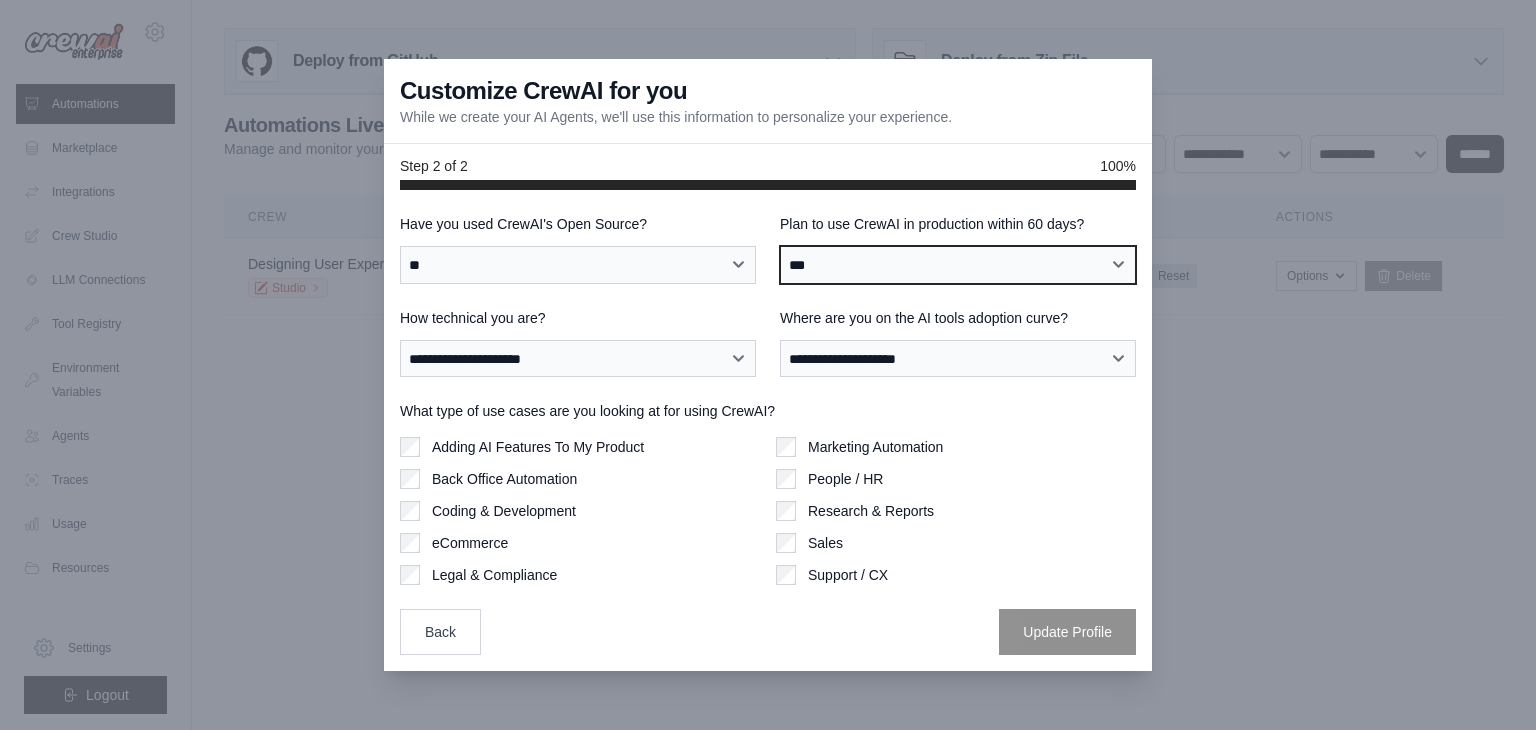 click on "**********" at bounding box center (958, 265) 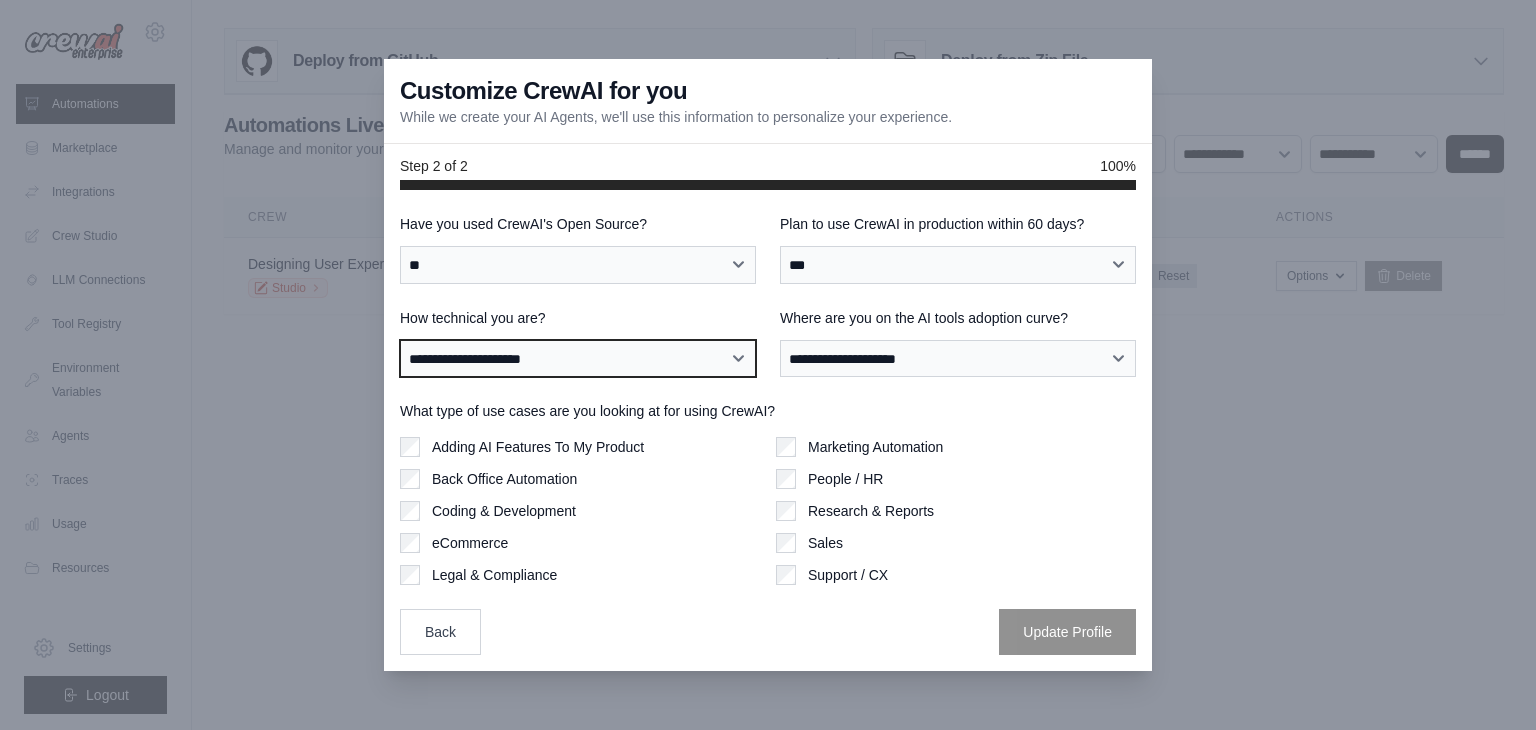 click on "**********" at bounding box center (578, 359) 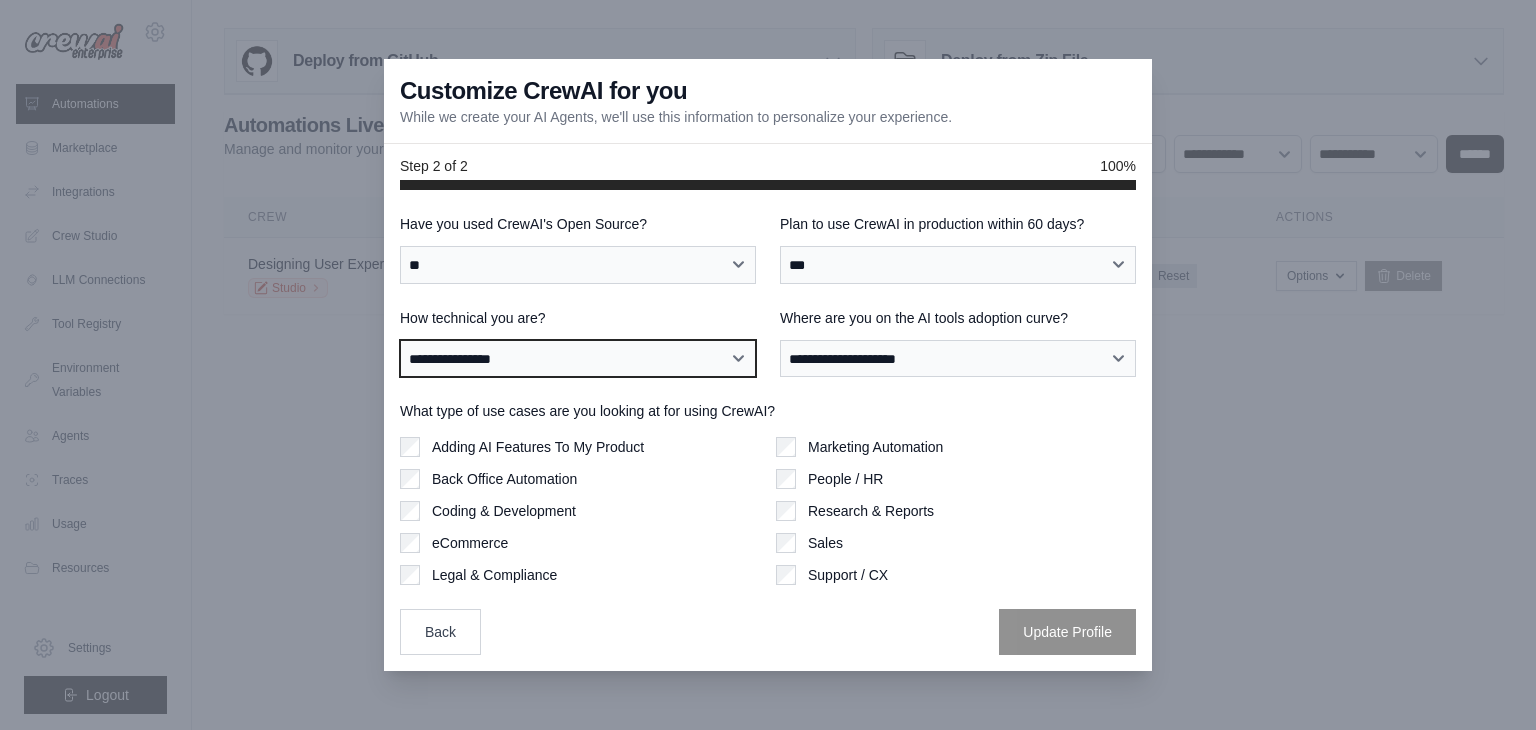 click on "**********" at bounding box center [578, 359] 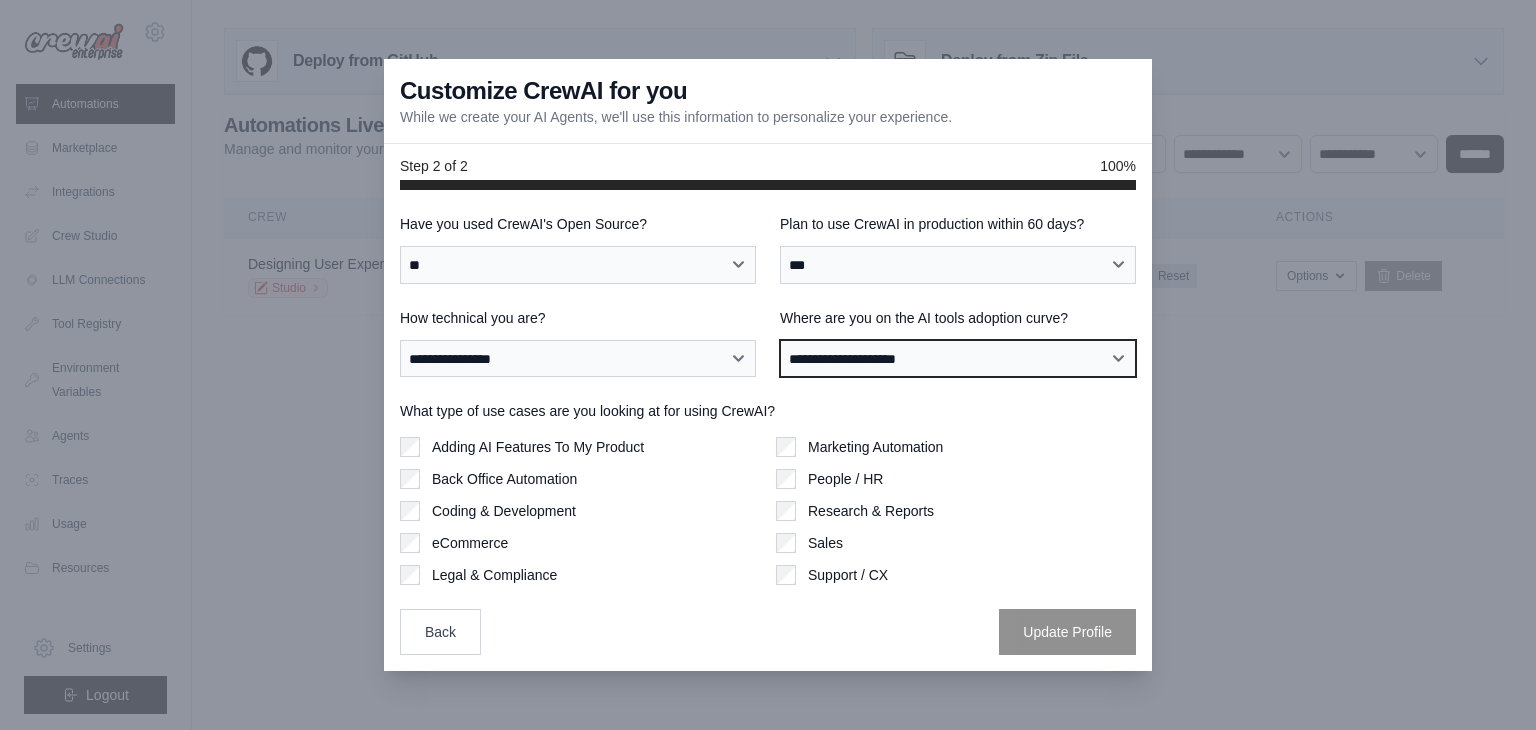 click on "**********" at bounding box center (958, 359) 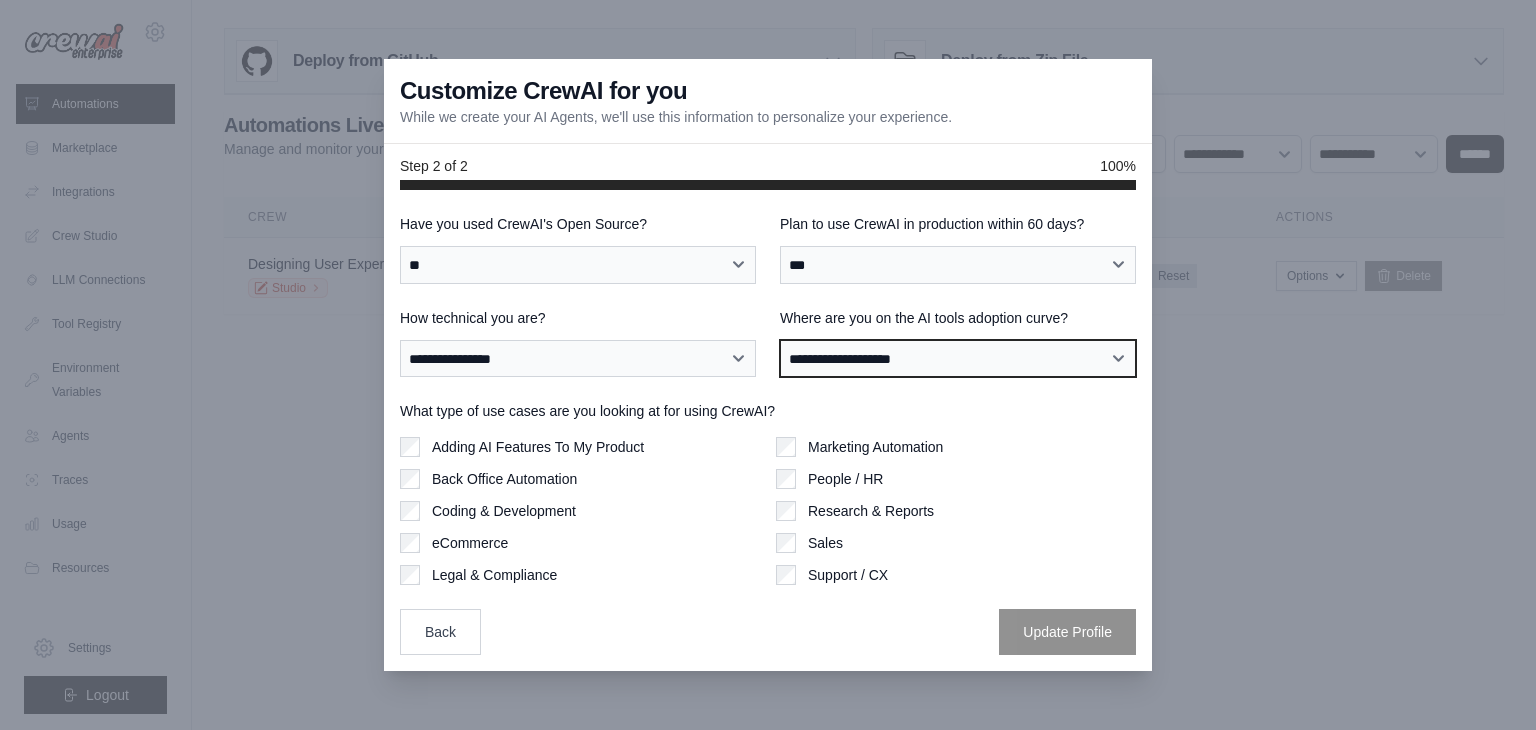 click on "**********" at bounding box center (958, 359) 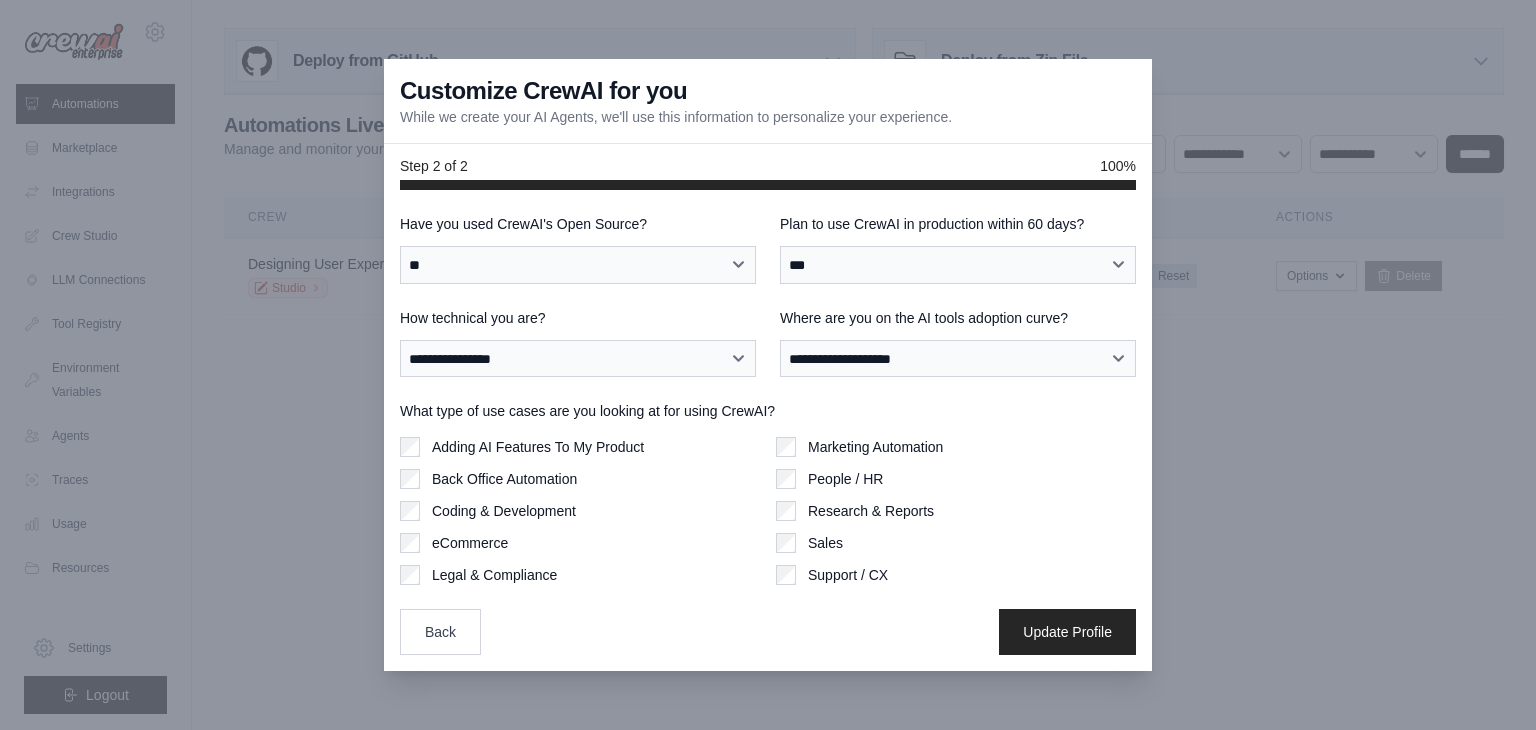 click on "**********" at bounding box center (768, 430) 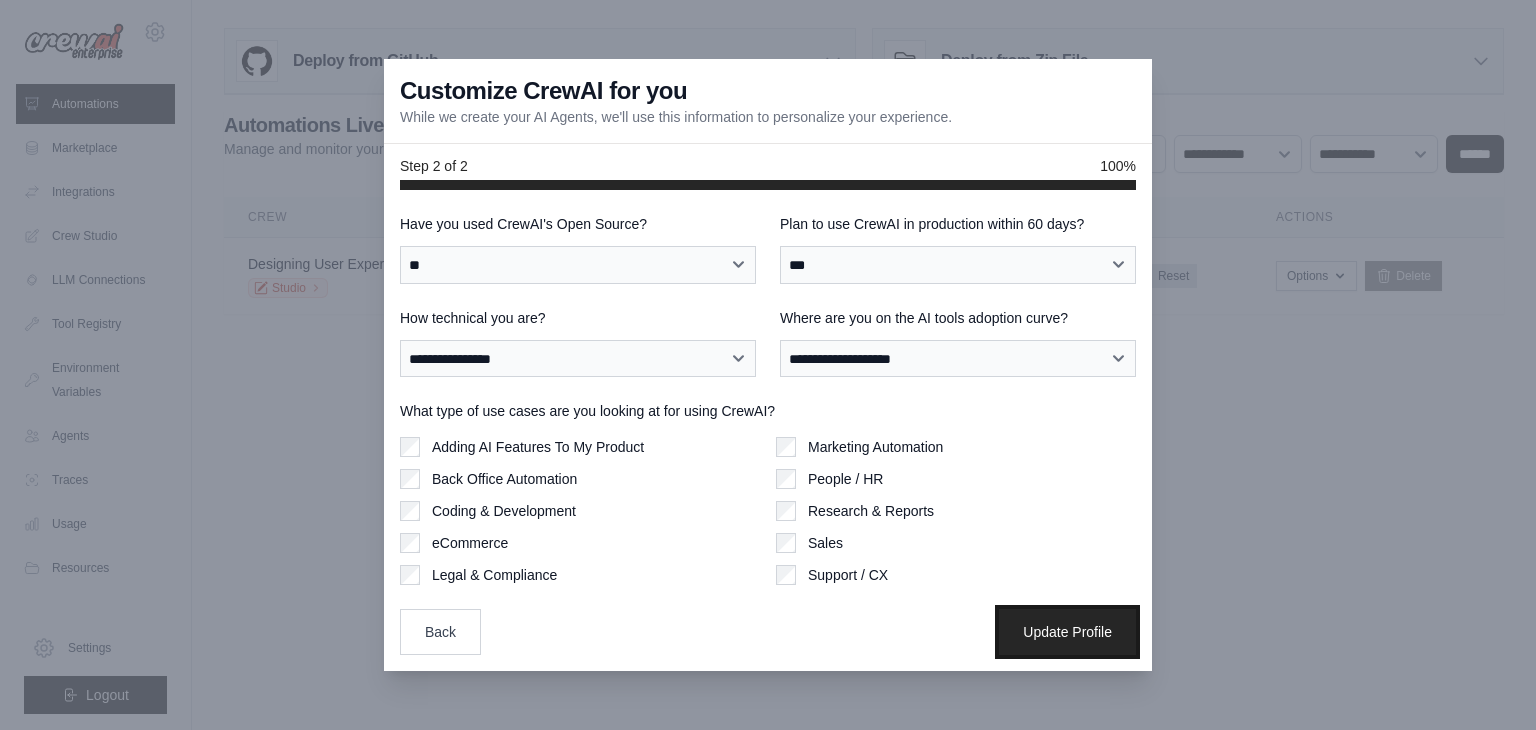 click on "Update Profile" at bounding box center (1067, 632) 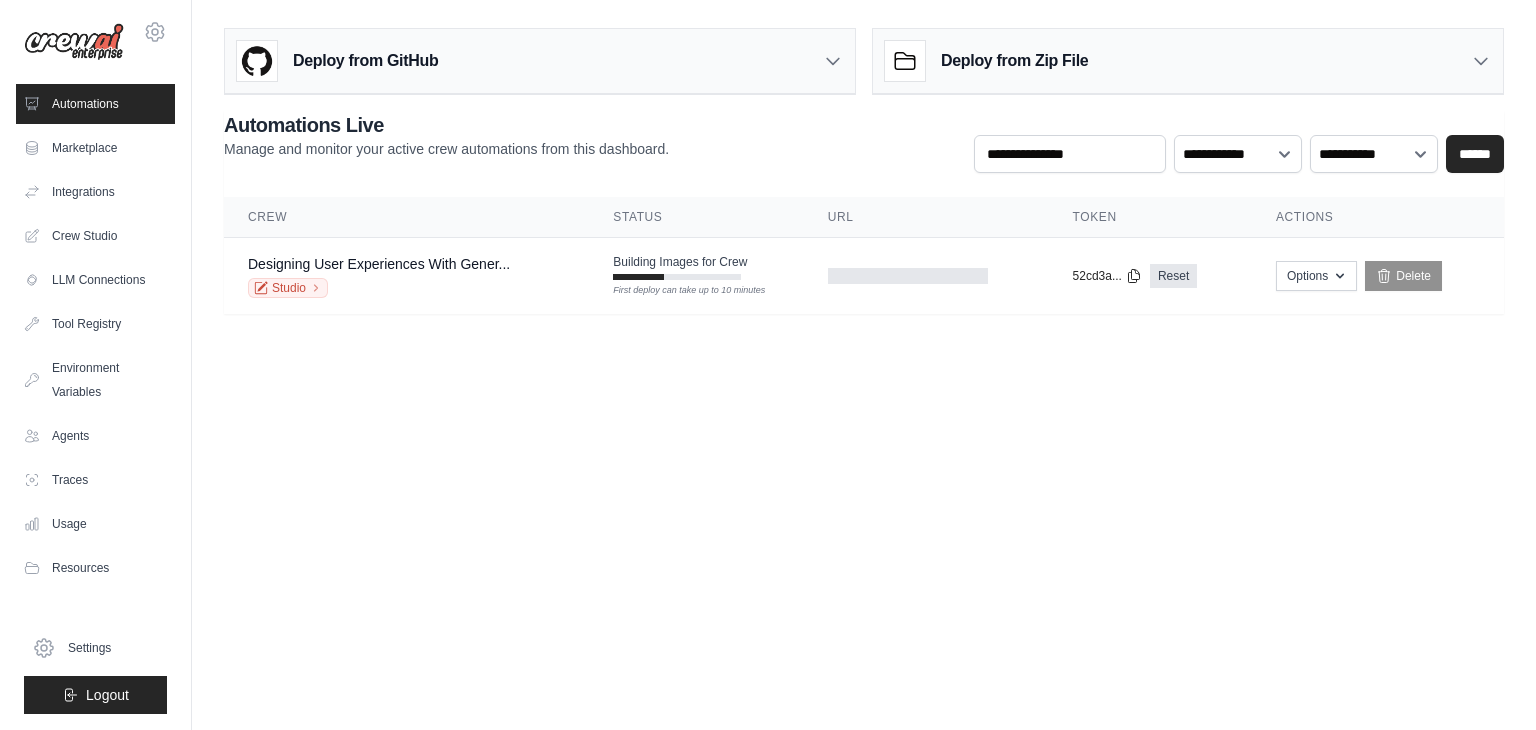 scroll, scrollTop: 0, scrollLeft: 0, axis: both 